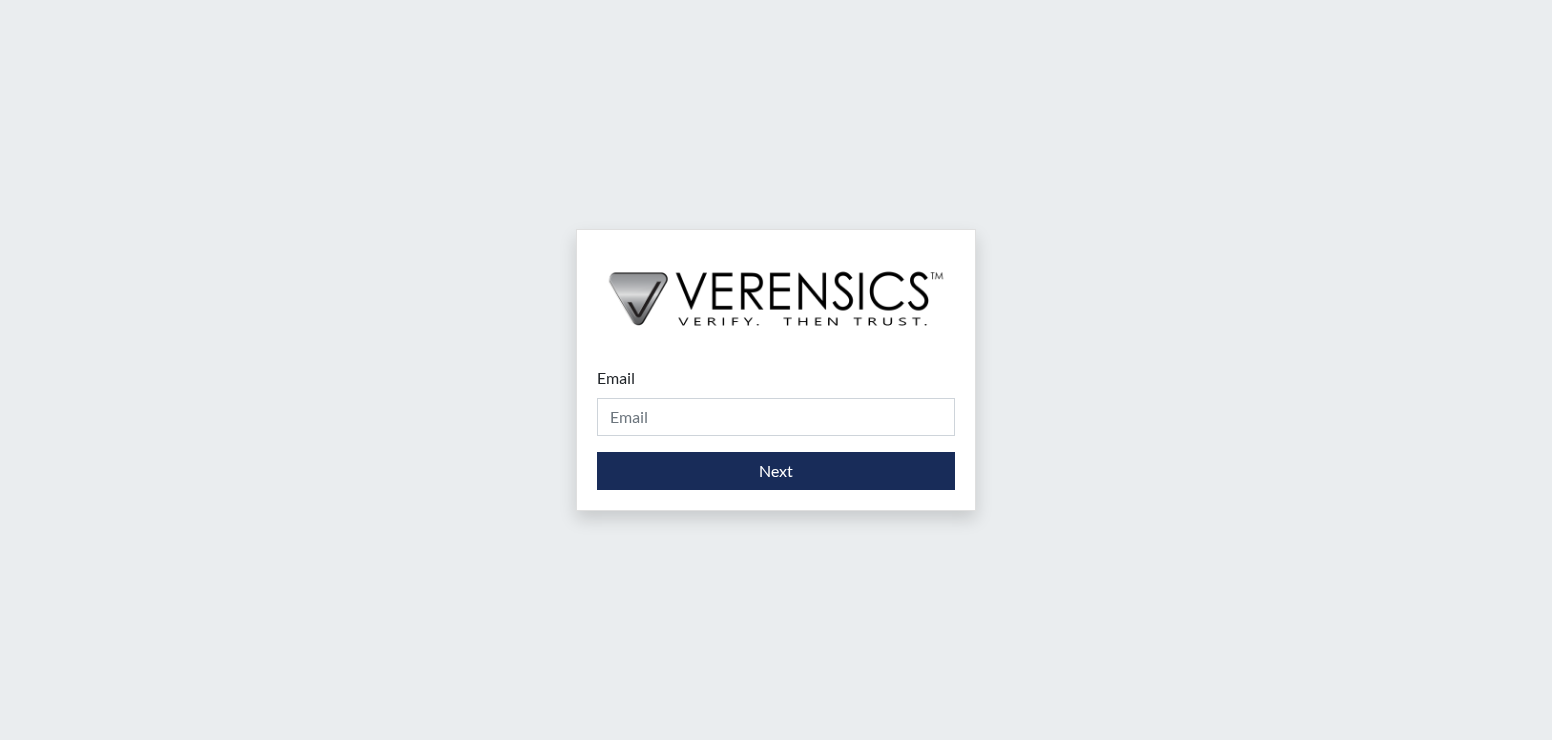 scroll, scrollTop: 0, scrollLeft: 0, axis: both 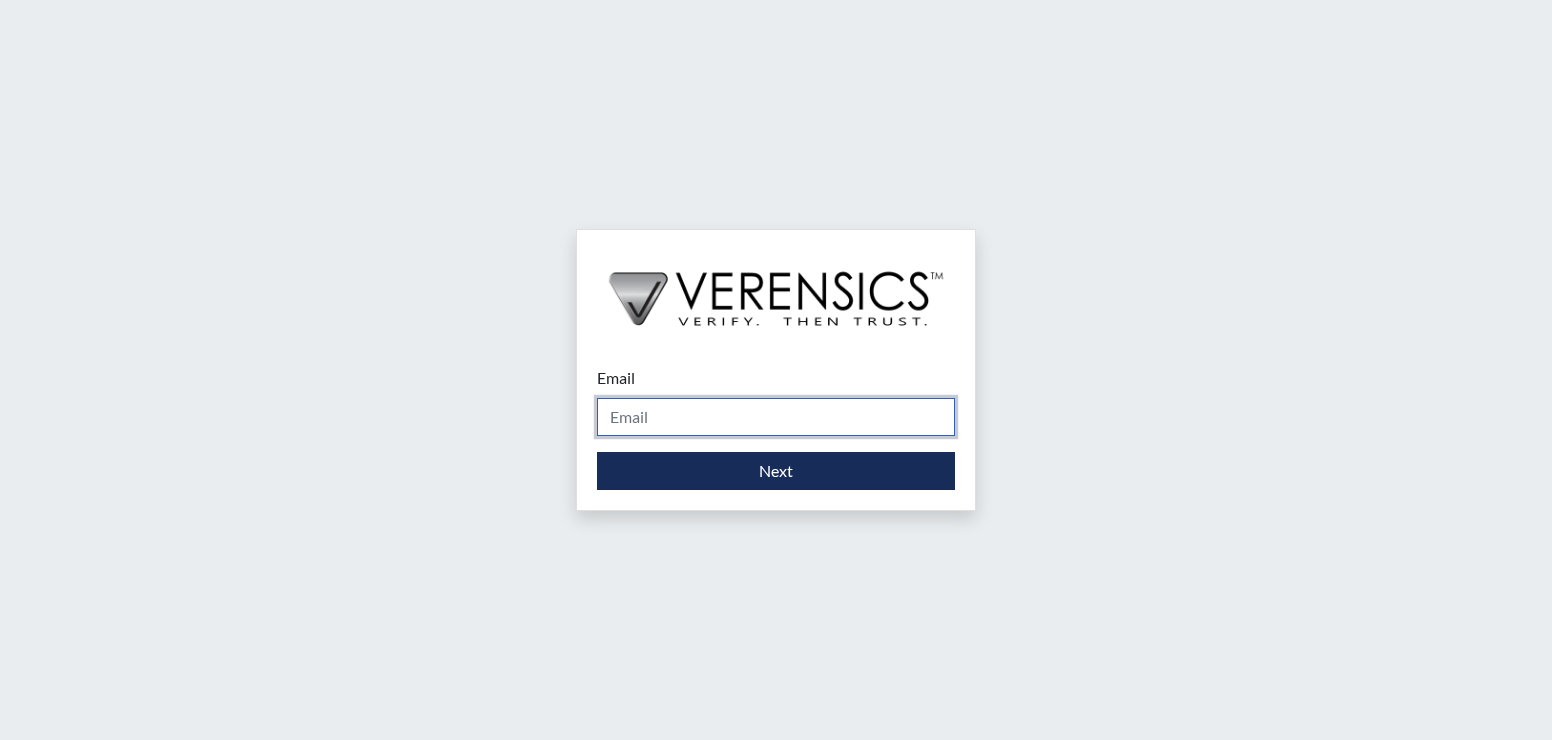 click on "Email" at bounding box center [776, 417] 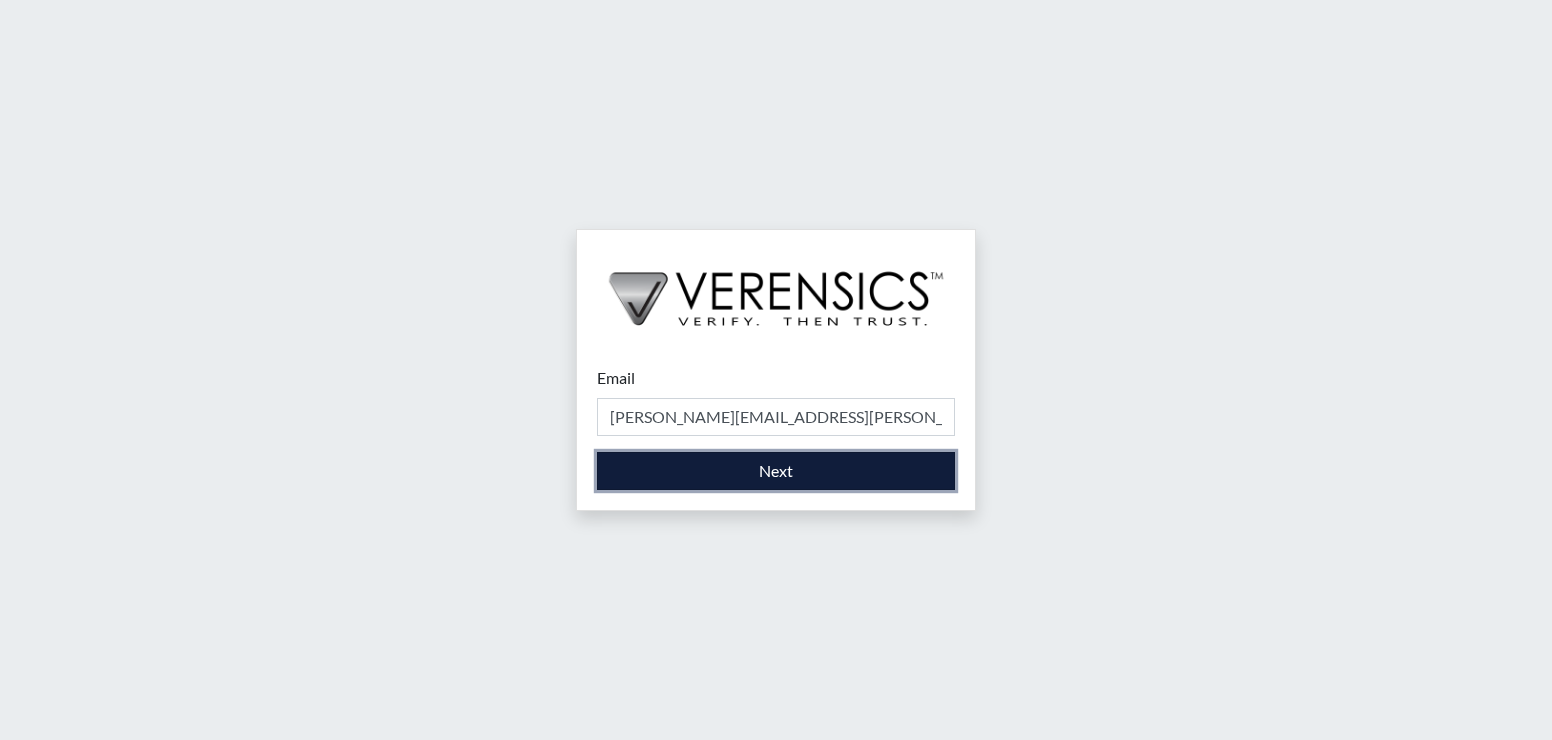click on "Next" at bounding box center (776, 471) 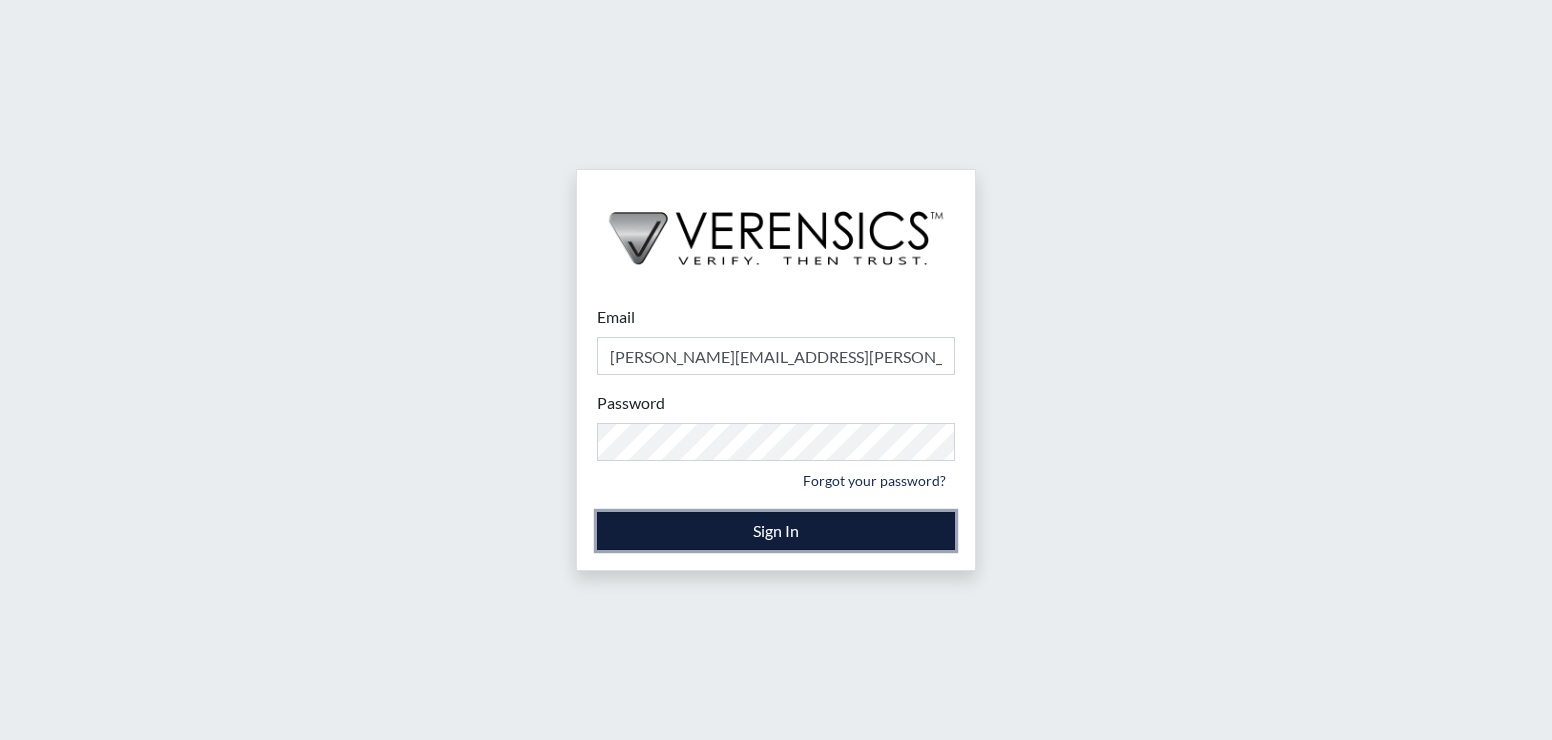 click on "Sign In" at bounding box center (776, 531) 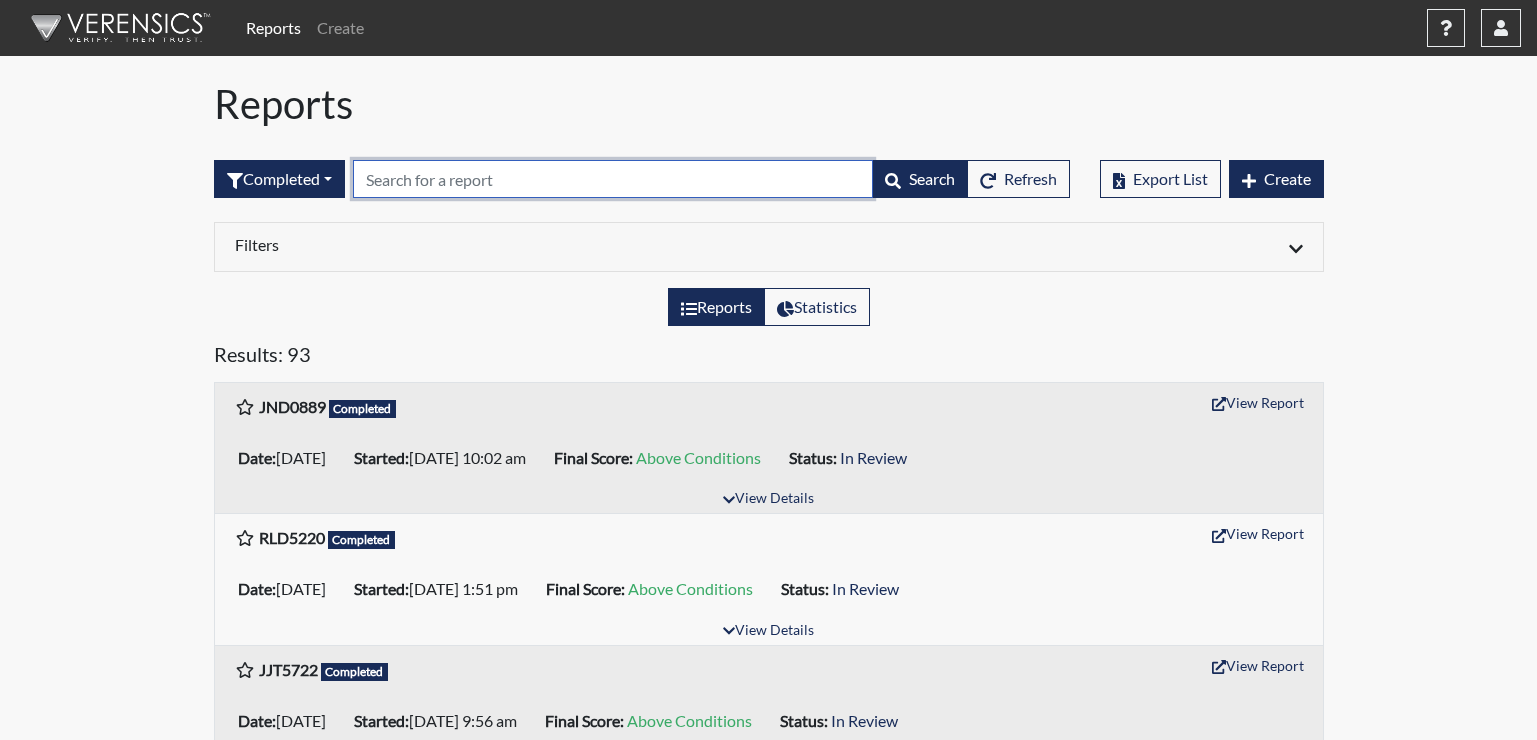 click at bounding box center [613, 179] 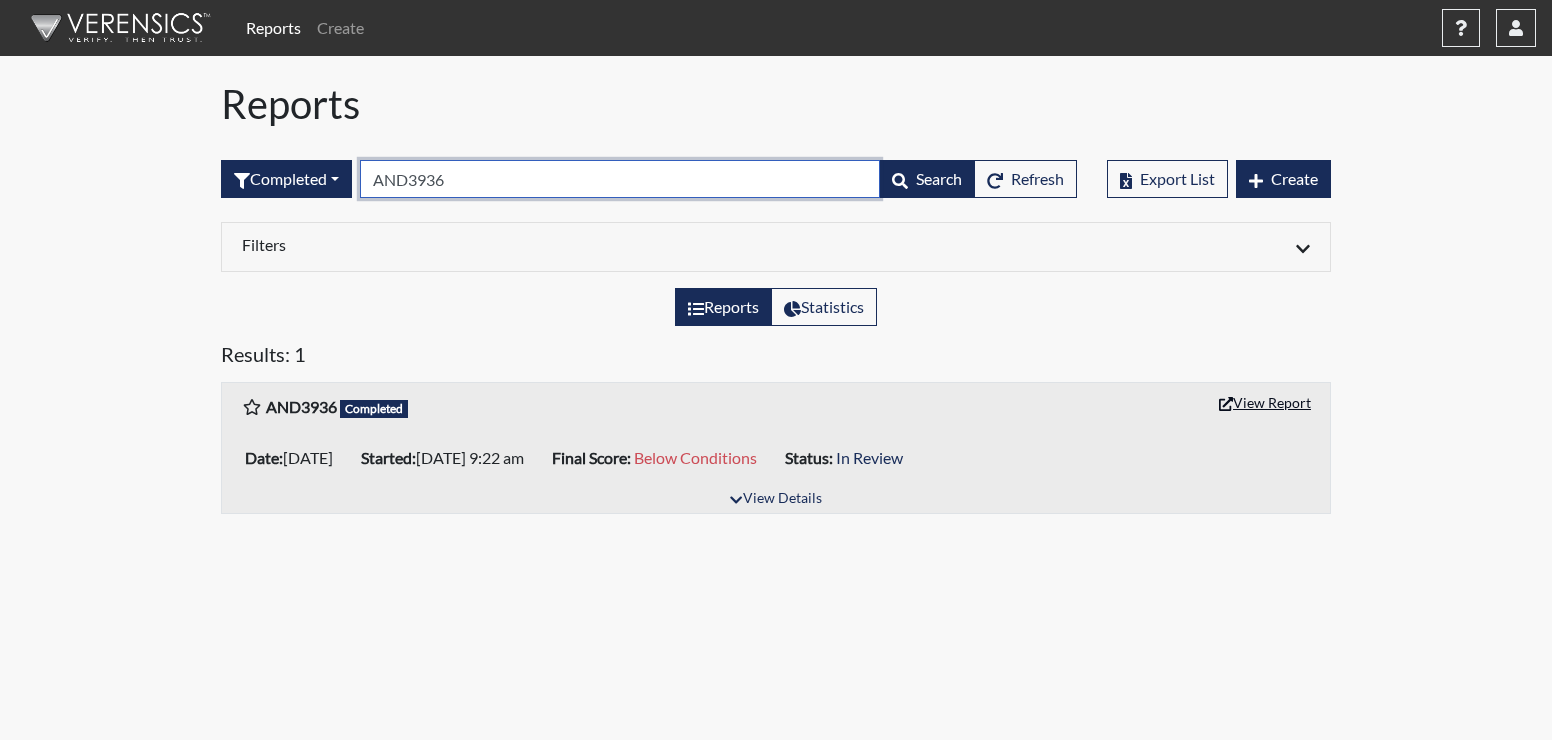 type on "AND3936" 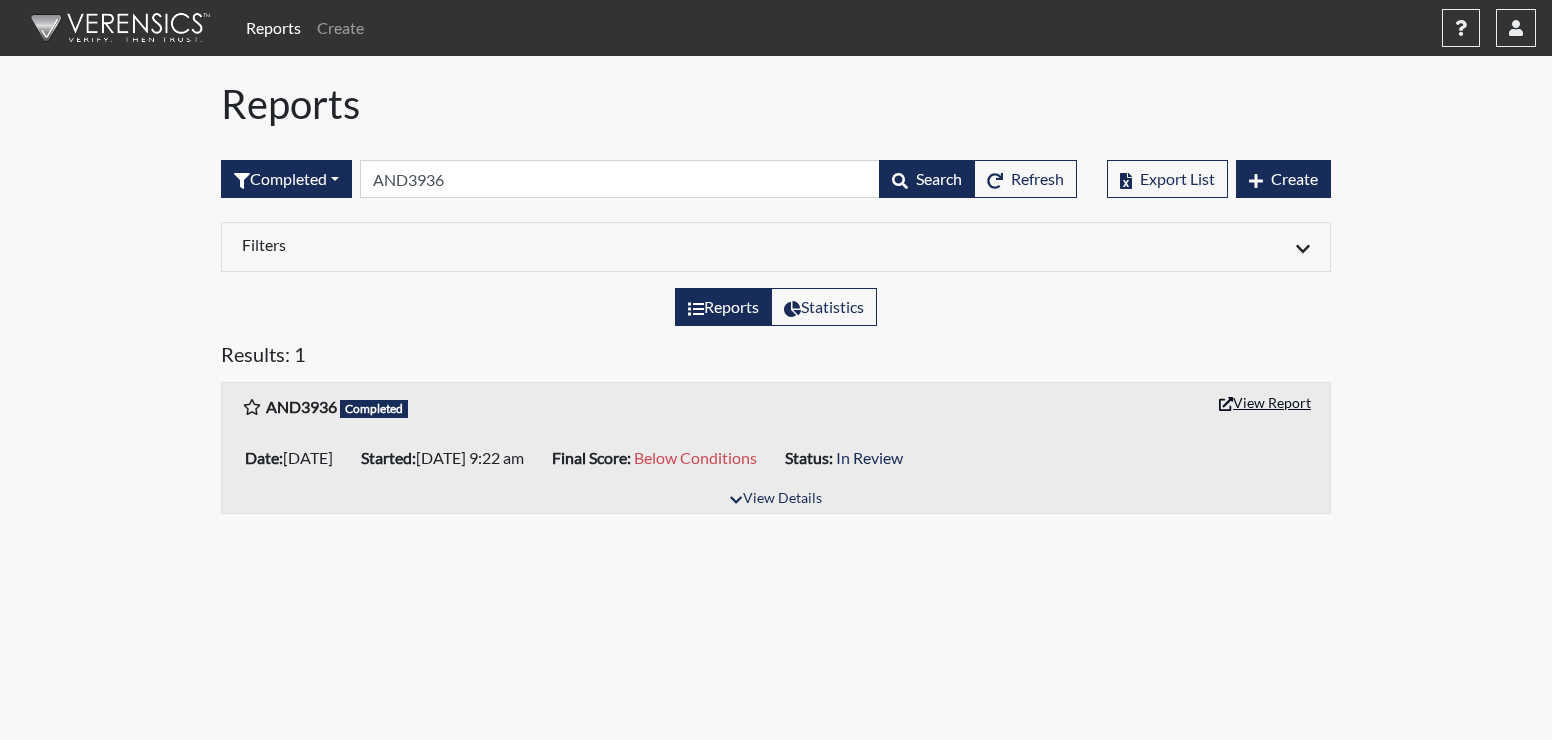 click on "View Report" at bounding box center [1265, 402] 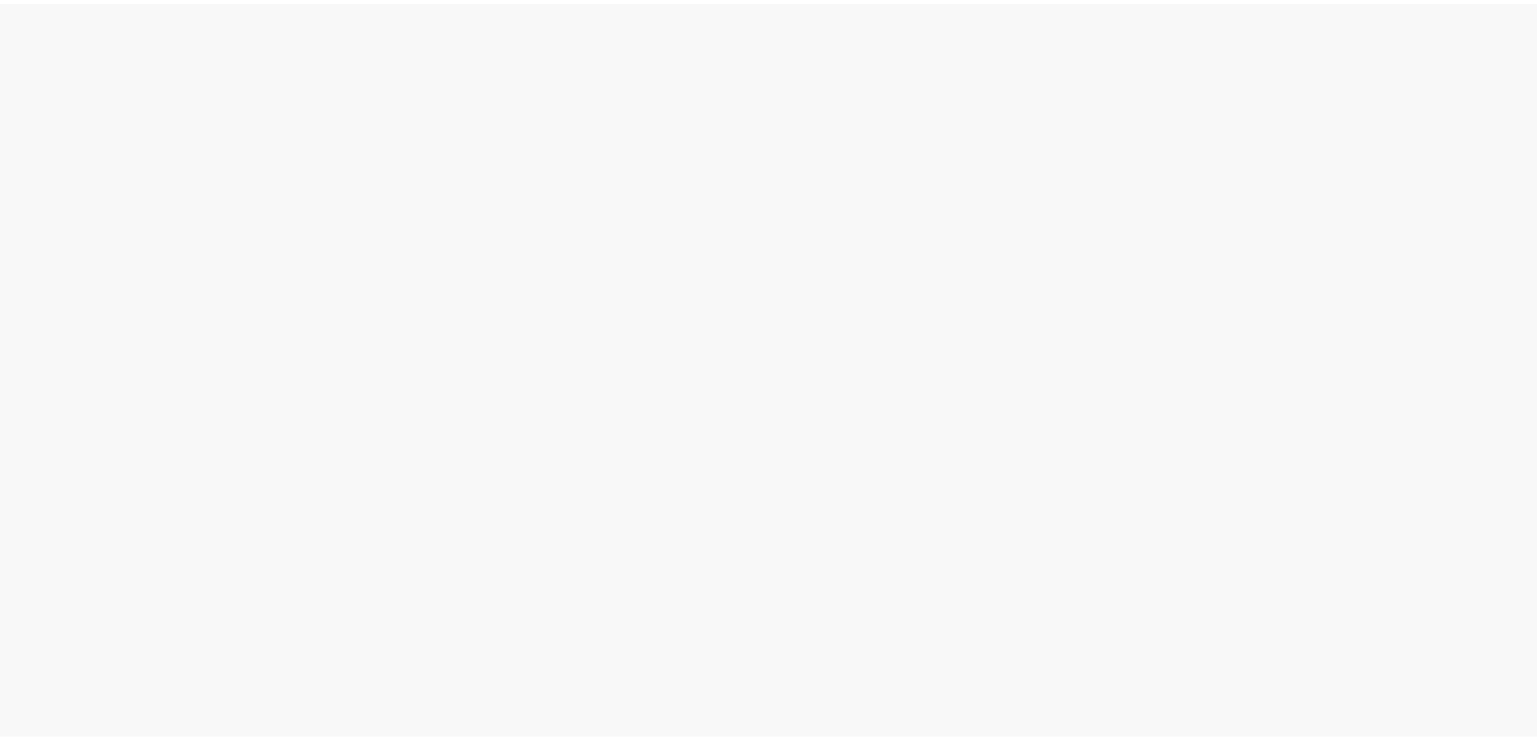 scroll, scrollTop: 0, scrollLeft: 0, axis: both 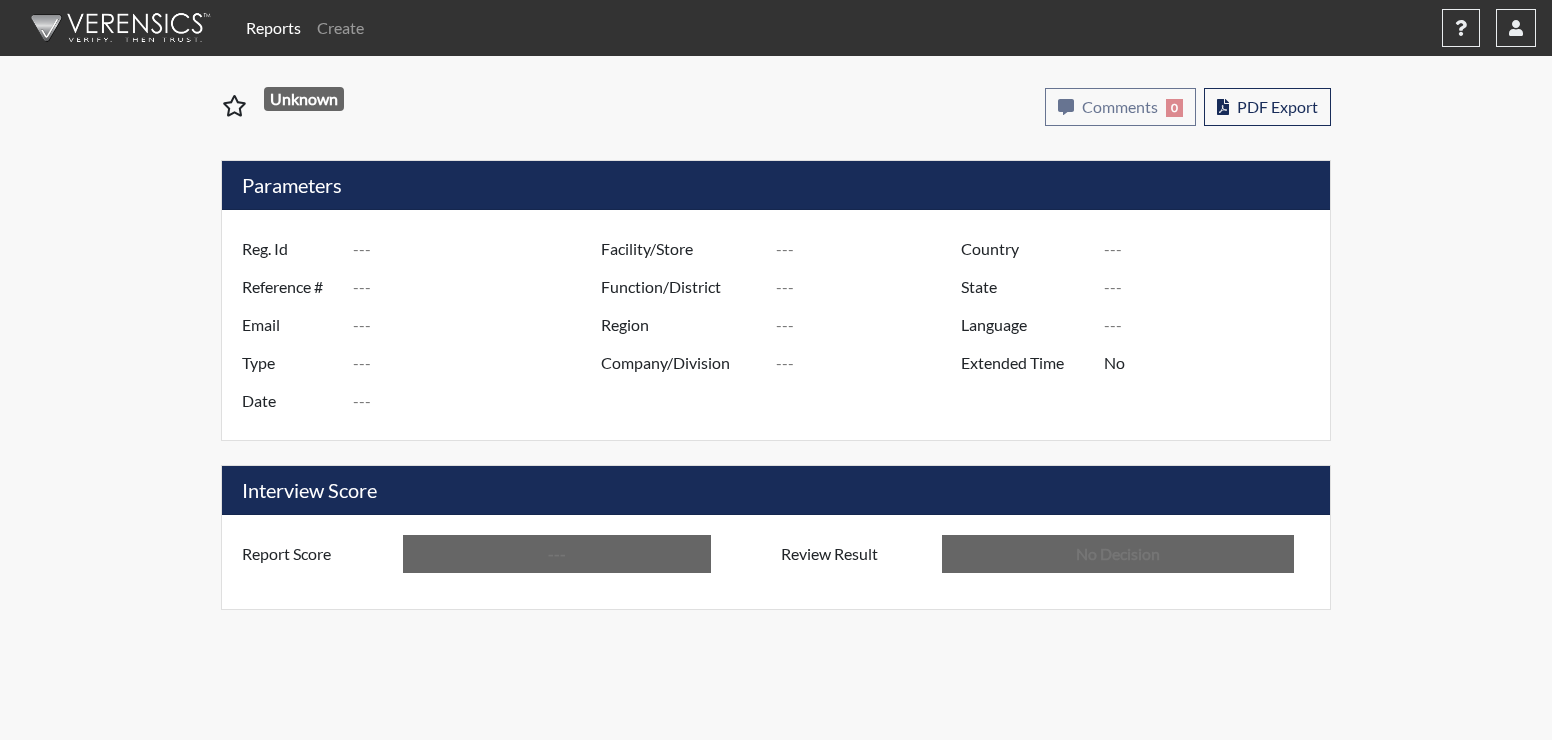 type on "AND3936" 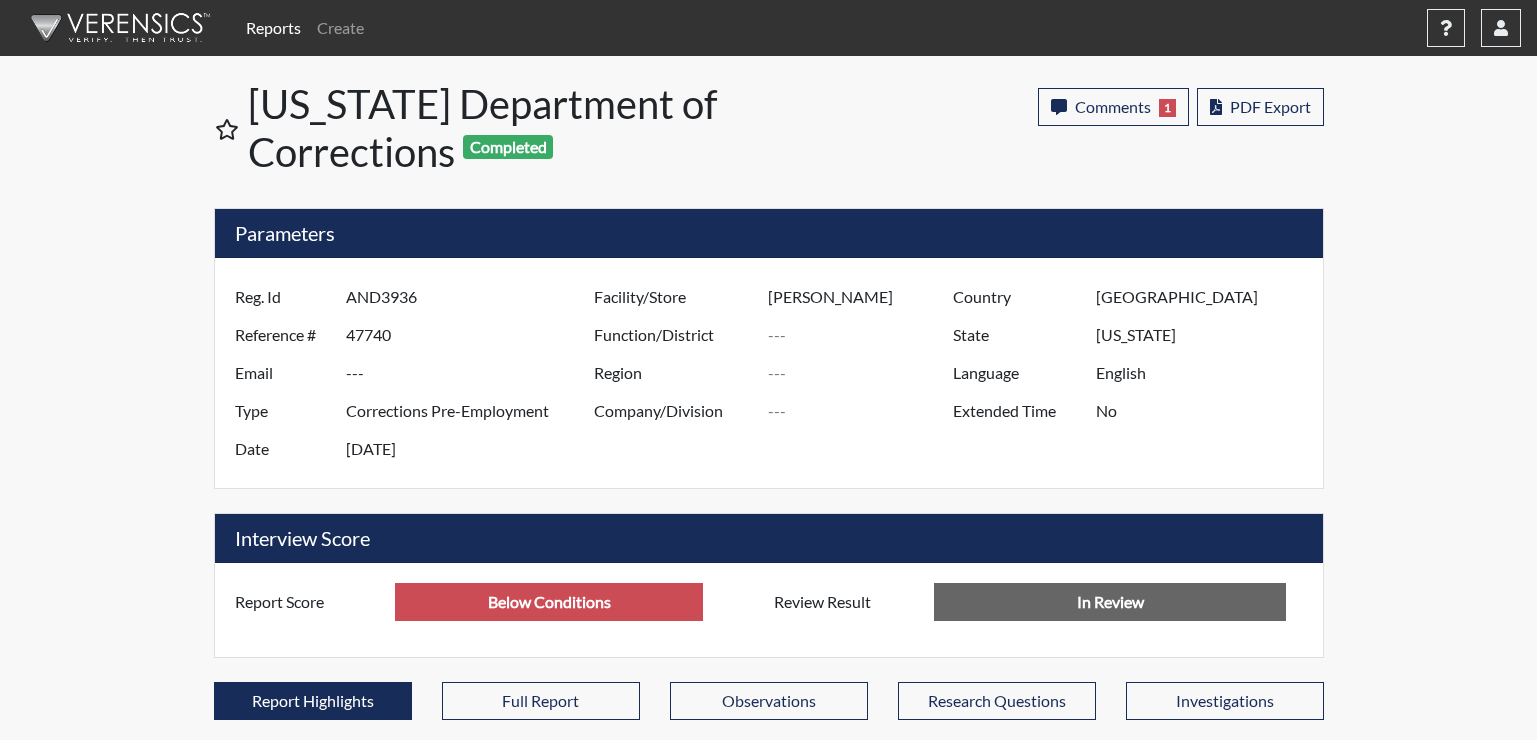 scroll, scrollTop: 999668, scrollLeft: 999169, axis: both 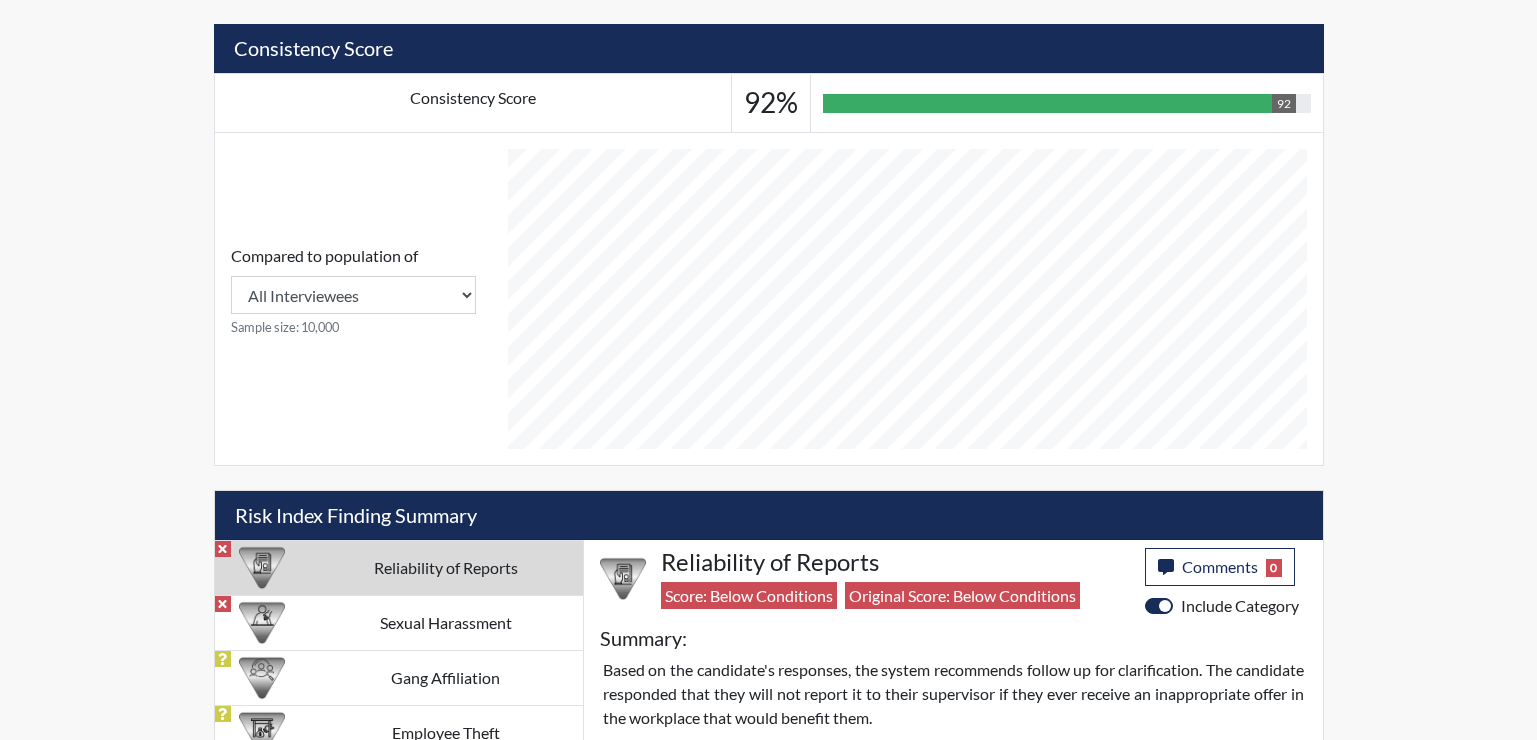 click at bounding box center (623, 579) 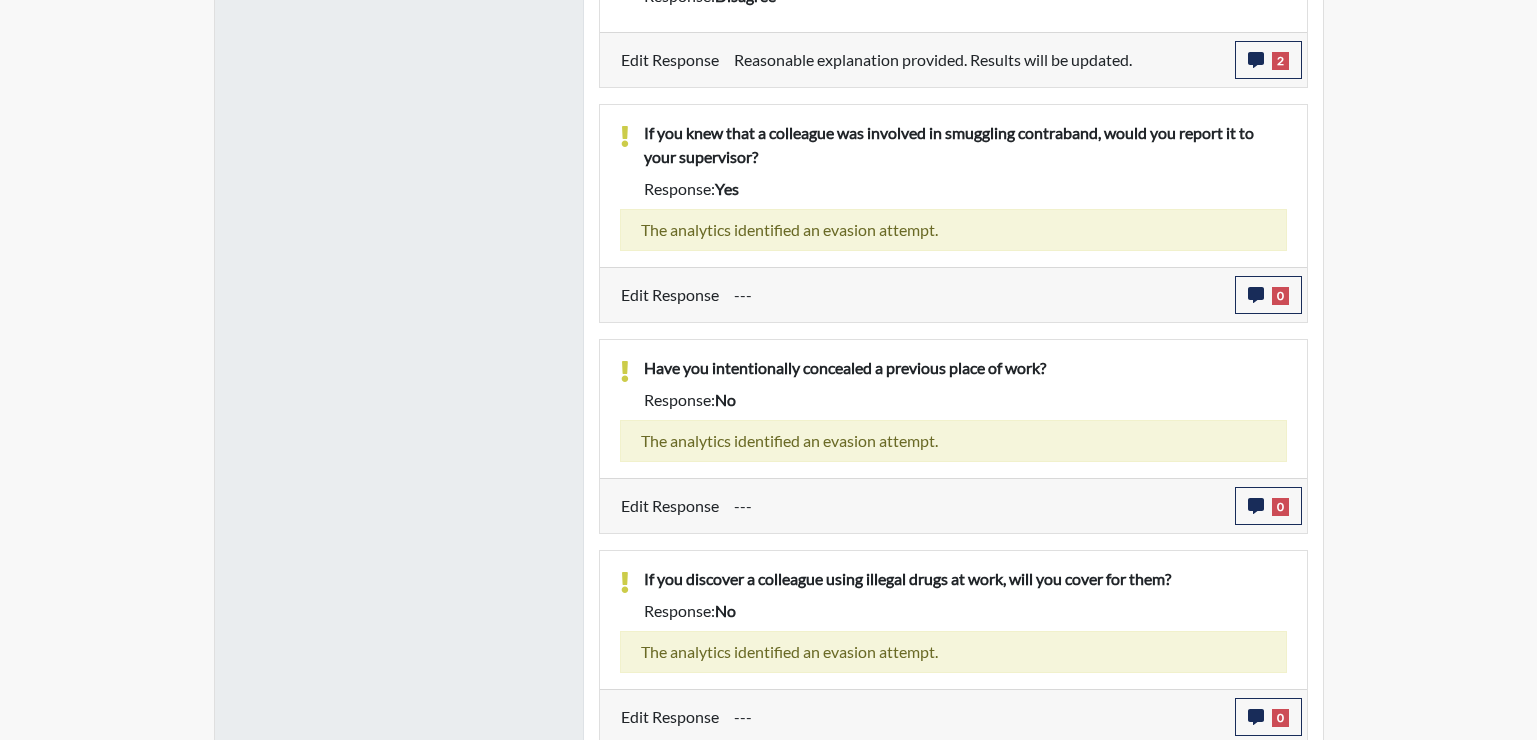scroll, scrollTop: 2068, scrollLeft: 0, axis: vertical 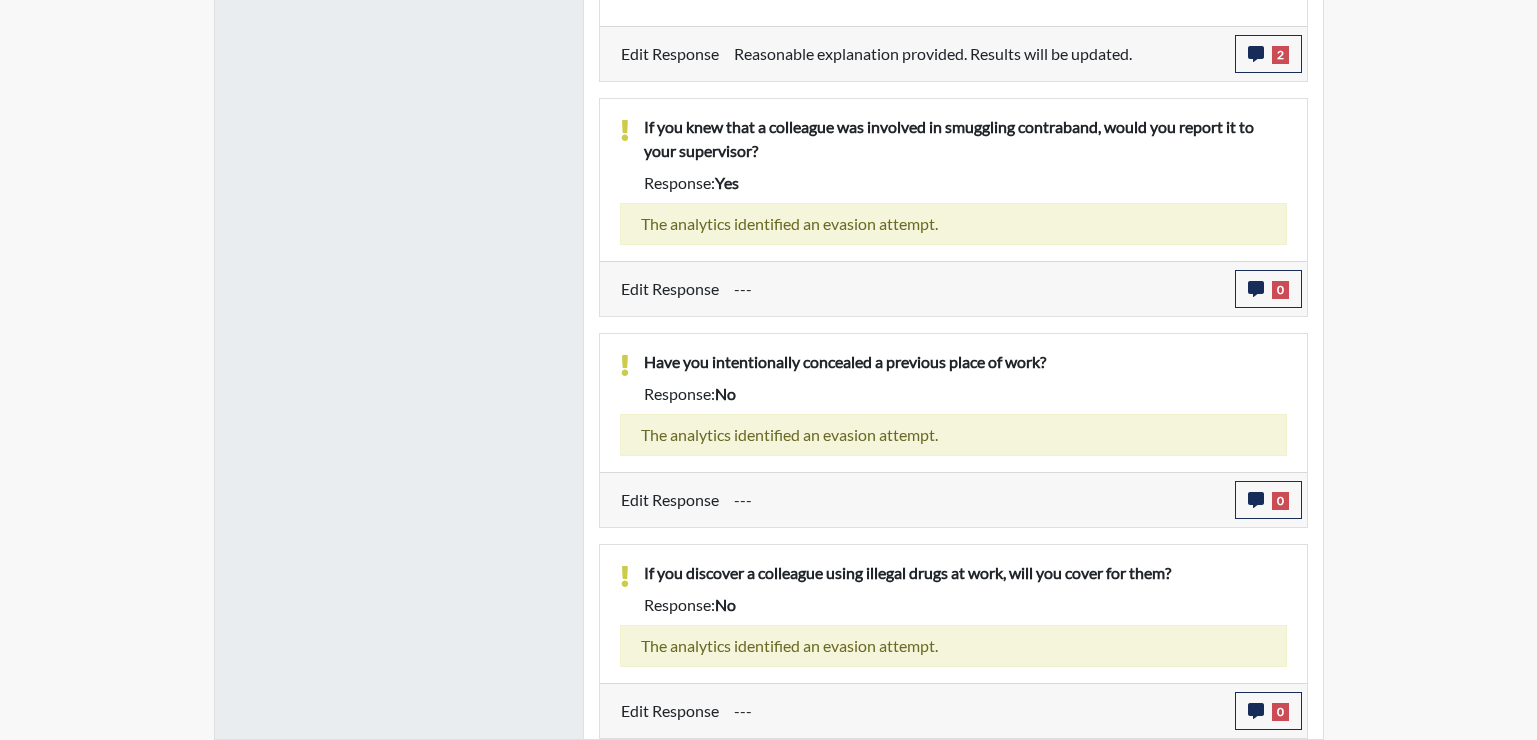 click on "Have you intentionally concealed a previous place of work?" at bounding box center (965, 366) 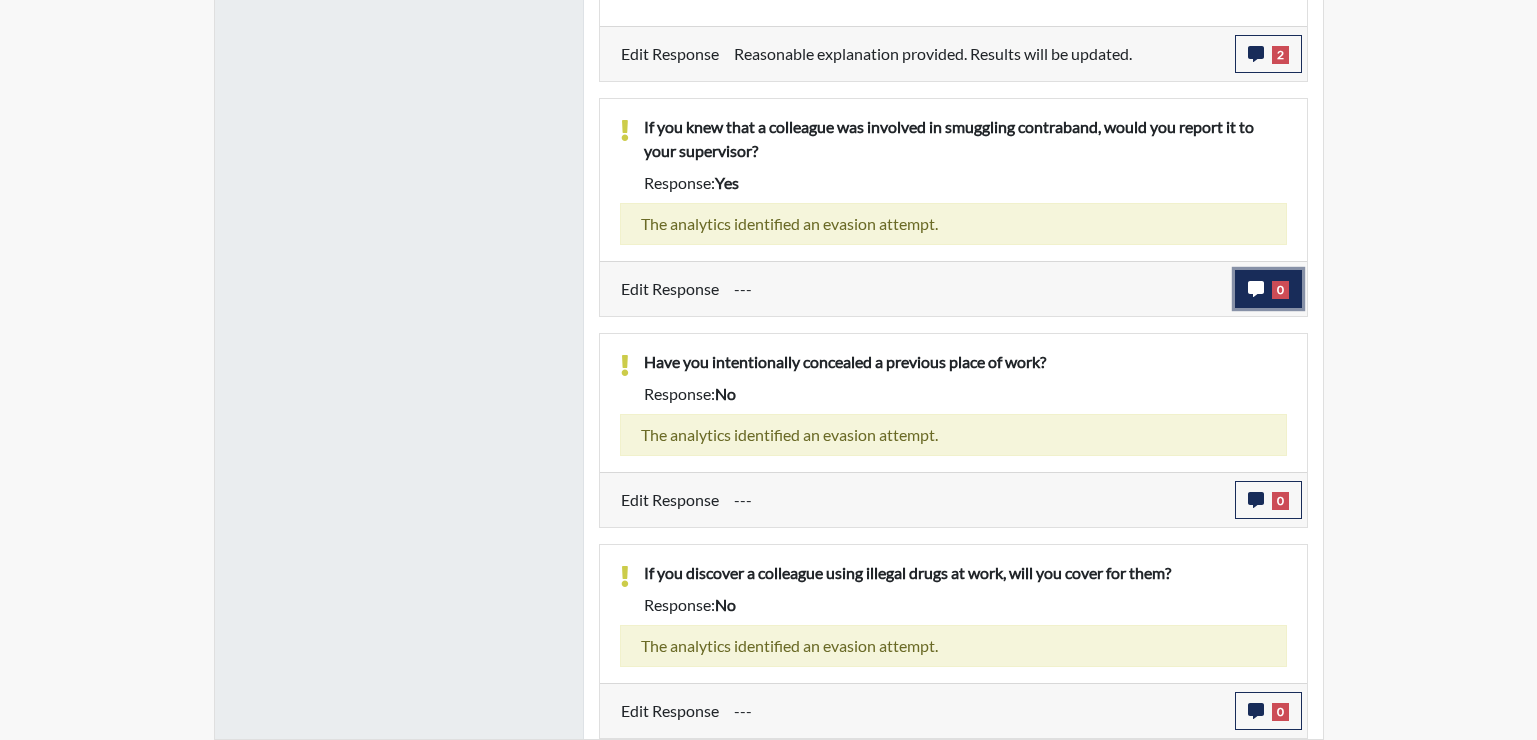 click 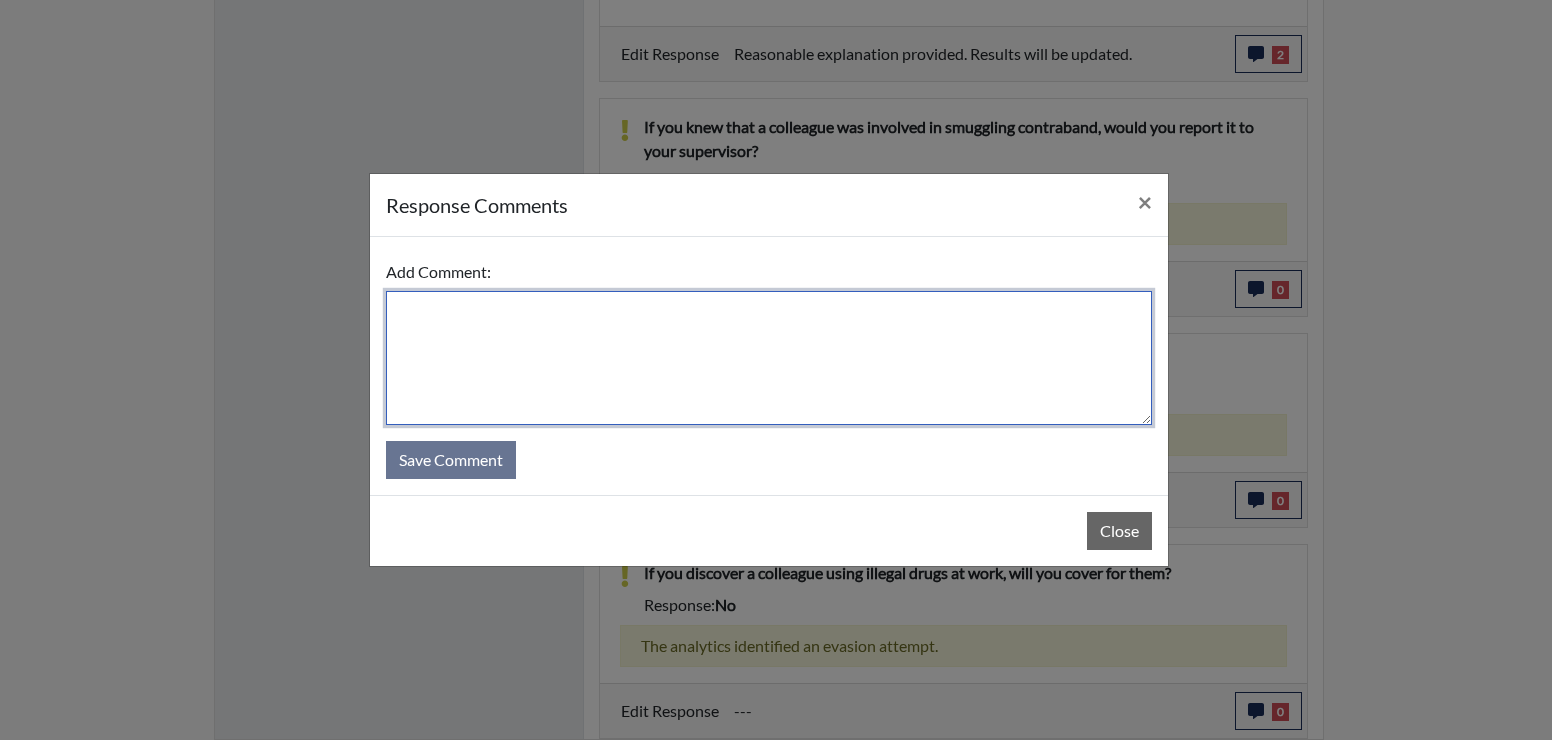 click at bounding box center (769, 358) 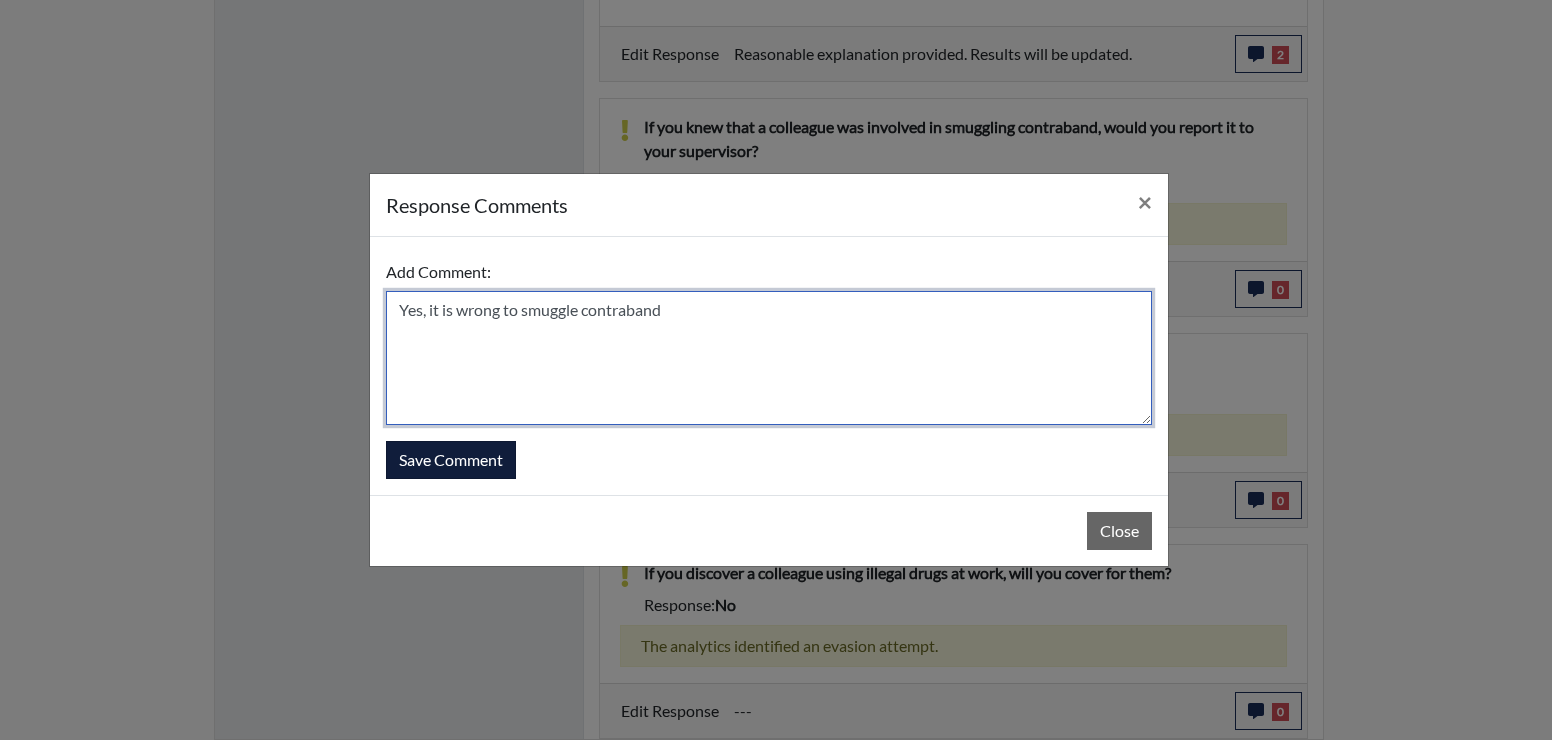 type on "Yes, it is wrong to smuggle contraband" 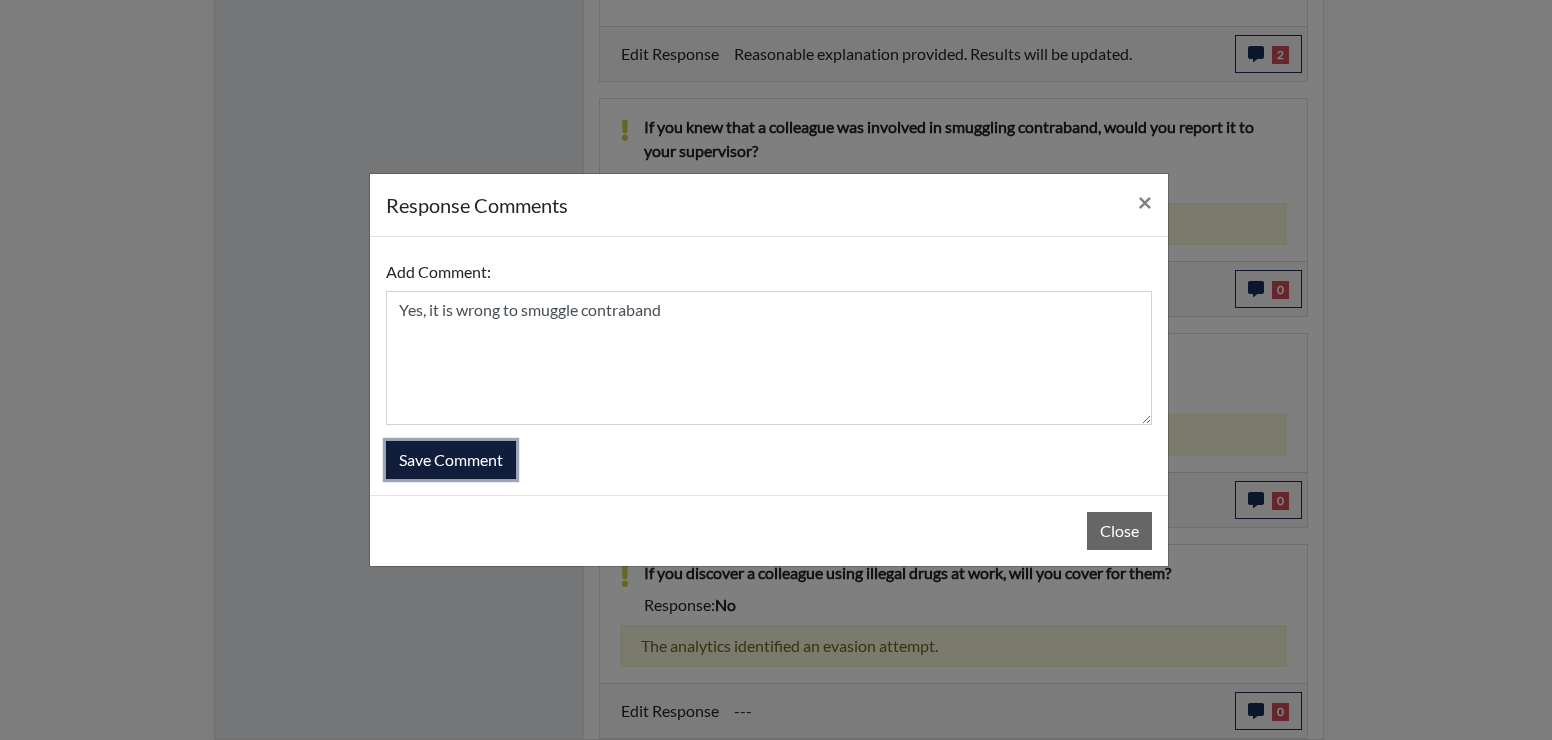 click on "Save Comment" at bounding box center (451, 460) 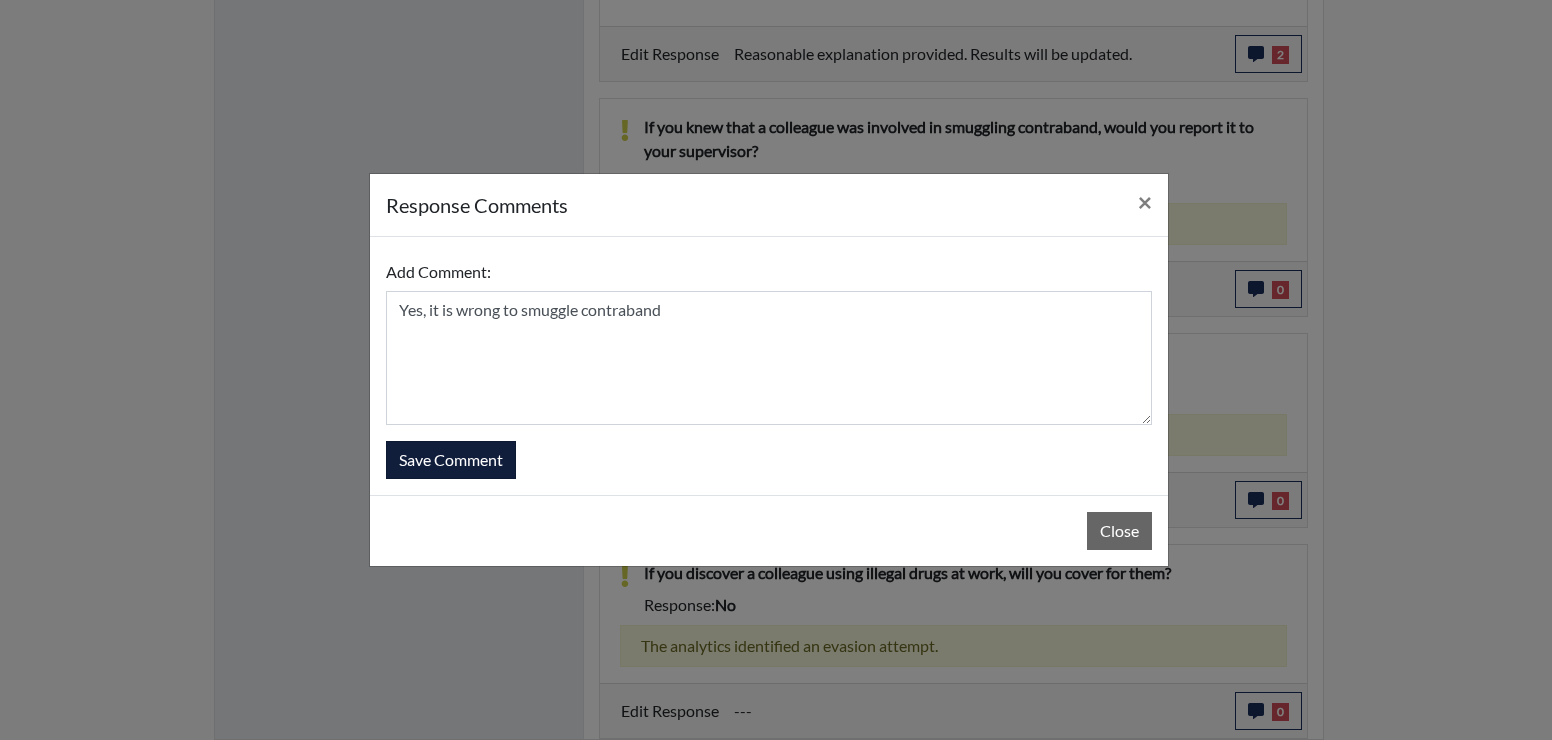 type 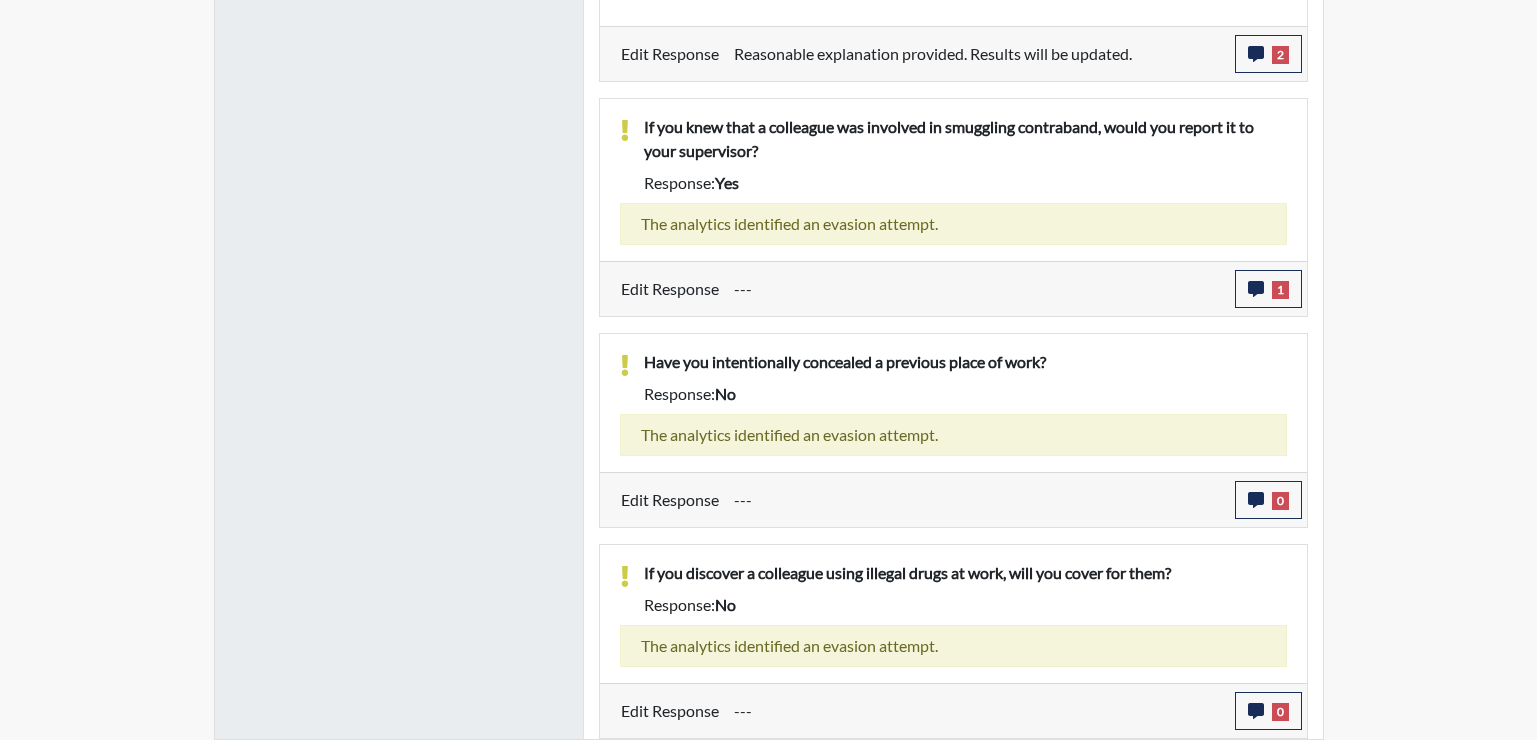 scroll, scrollTop: 999668, scrollLeft: 999169, axis: both 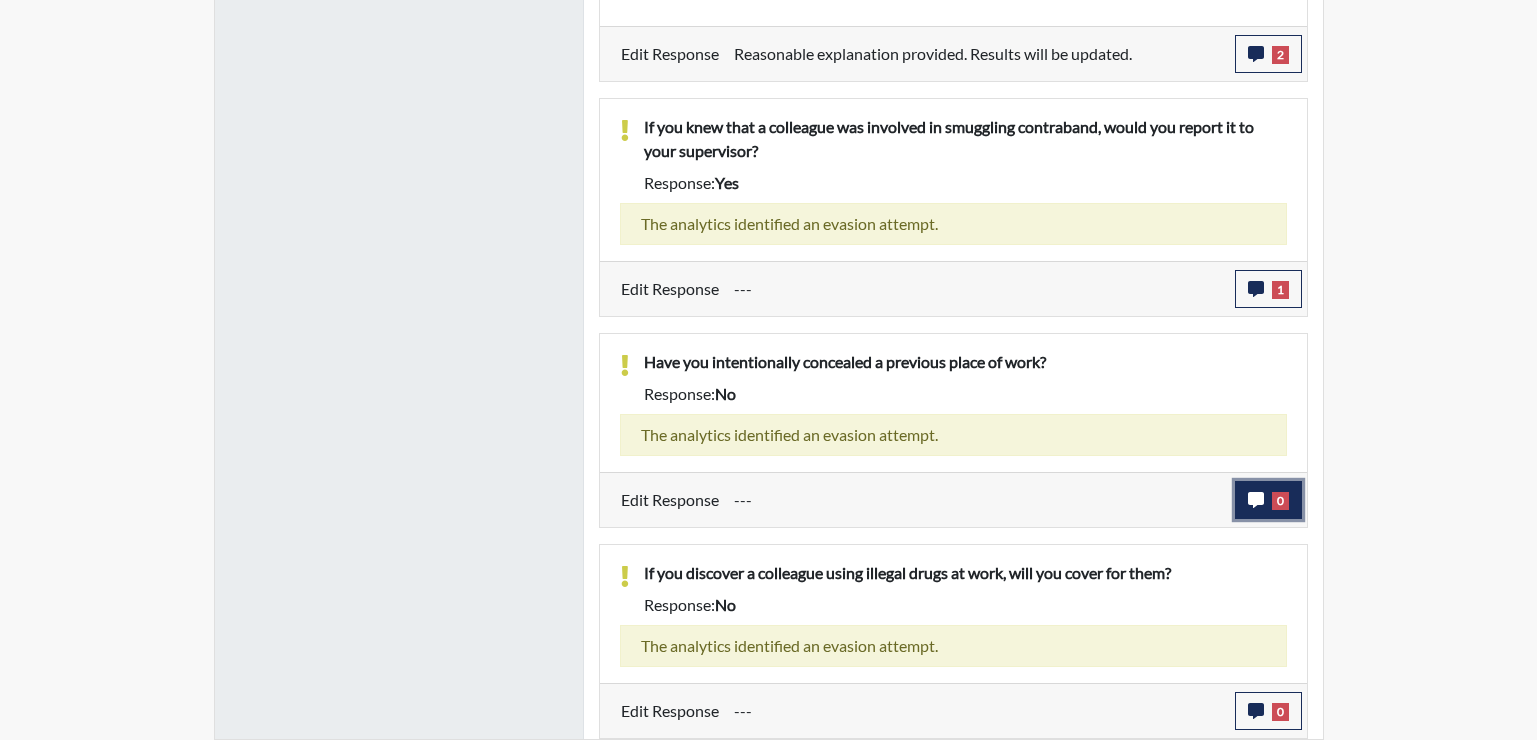 click 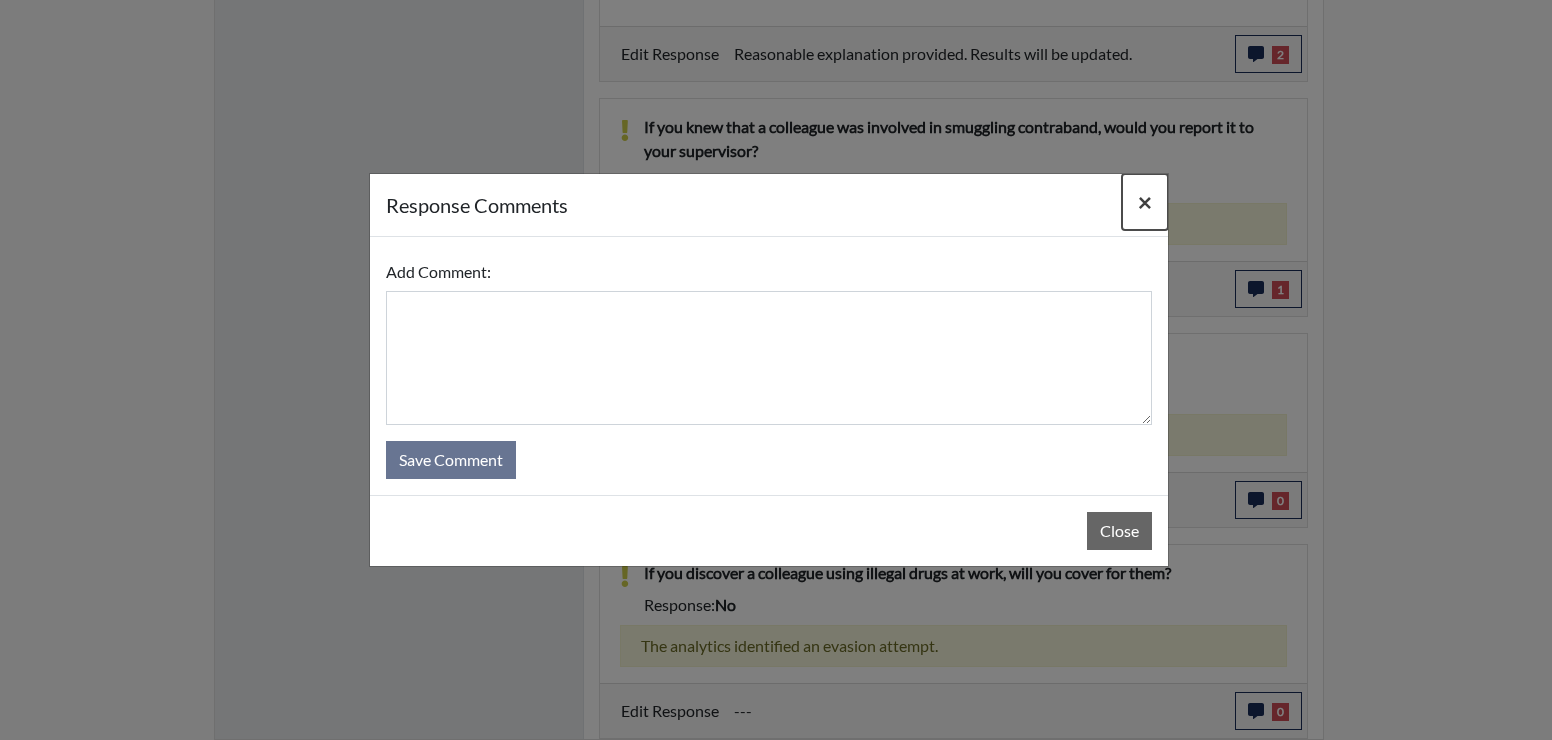 click on "×" at bounding box center [1145, 201] 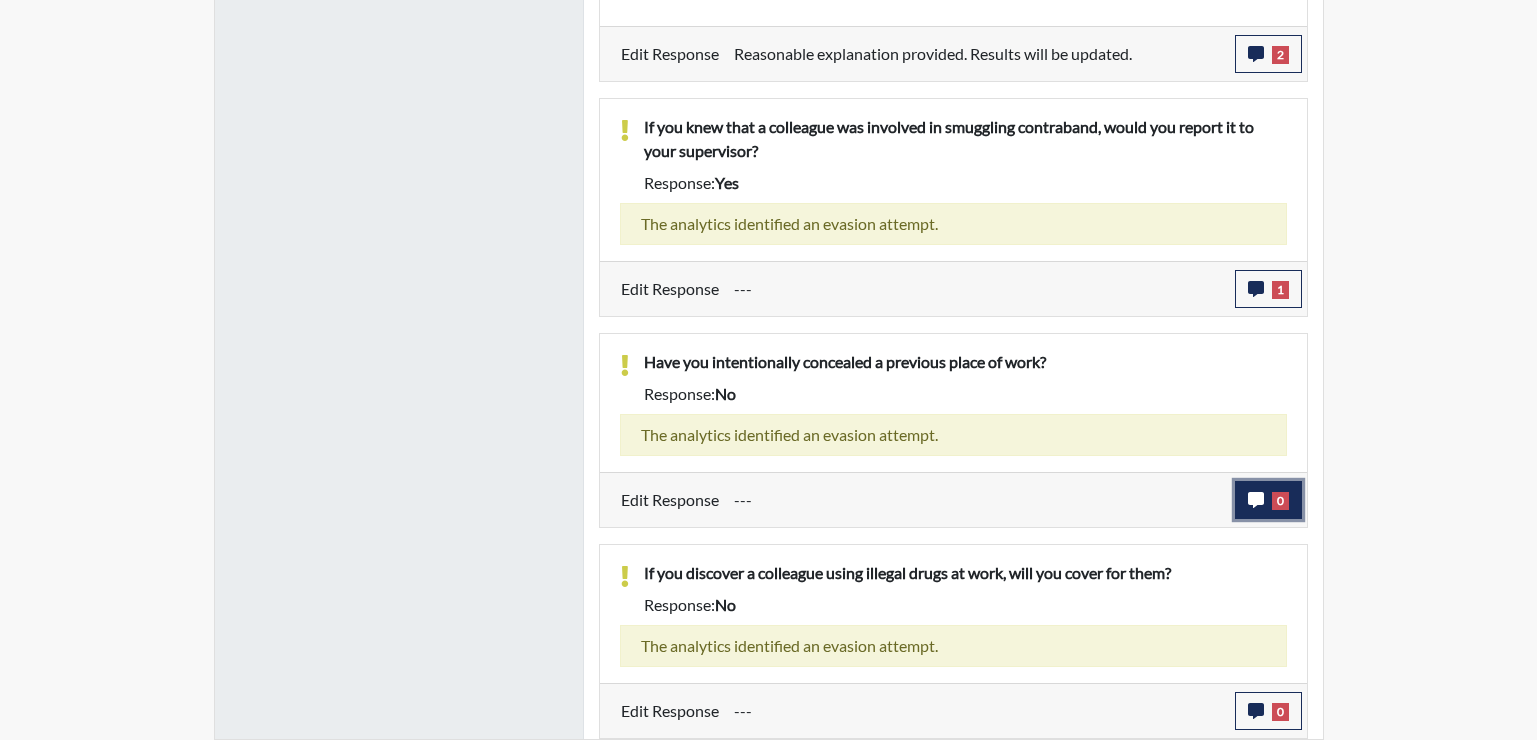 click on "0" at bounding box center (1268, 500) 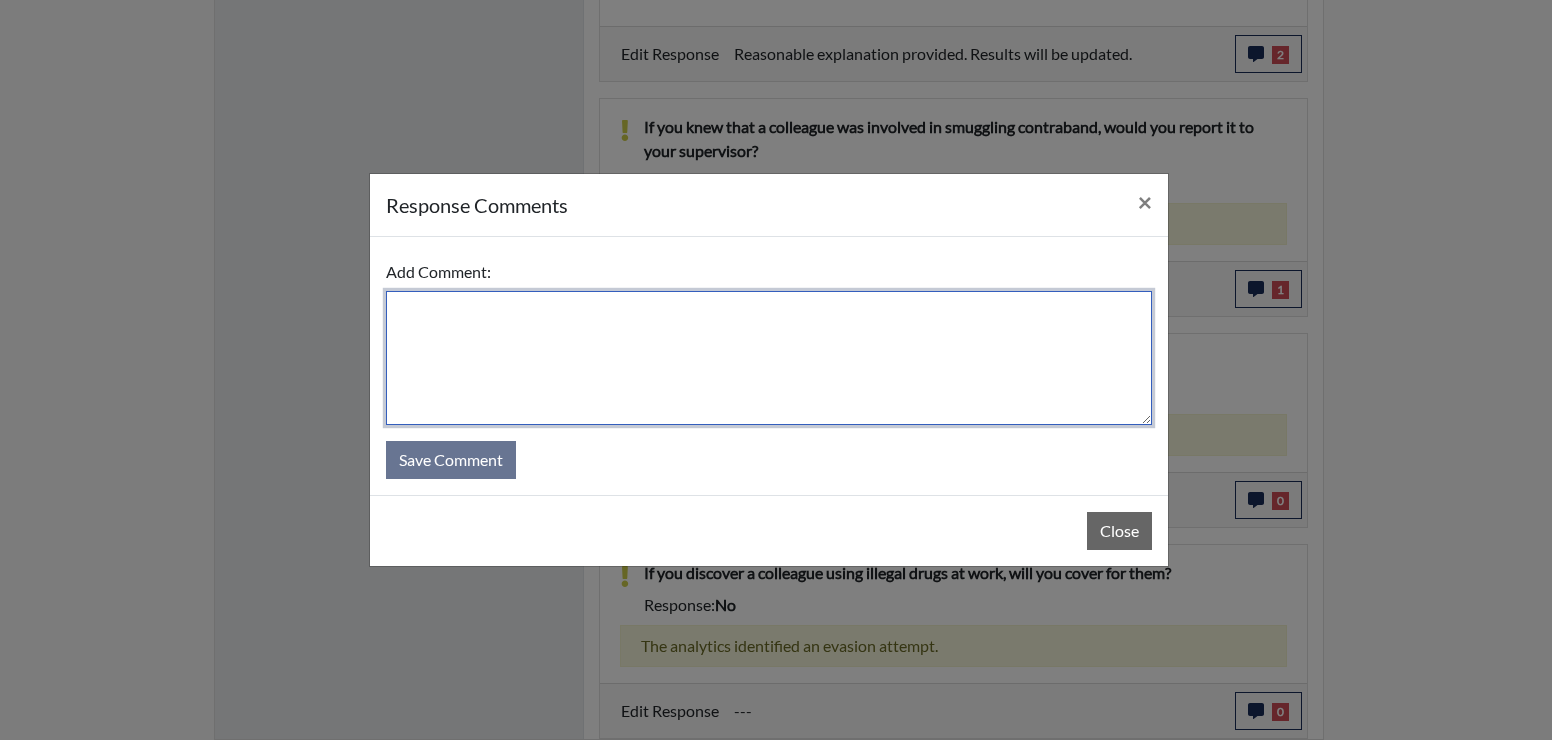 drag, startPoint x: 431, startPoint y: 361, endPoint x: 447, endPoint y: 364, distance: 16.27882 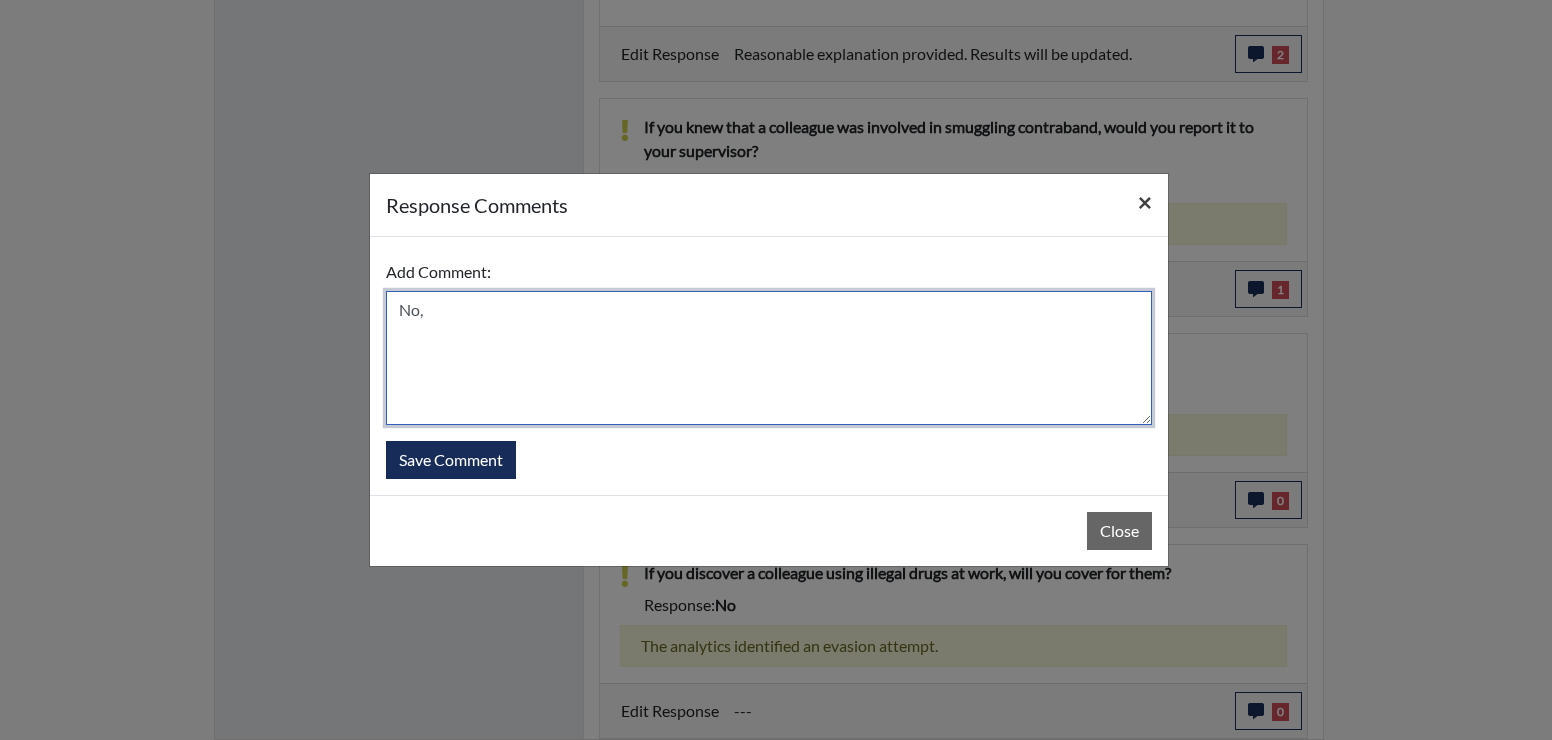 type on "No," 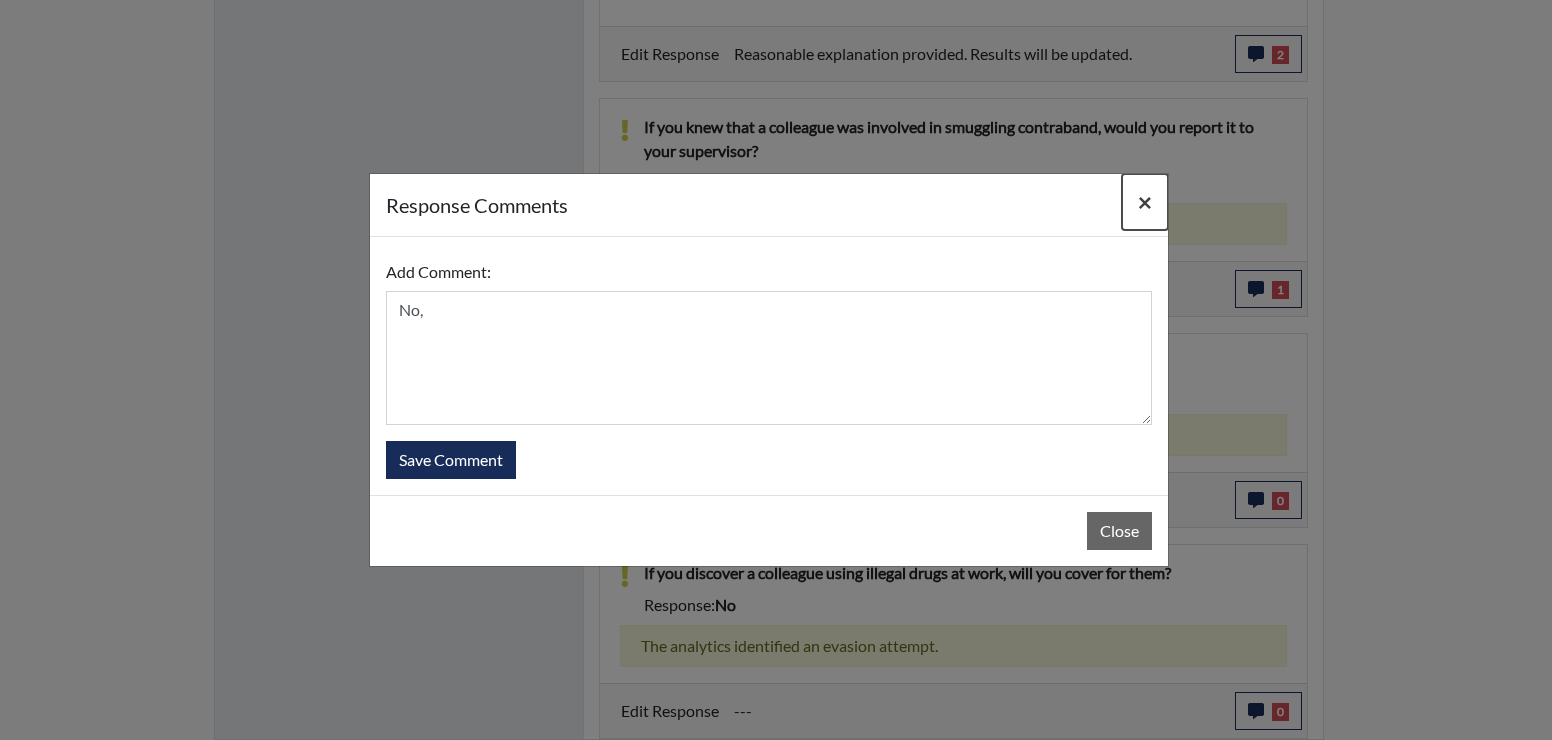 click on "×" at bounding box center [1145, 201] 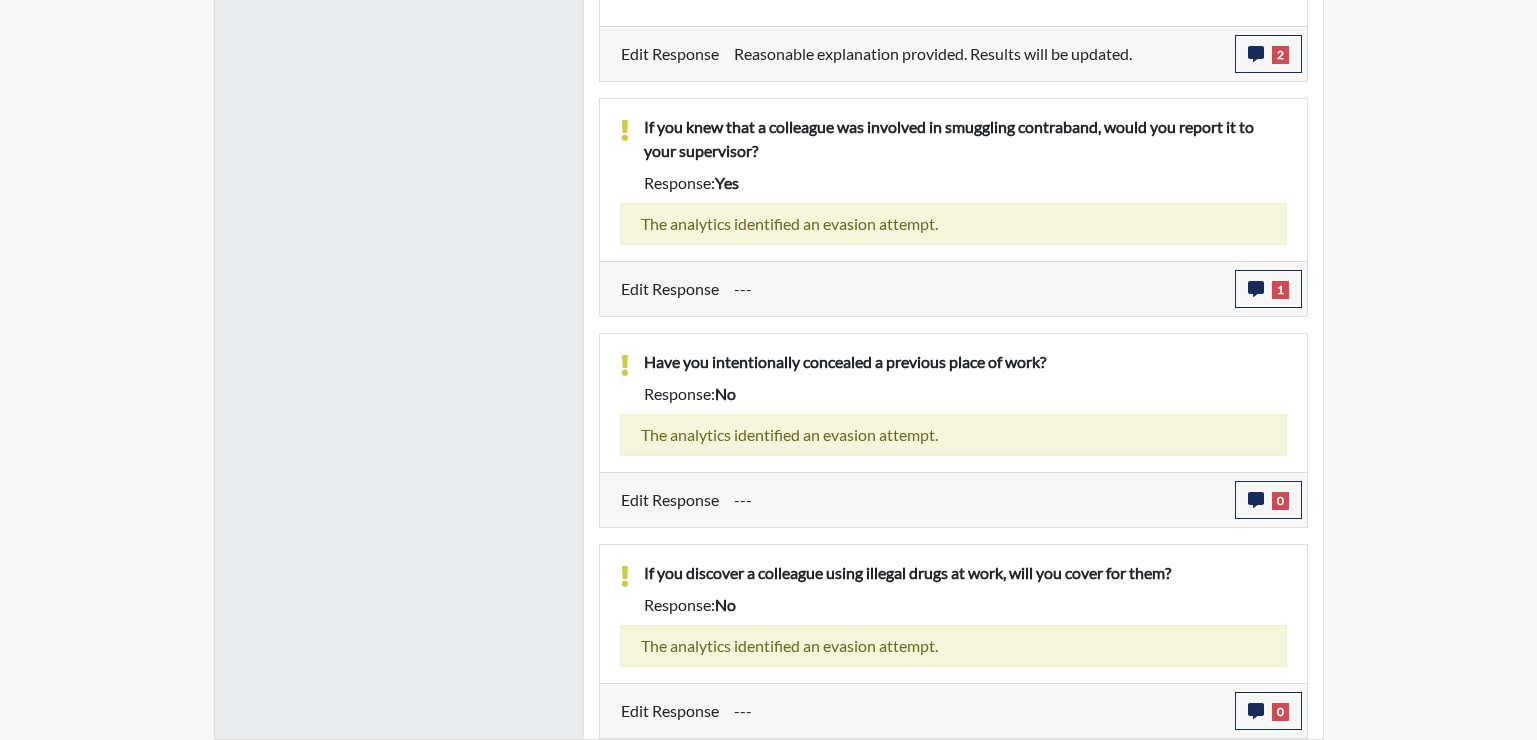 click on "Response:  no" at bounding box center [965, 605] 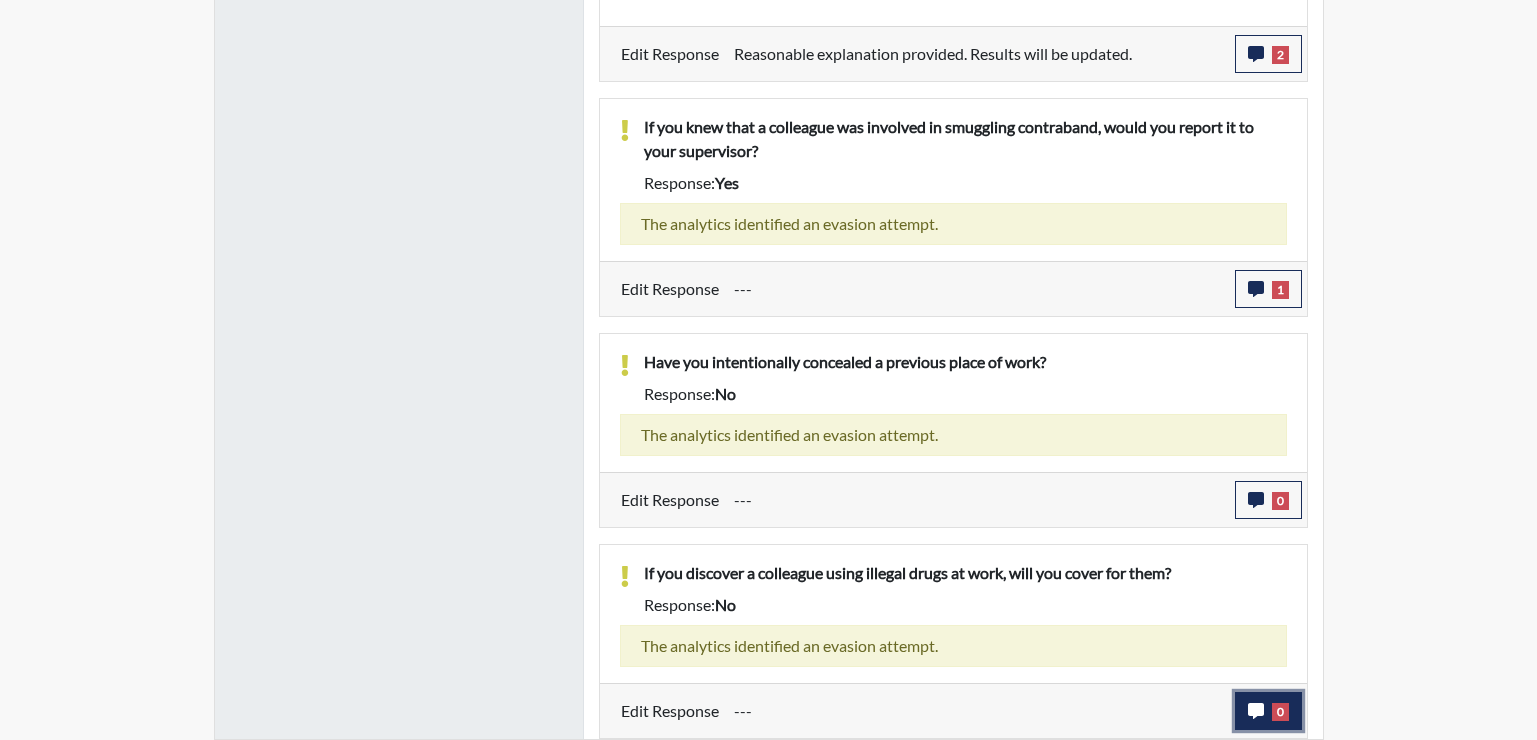 click 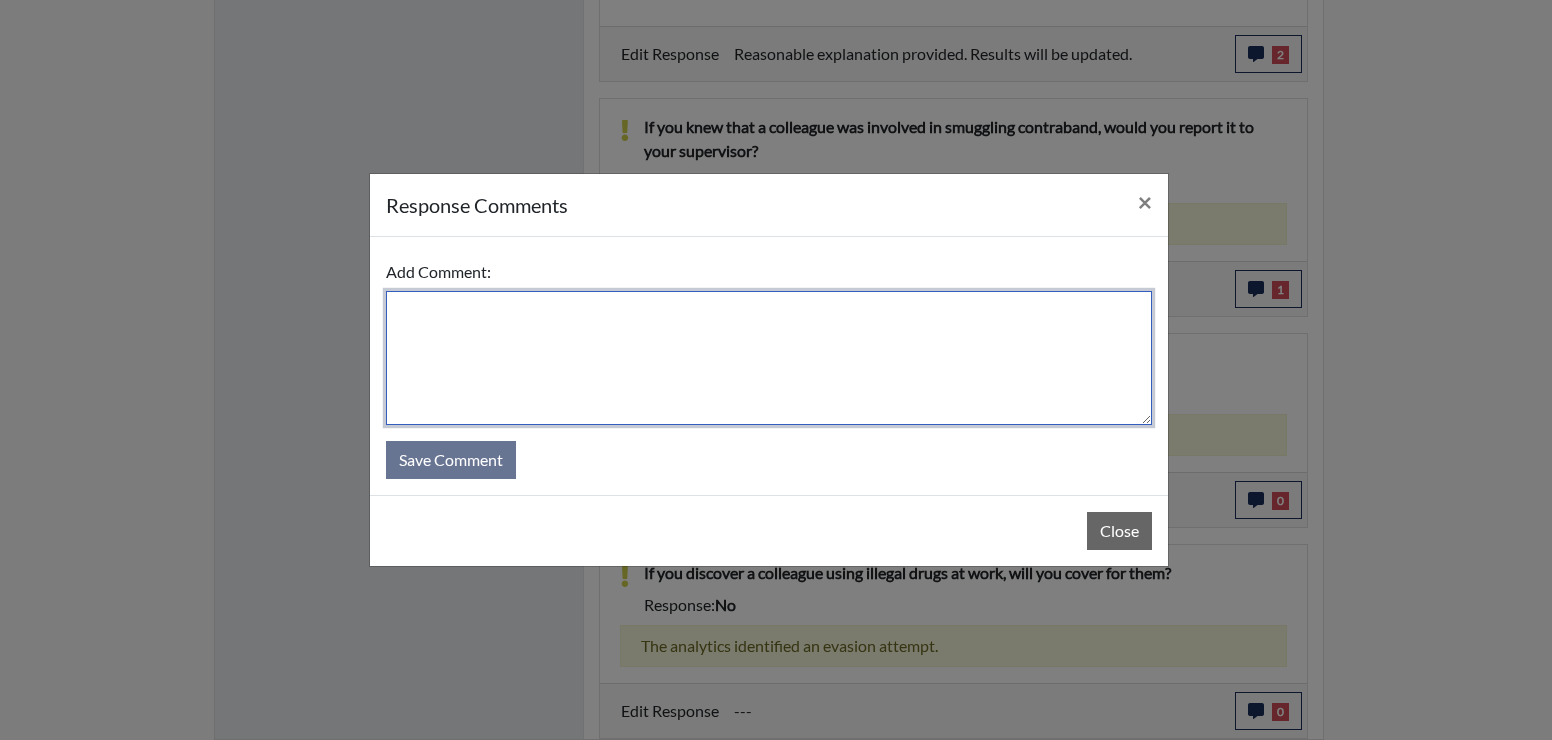 click at bounding box center (769, 358) 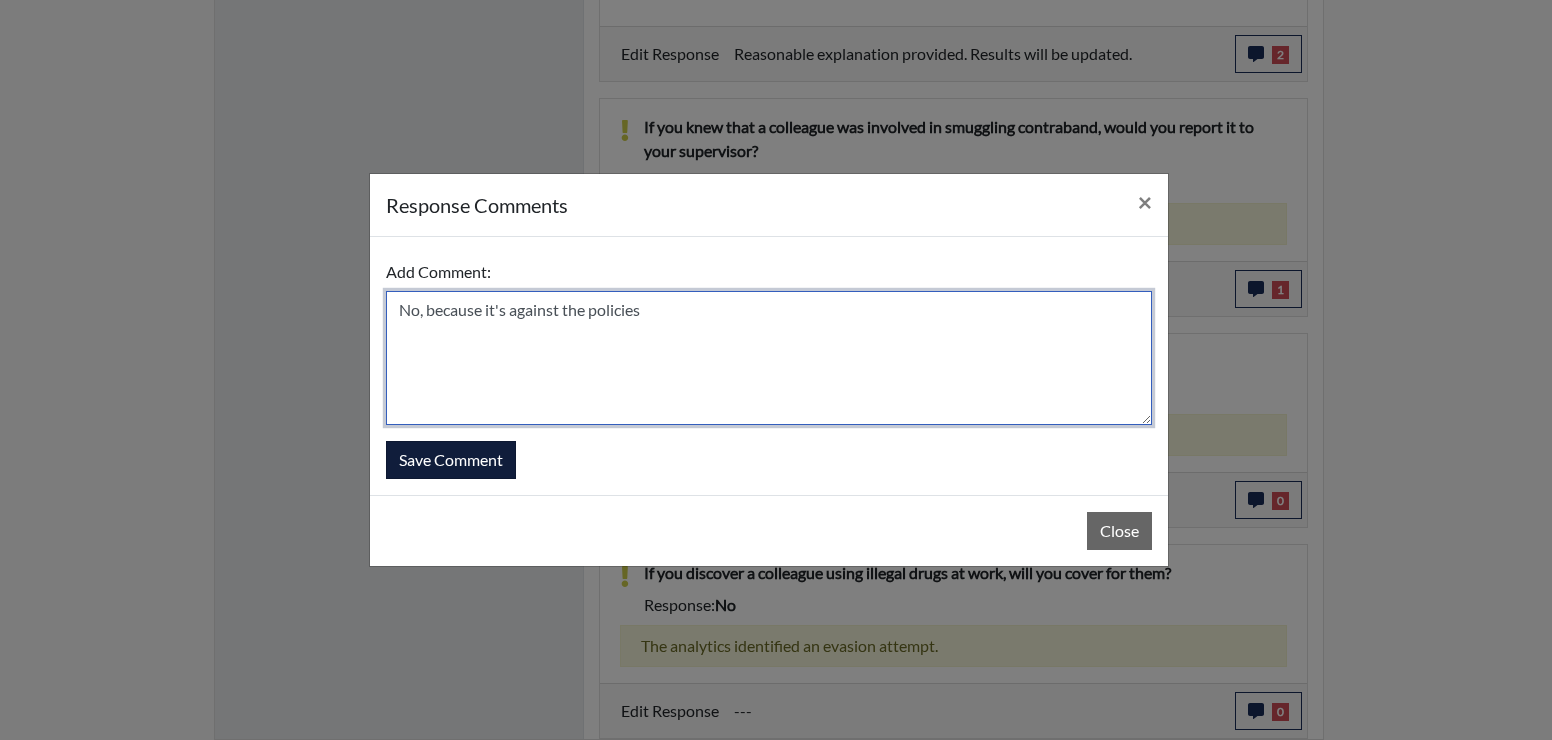 type on "No, because it's against the policies" 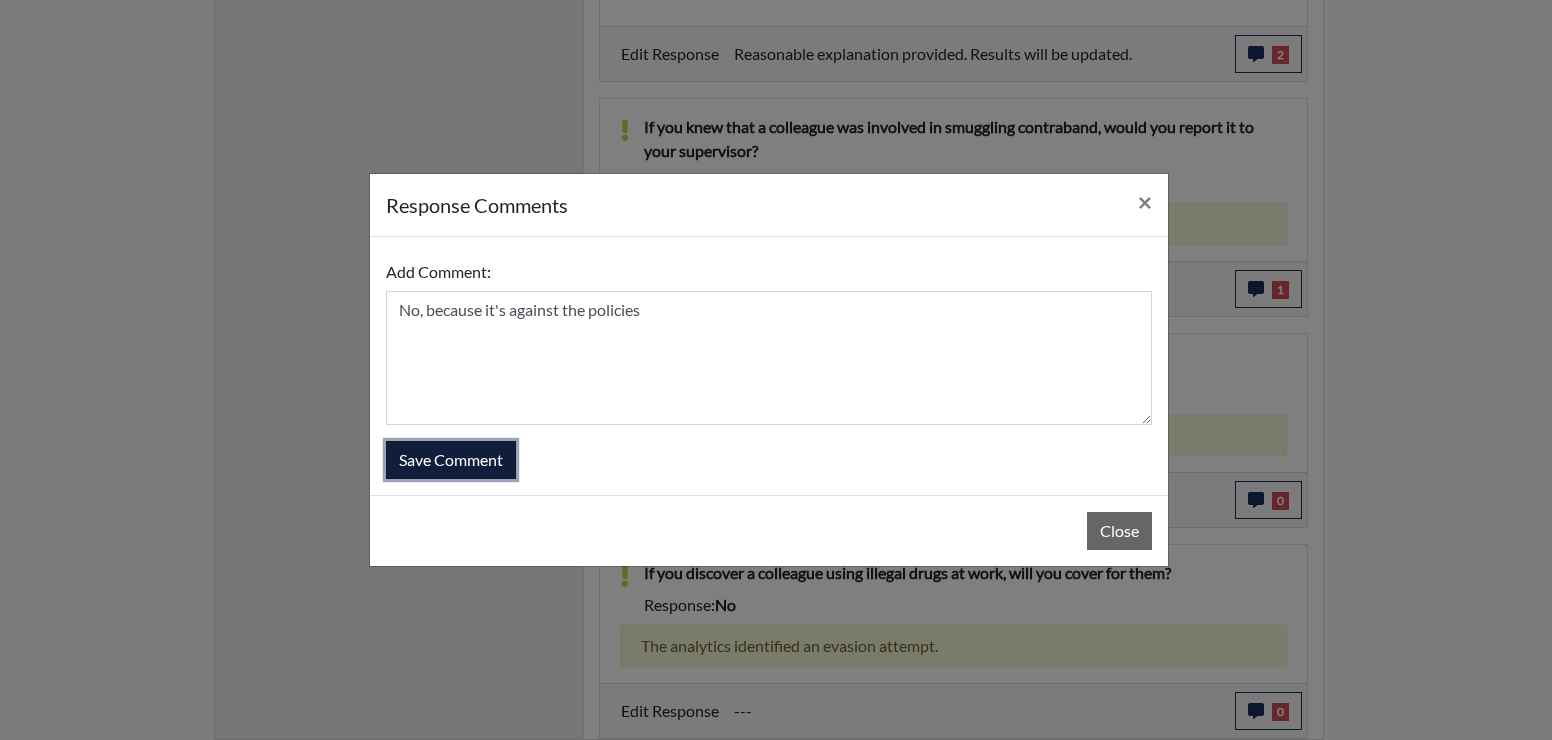 click on "Save Comment" at bounding box center [451, 460] 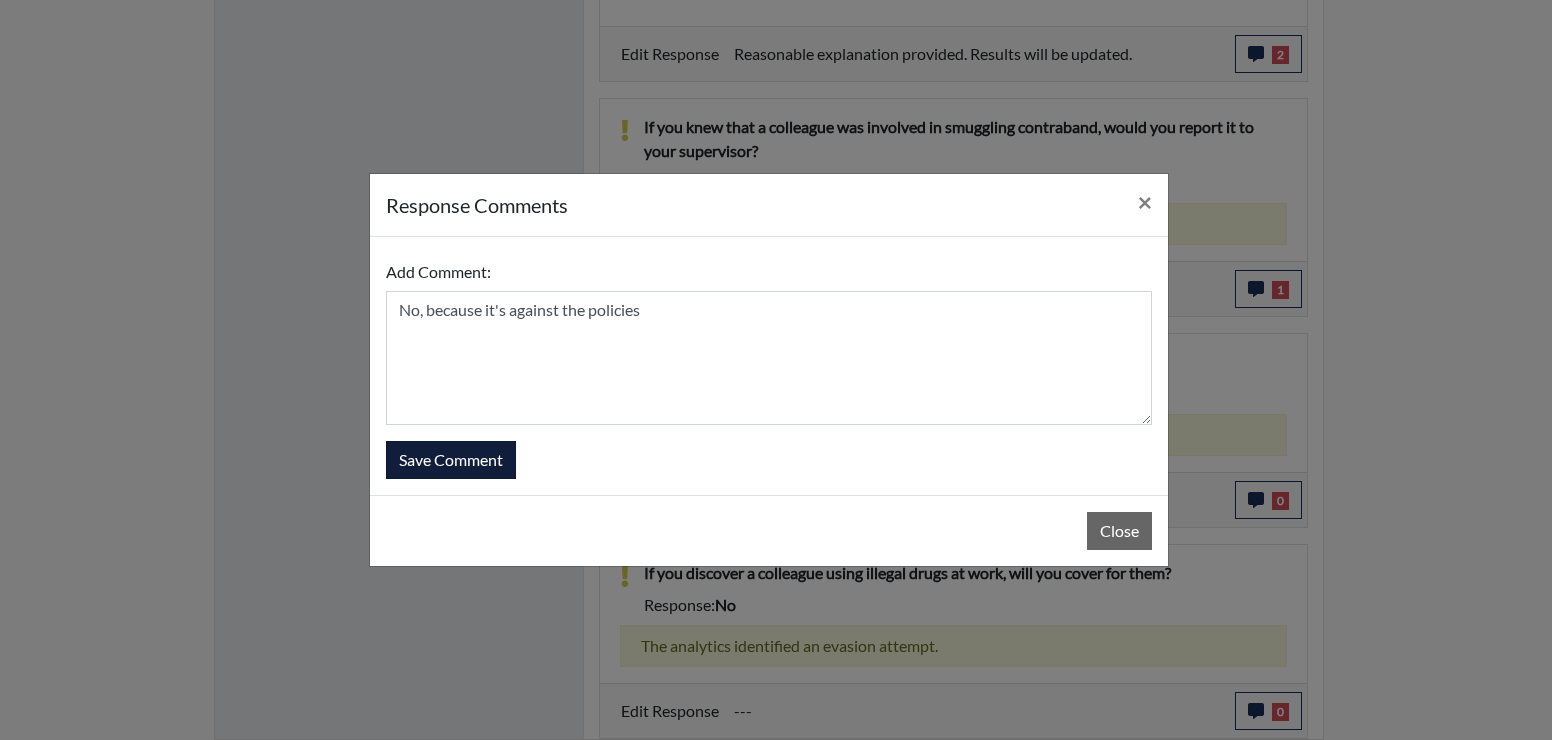 type 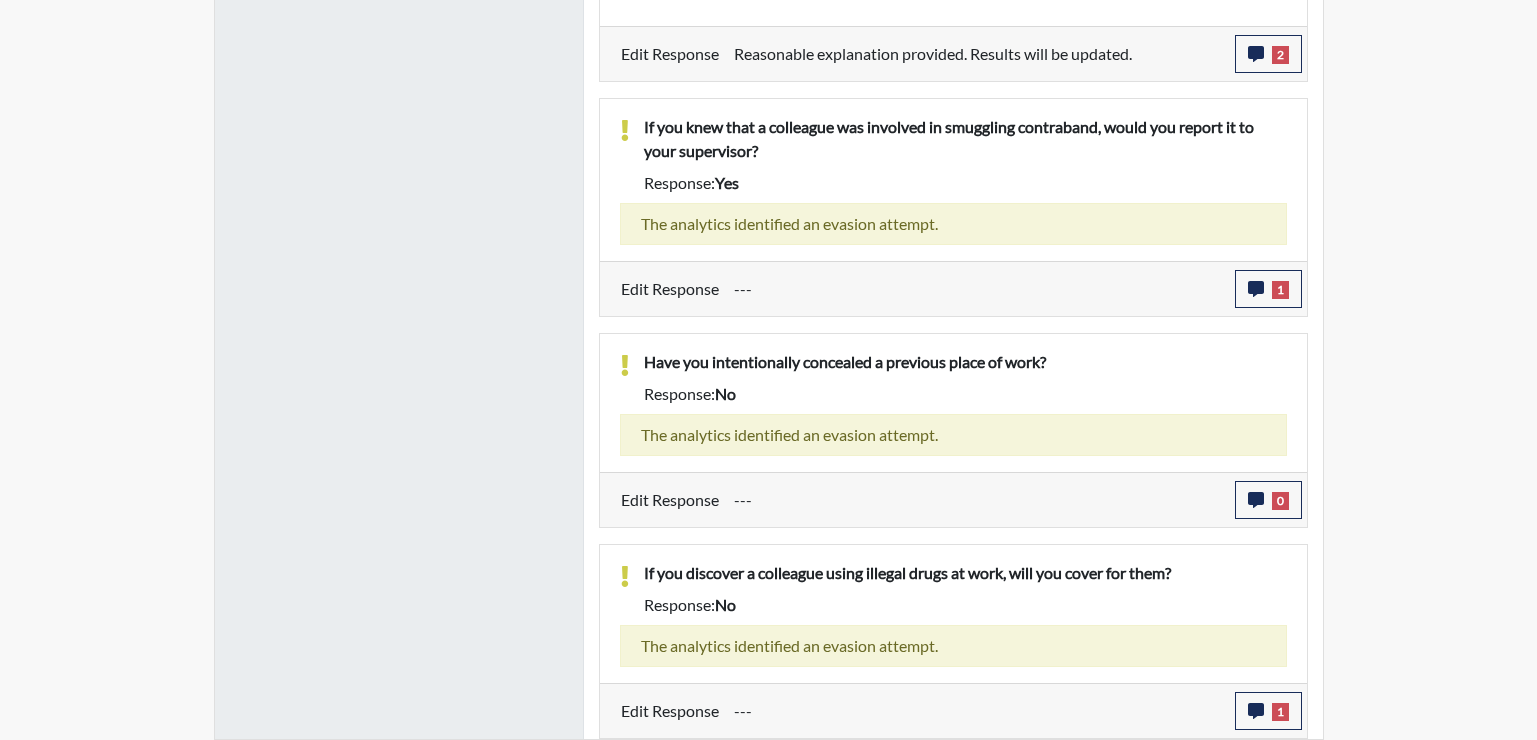 scroll, scrollTop: 999668, scrollLeft: 999169, axis: both 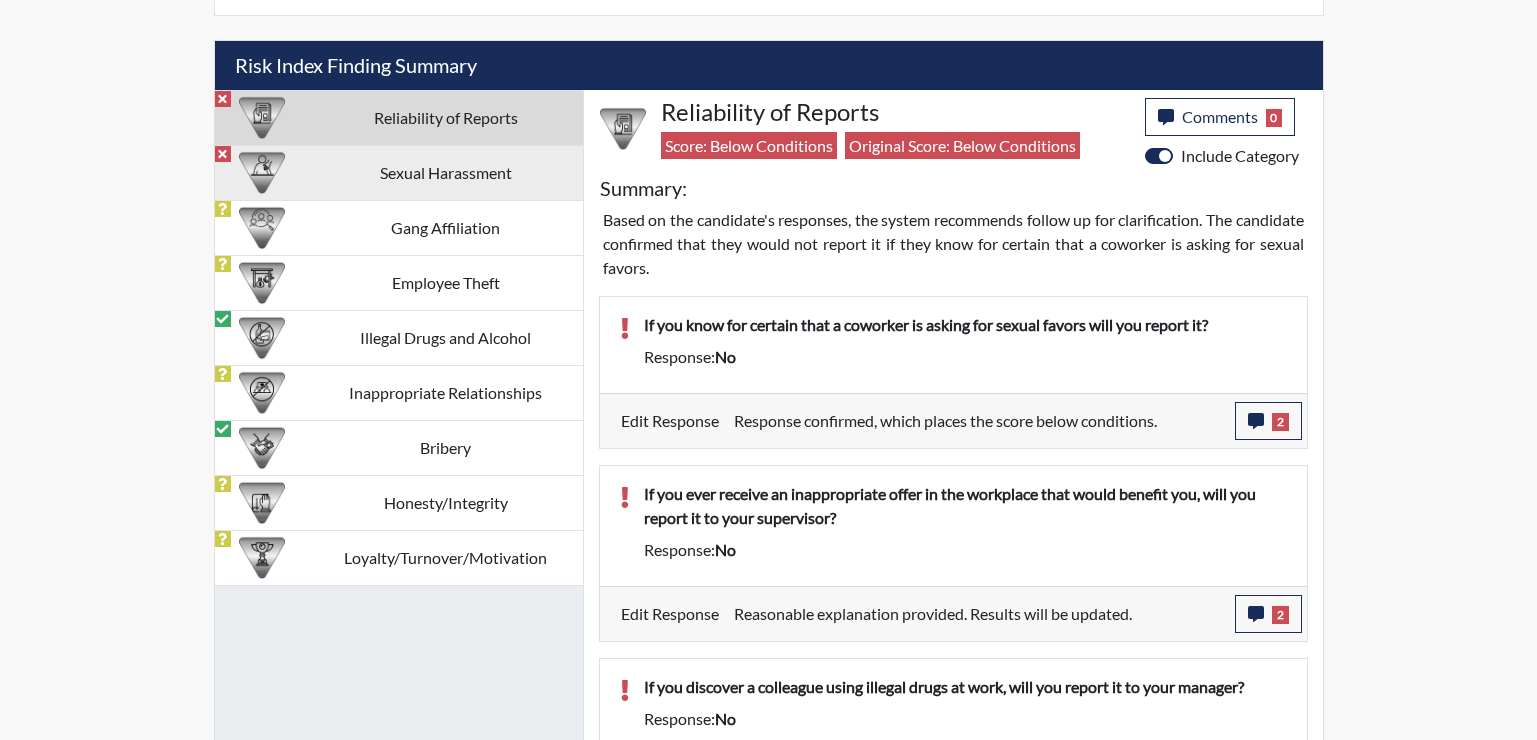 click on "Sexual Harassment" at bounding box center (446, 172) 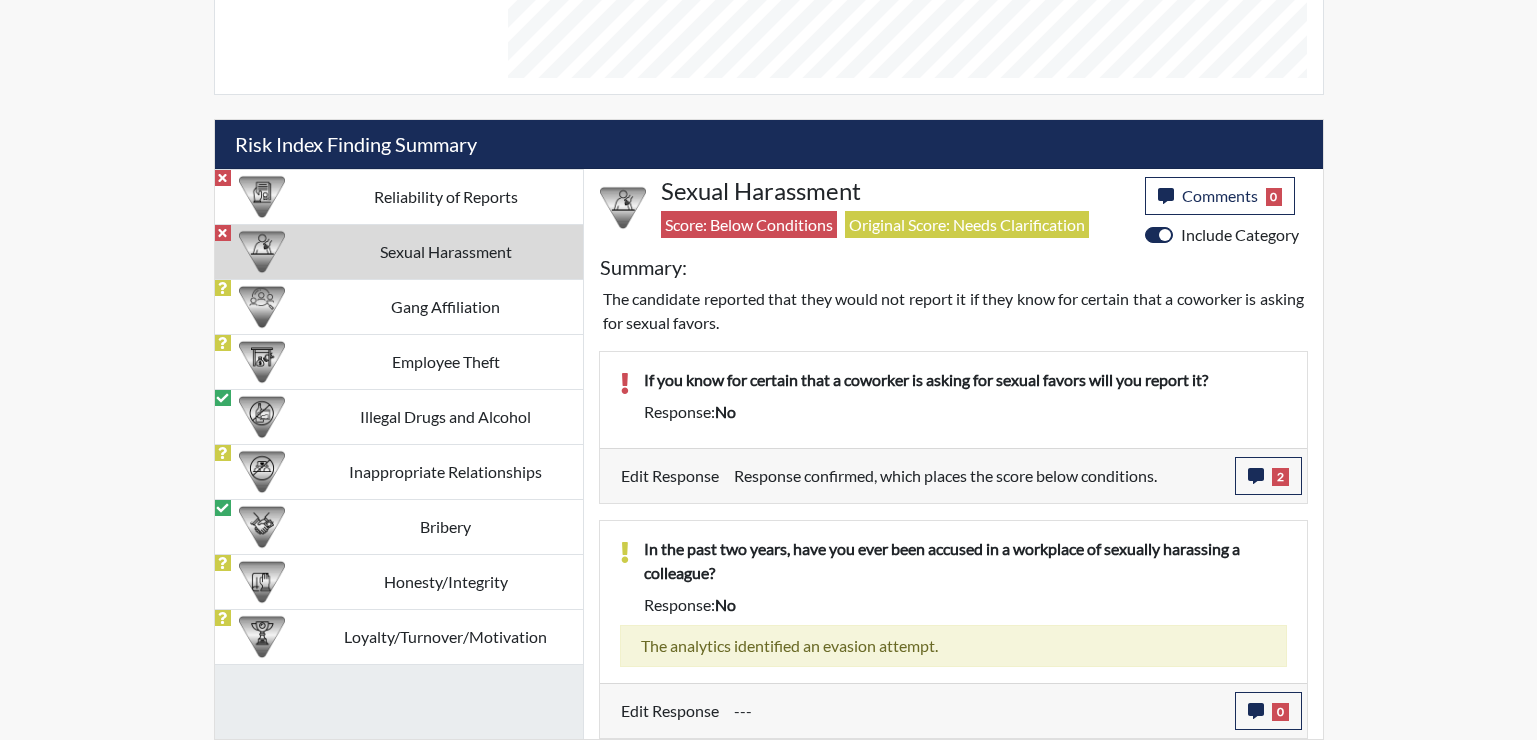 drag, startPoint x: 1249, startPoint y: 709, endPoint x: 1185, endPoint y: 684, distance: 68.70953 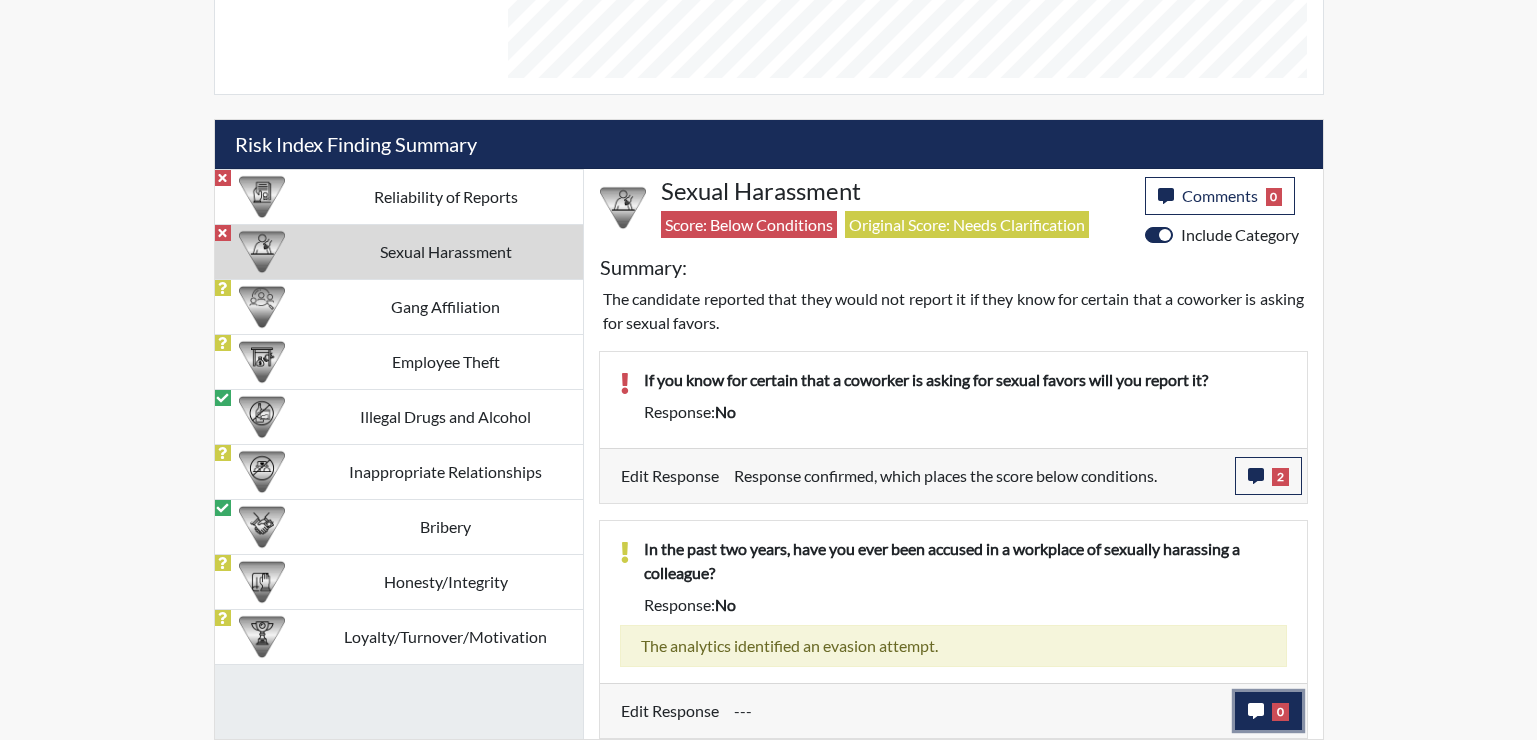 click 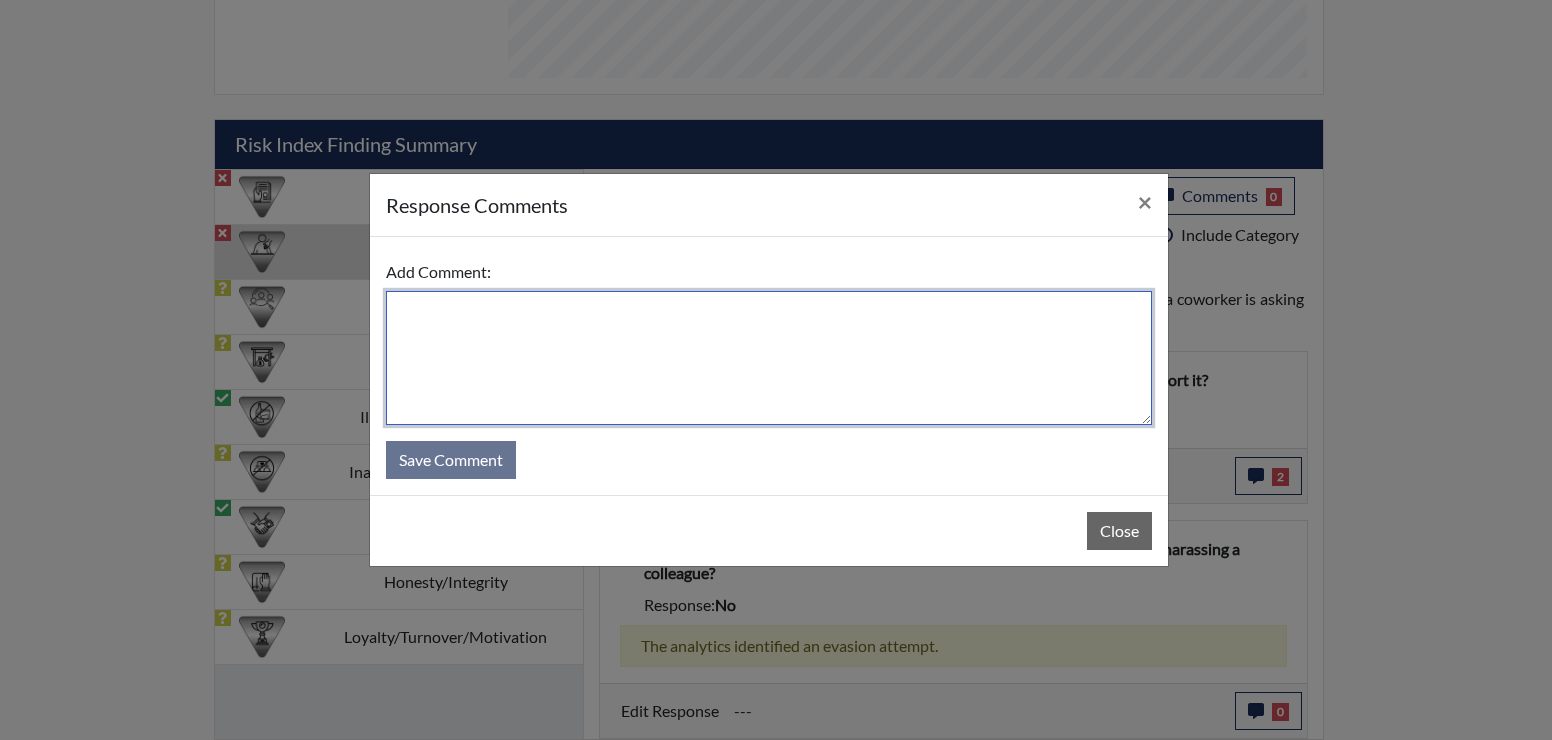 drag, startPoint x: 419, startPoint y: 312, endPoint x: 414, endPoint y: 338, distance: 26.476404 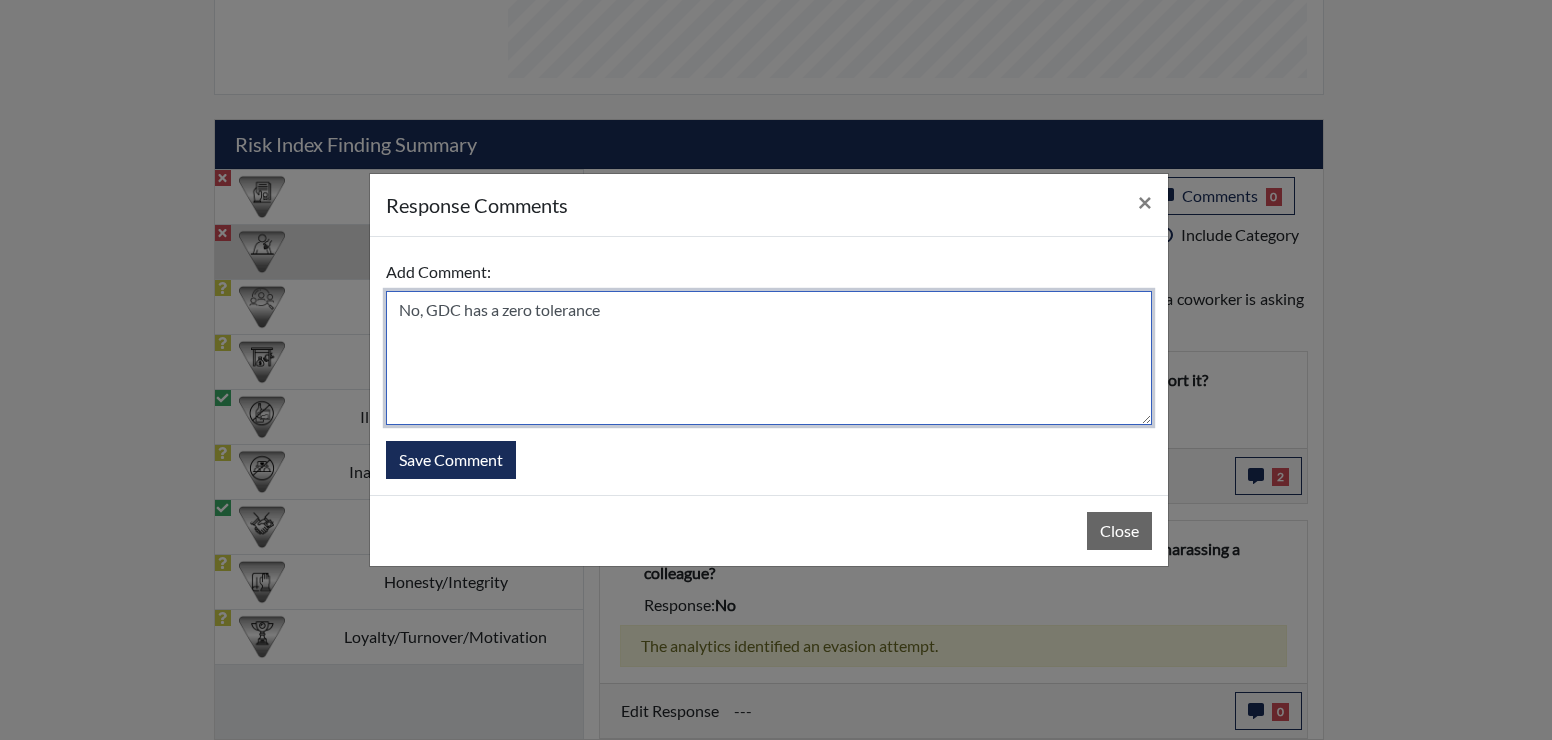 click on "No, GDC has a zero tolerance" at bounding box center [769, 358] 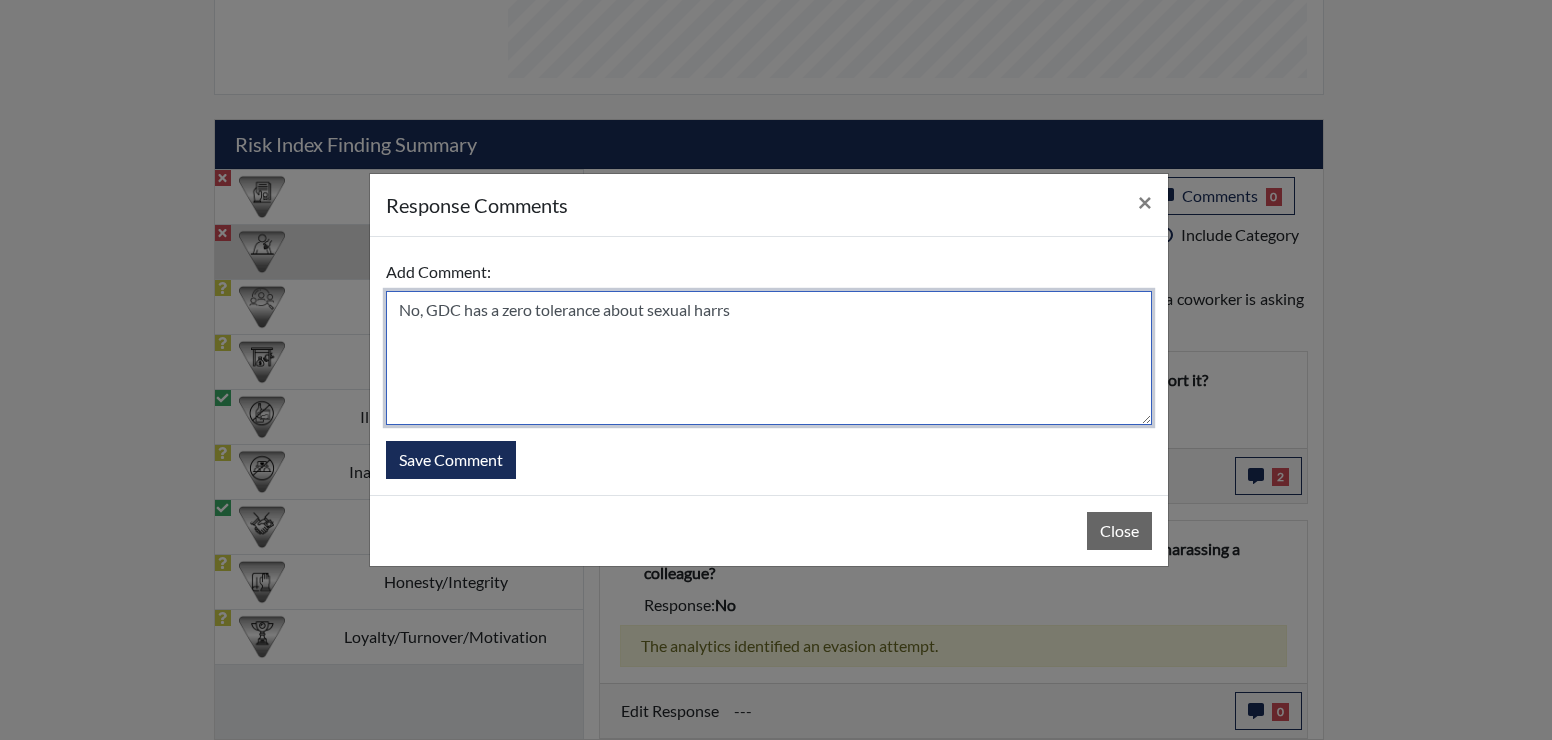 drag, startPoint x: 723, startPoint y: 315, endPoint x: 796, endPoint y: 298, distance: 74.953316 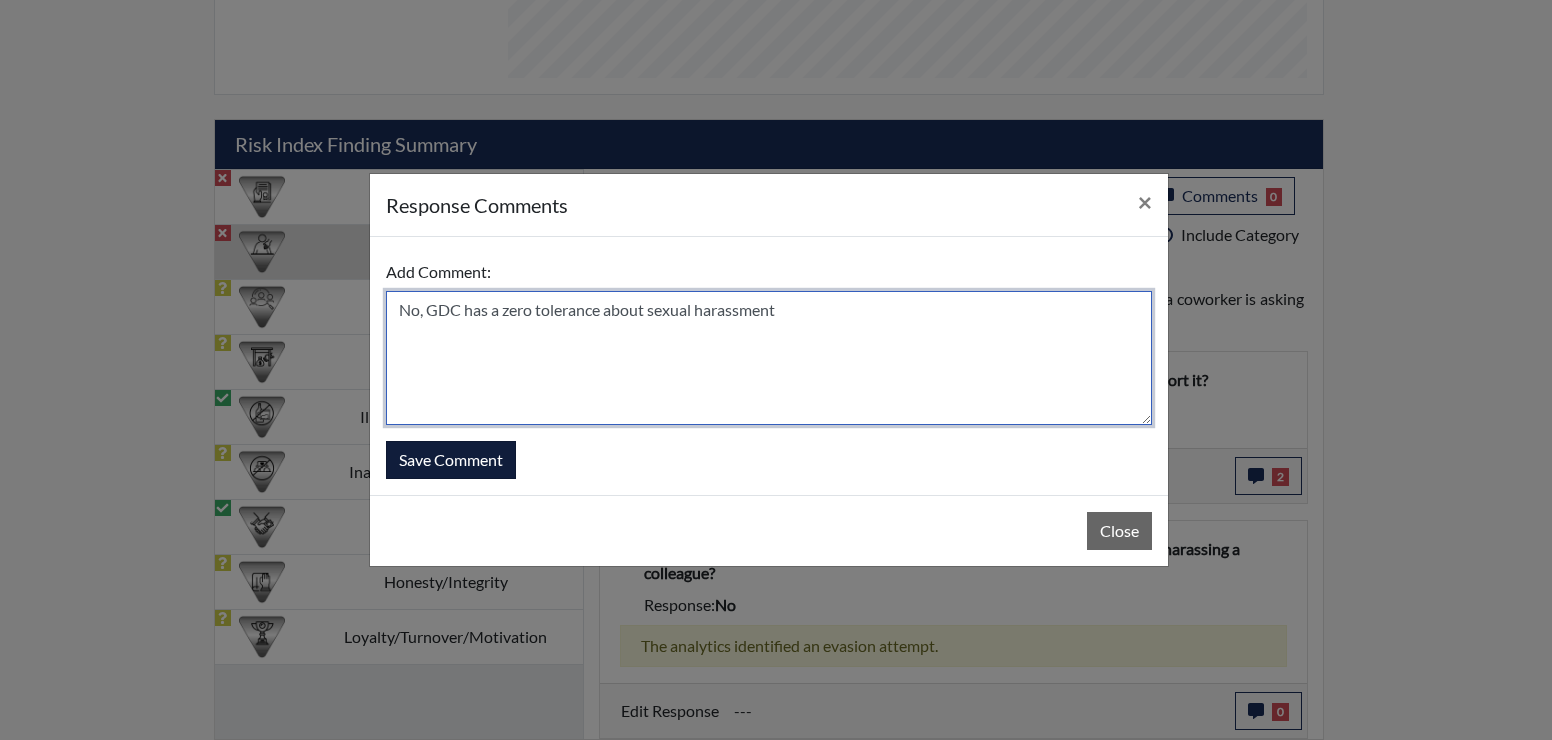 type on "No, GDC has a zero tolerance about sexual harassment" 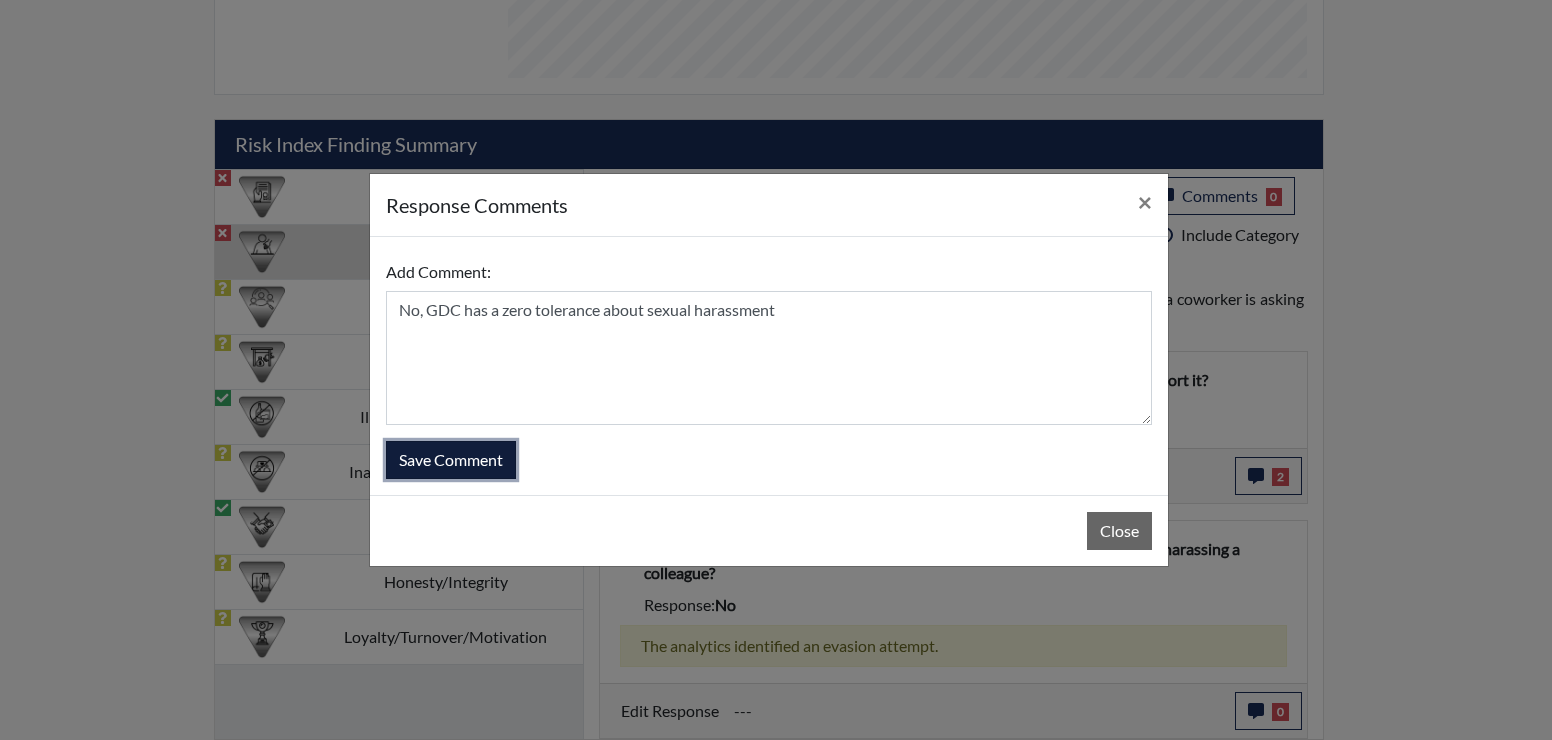 click on "Save Comment" at bounding box center [451, 460] 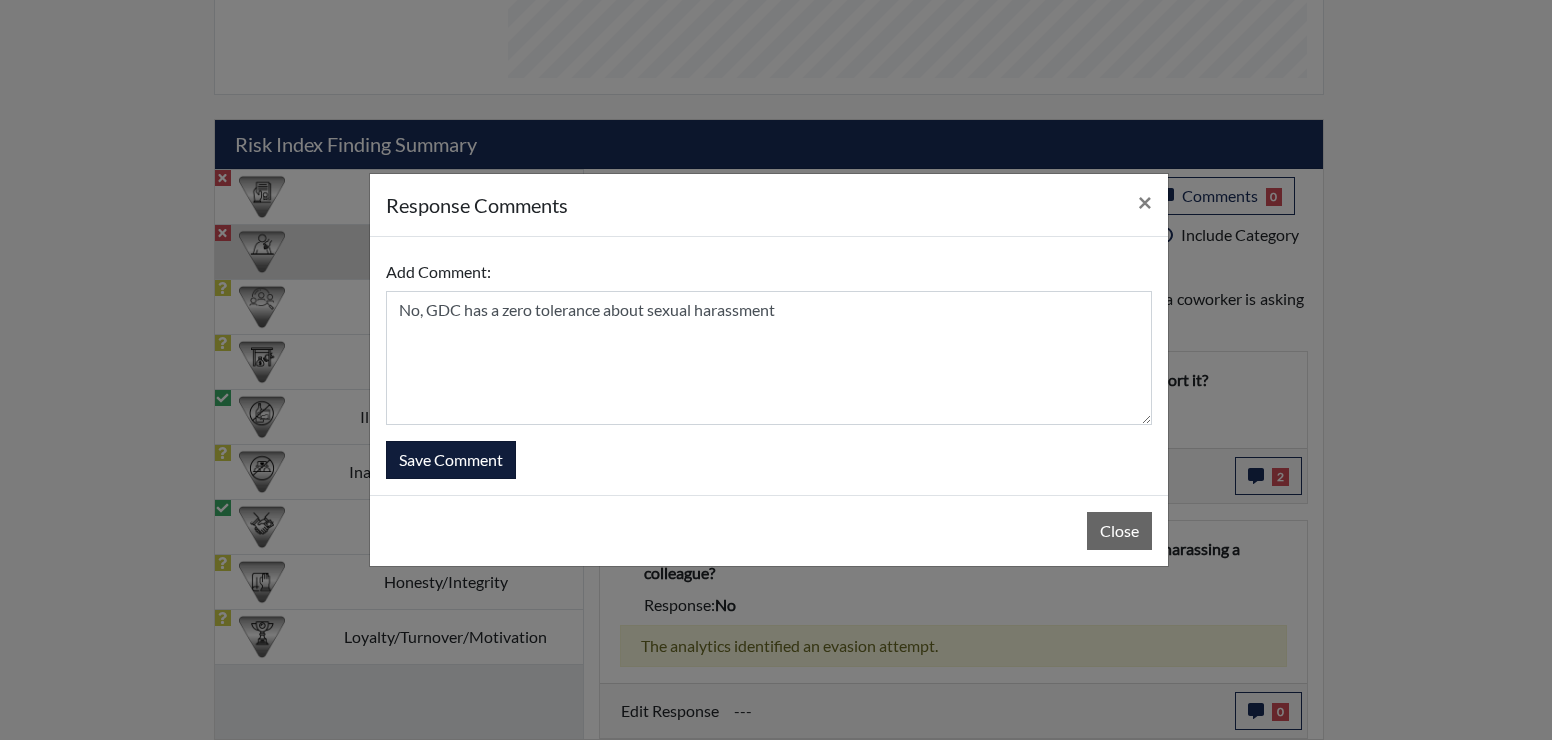 type 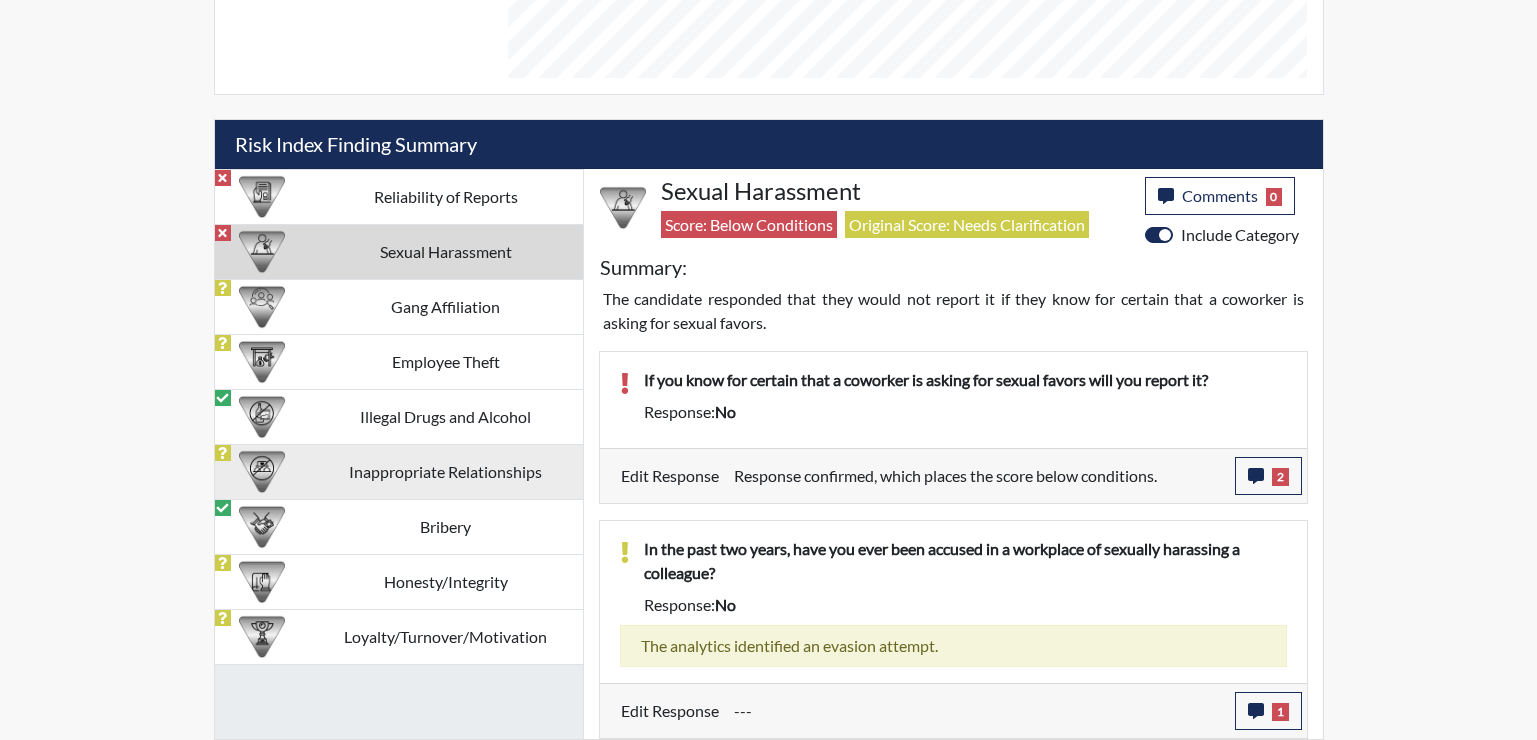 scroll, scrollTop: 999668, scrollLeft: 999169, axis: both 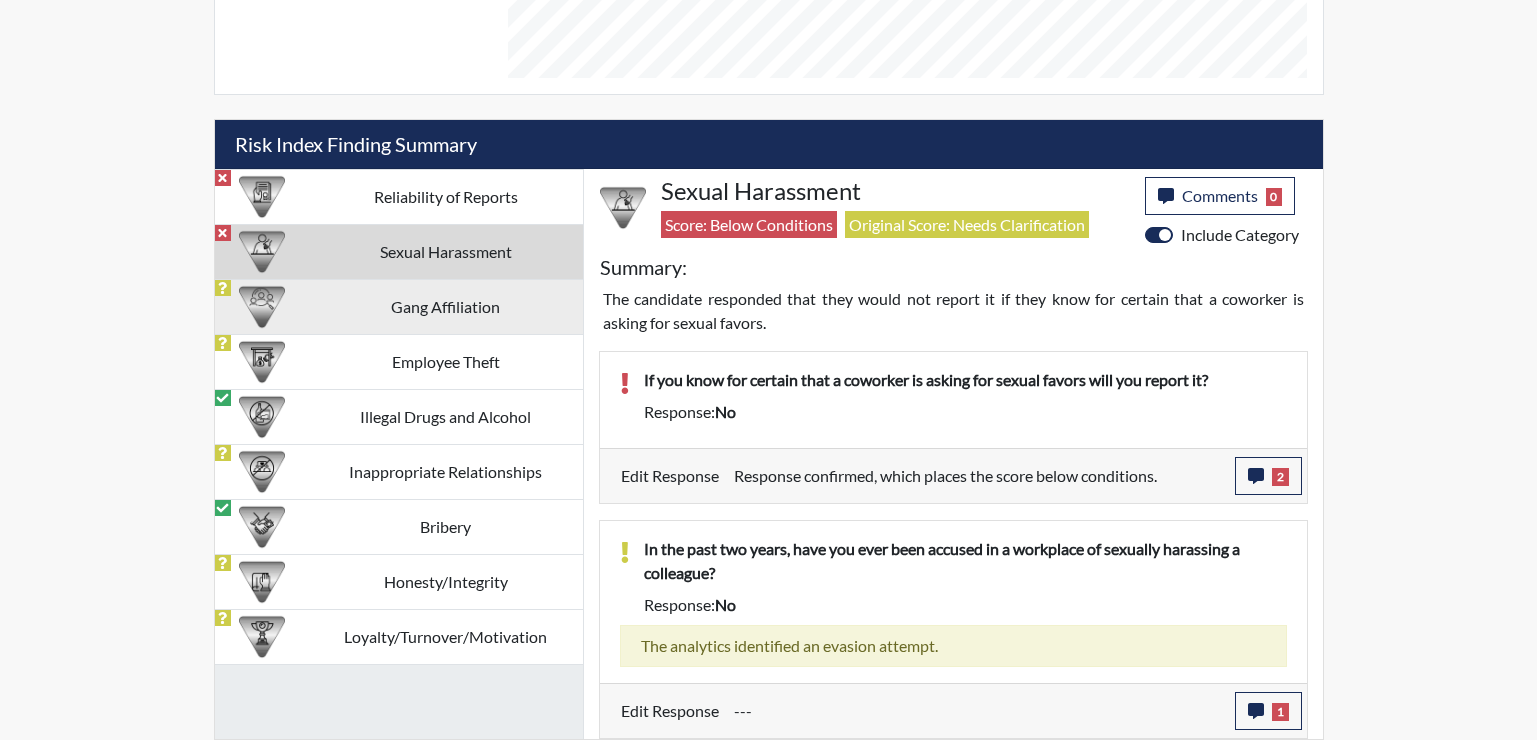 click on "Gang Affiliation" at bounding box center [446, 306] 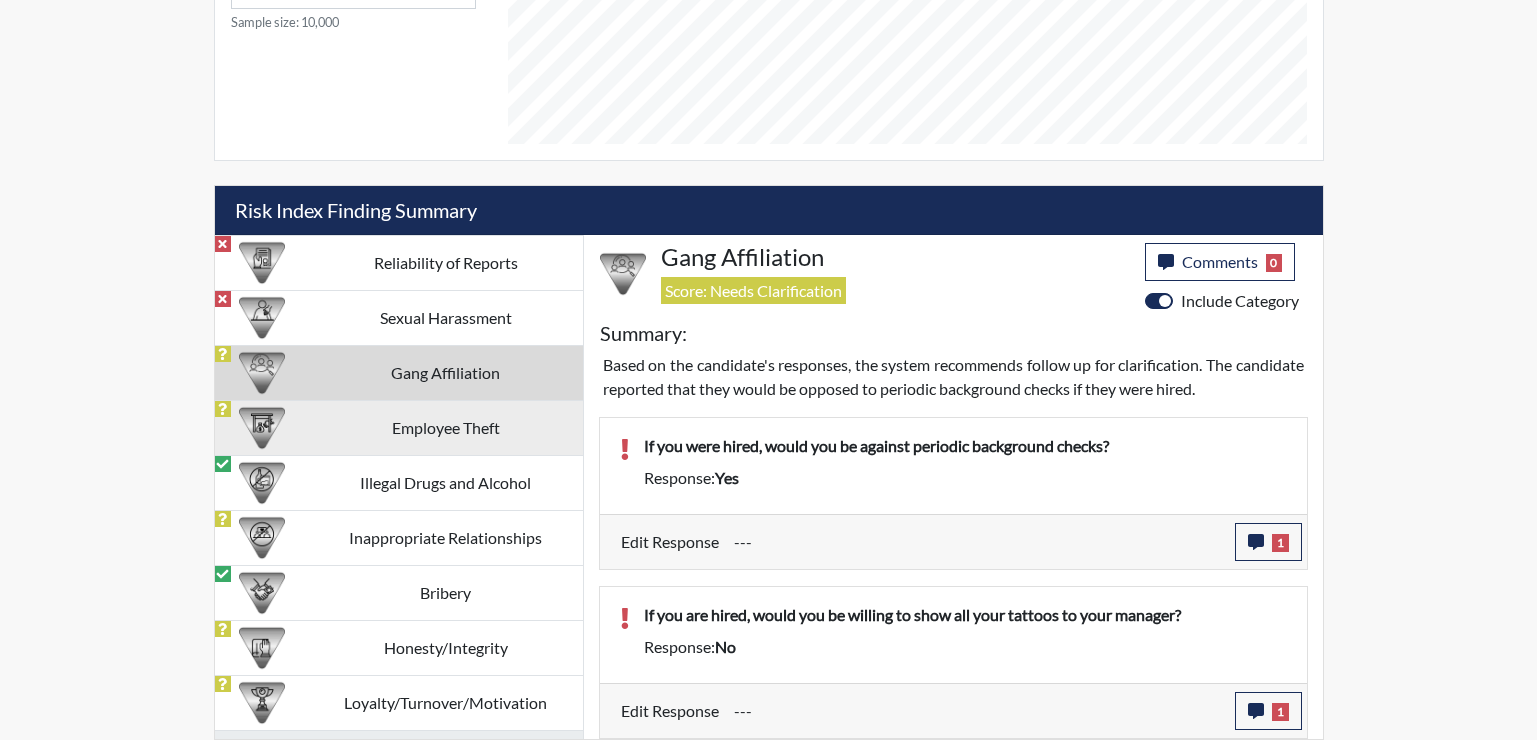 click on "Employee Theft" at bounding box center [446, 427] 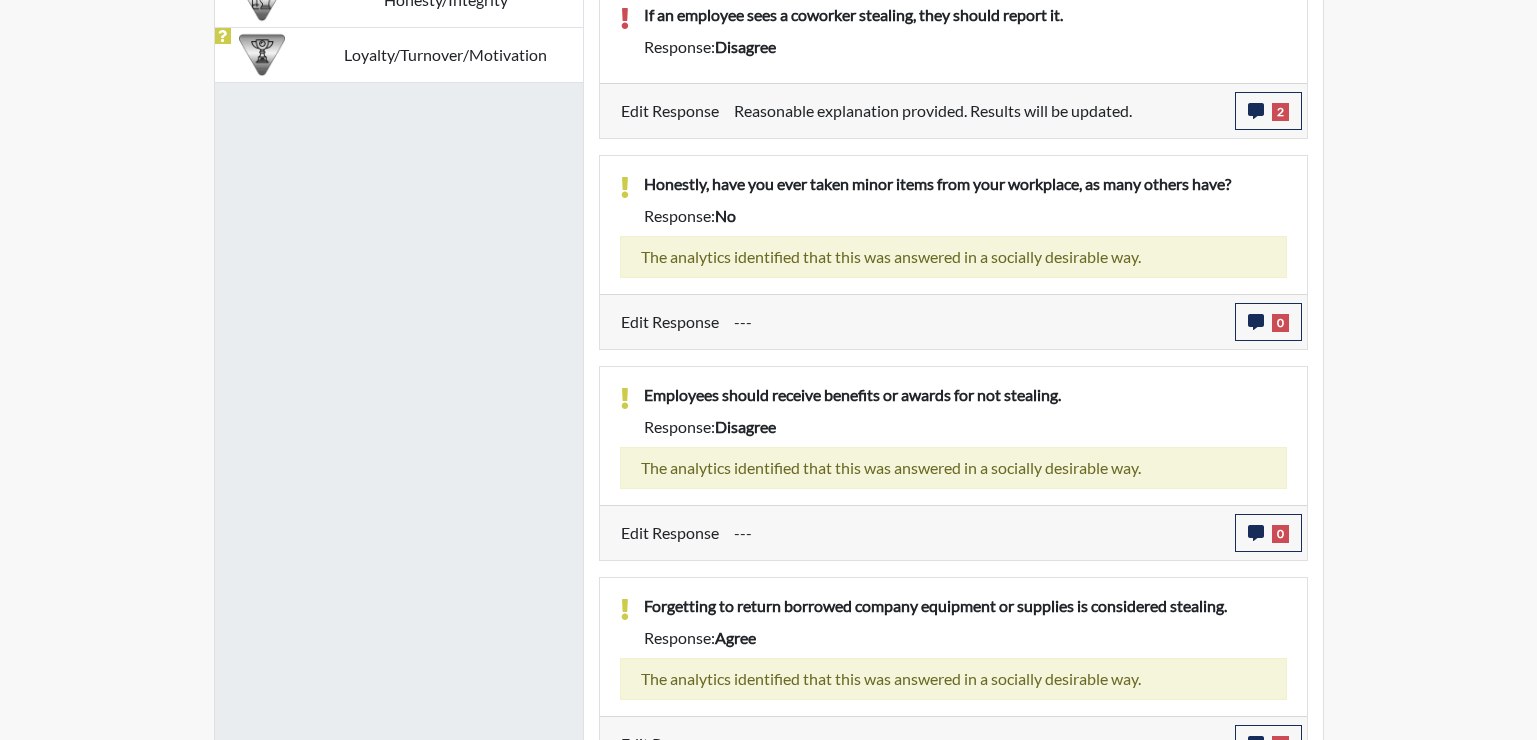 scroll, scrollTop: 1706, scrollLeft: 0, axis: vertical 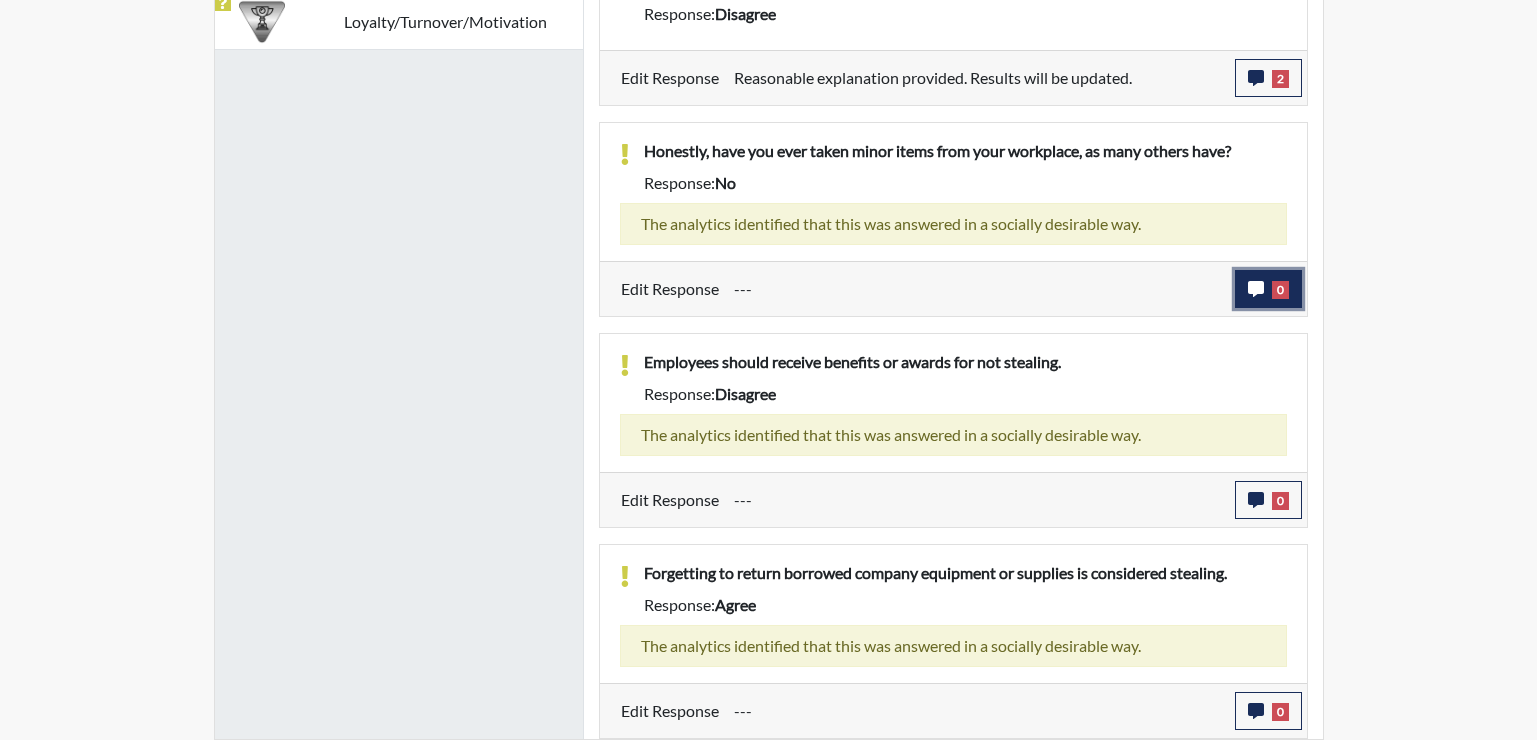 click 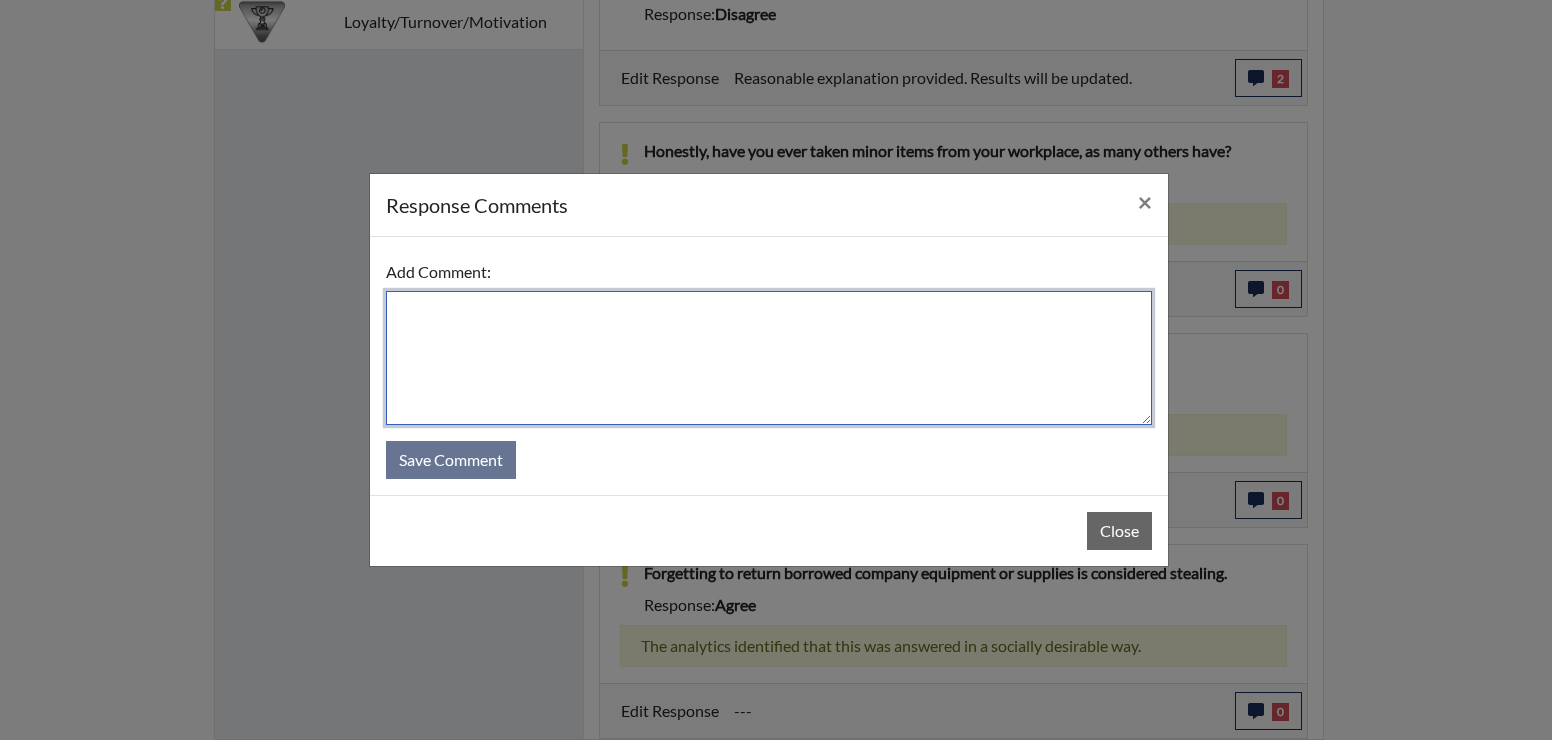 click at bounding box center (769, 358) 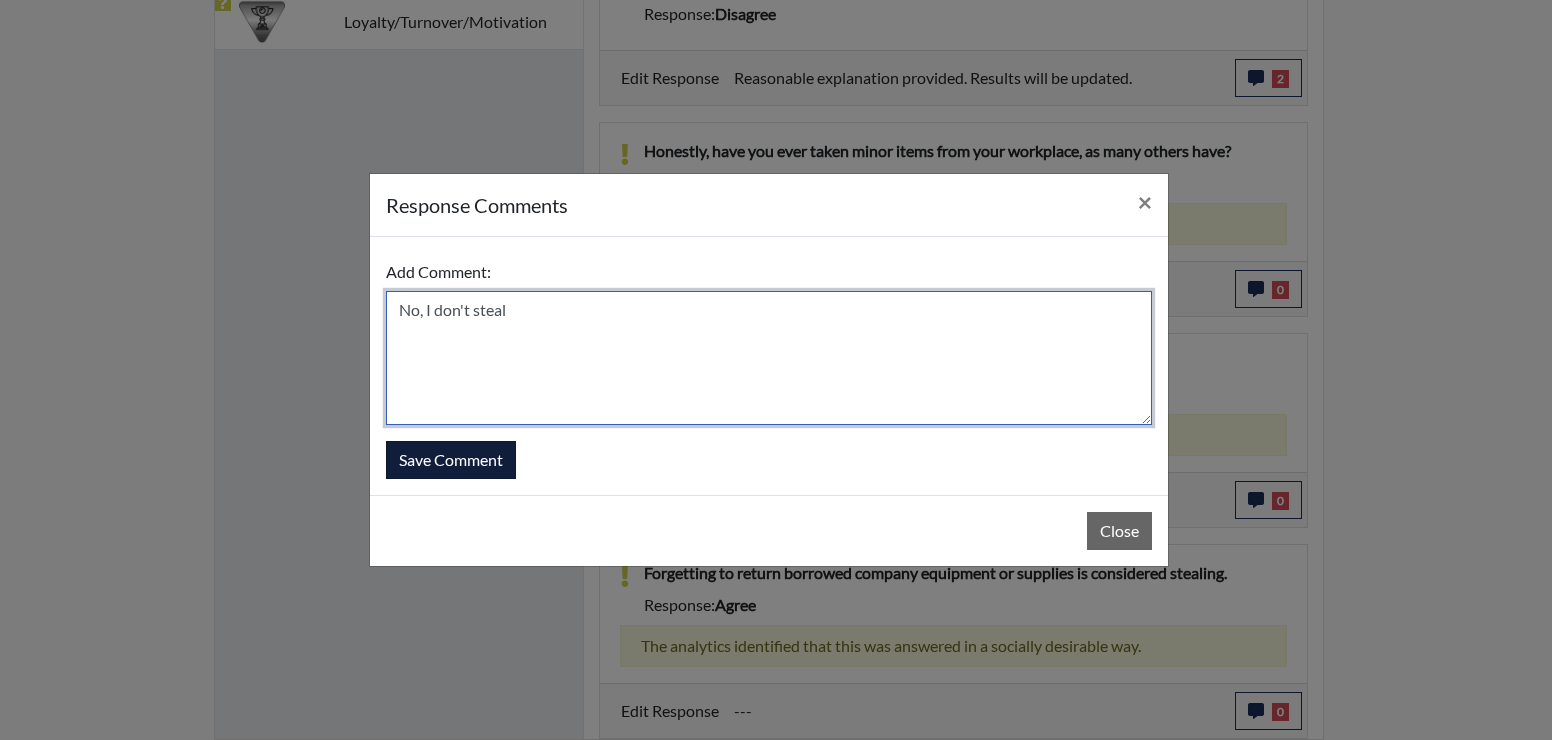 type on "No, I don't steal" 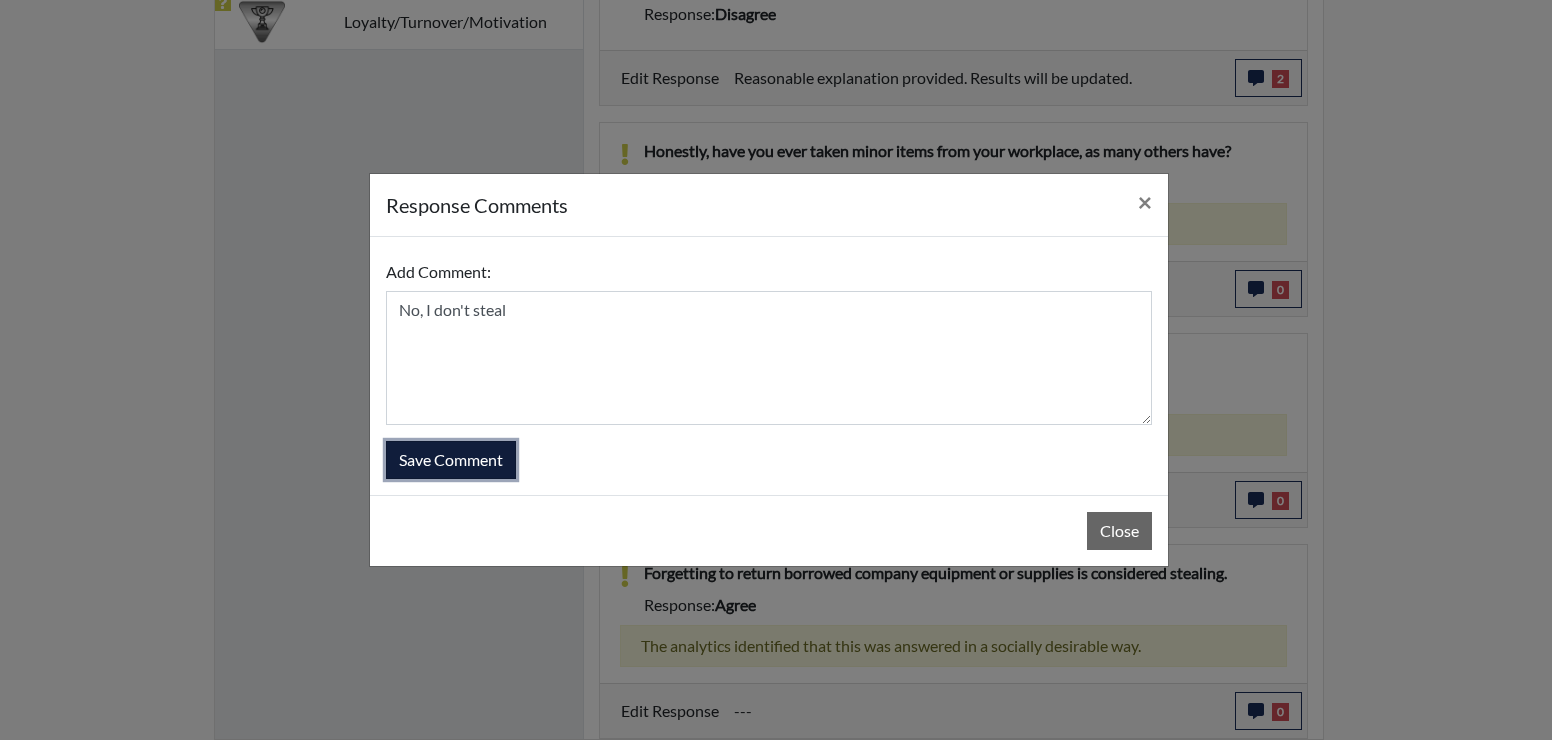 click on "Save Comment" at bounding box center (451, 460) 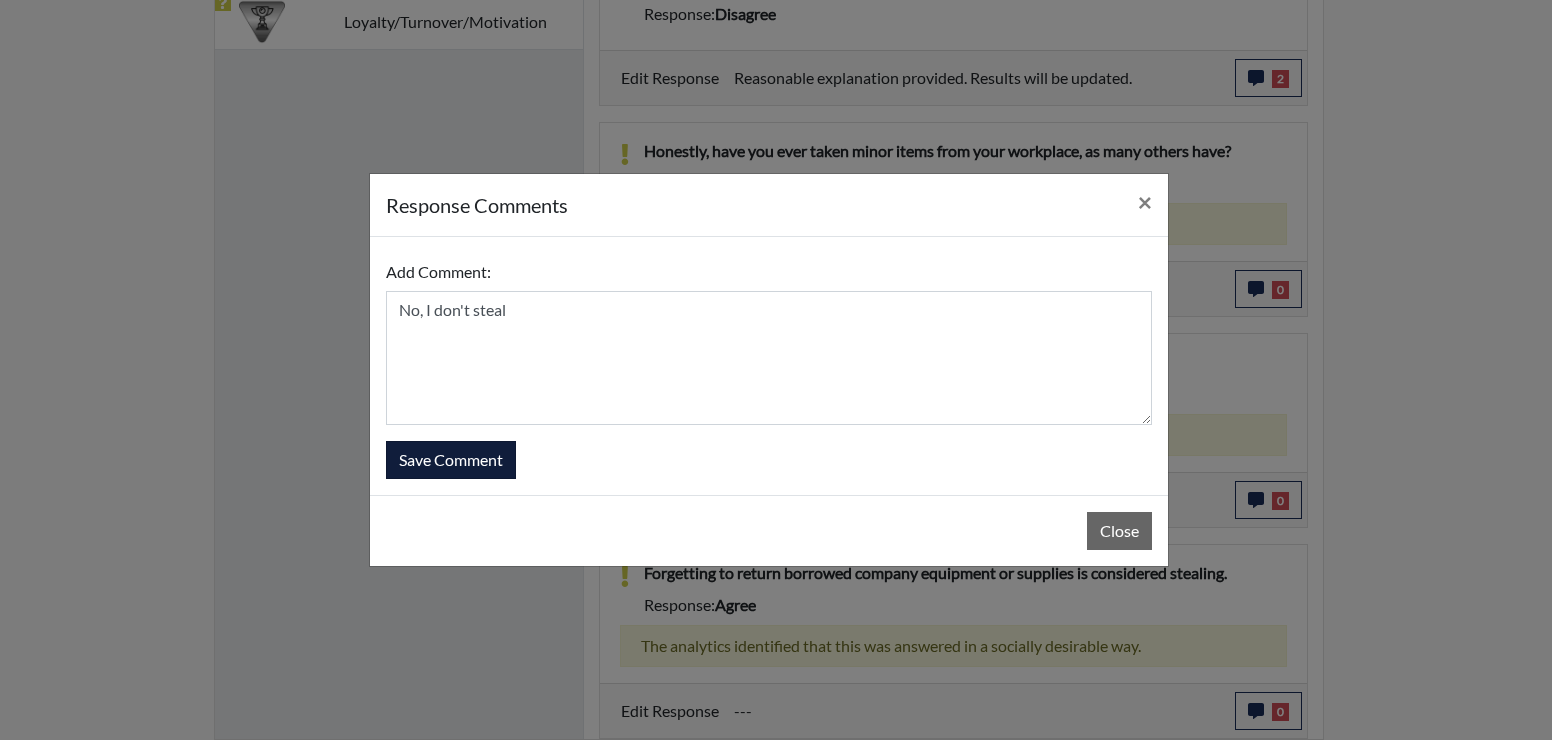 type 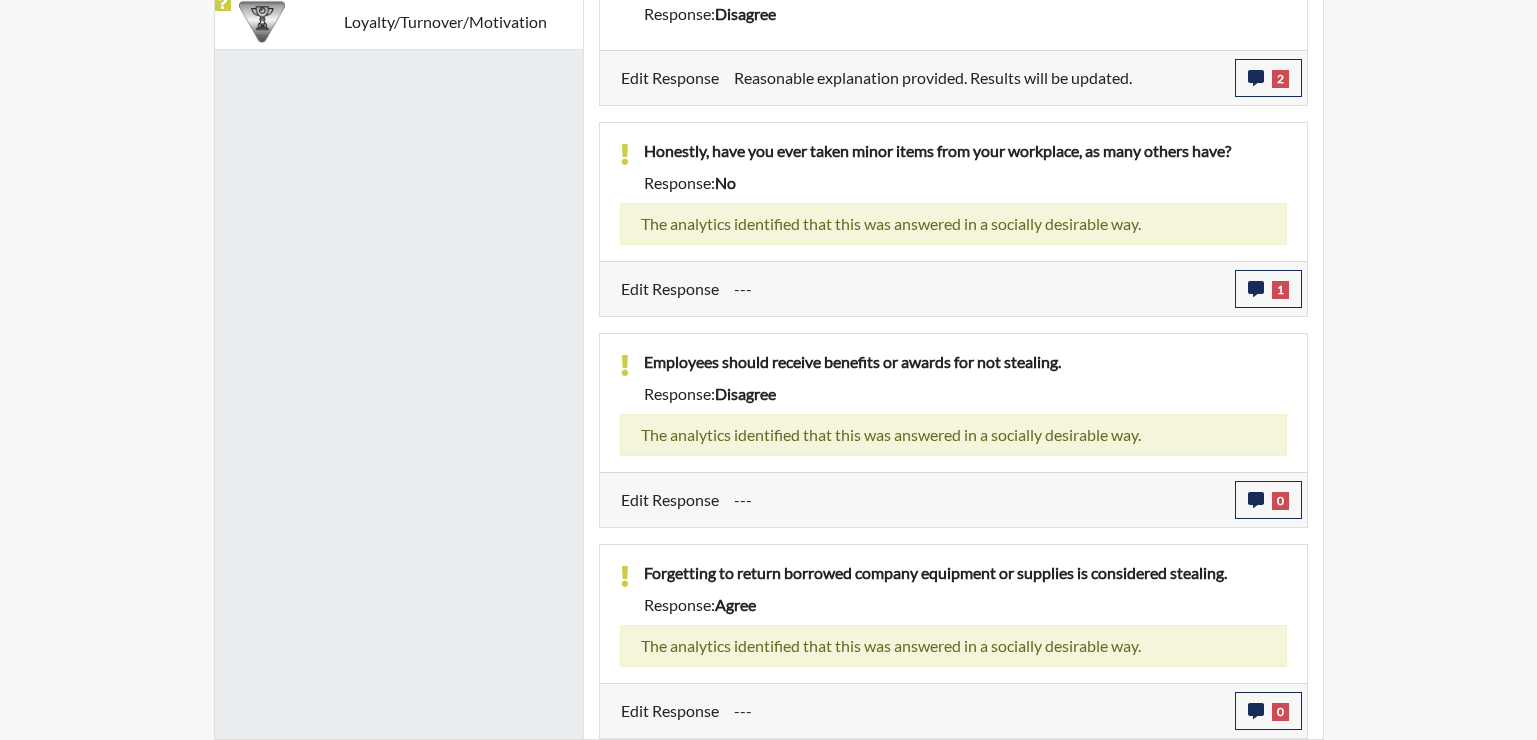 scroll, scrollTop: 999668, scrollLeft: 999169, axis: both 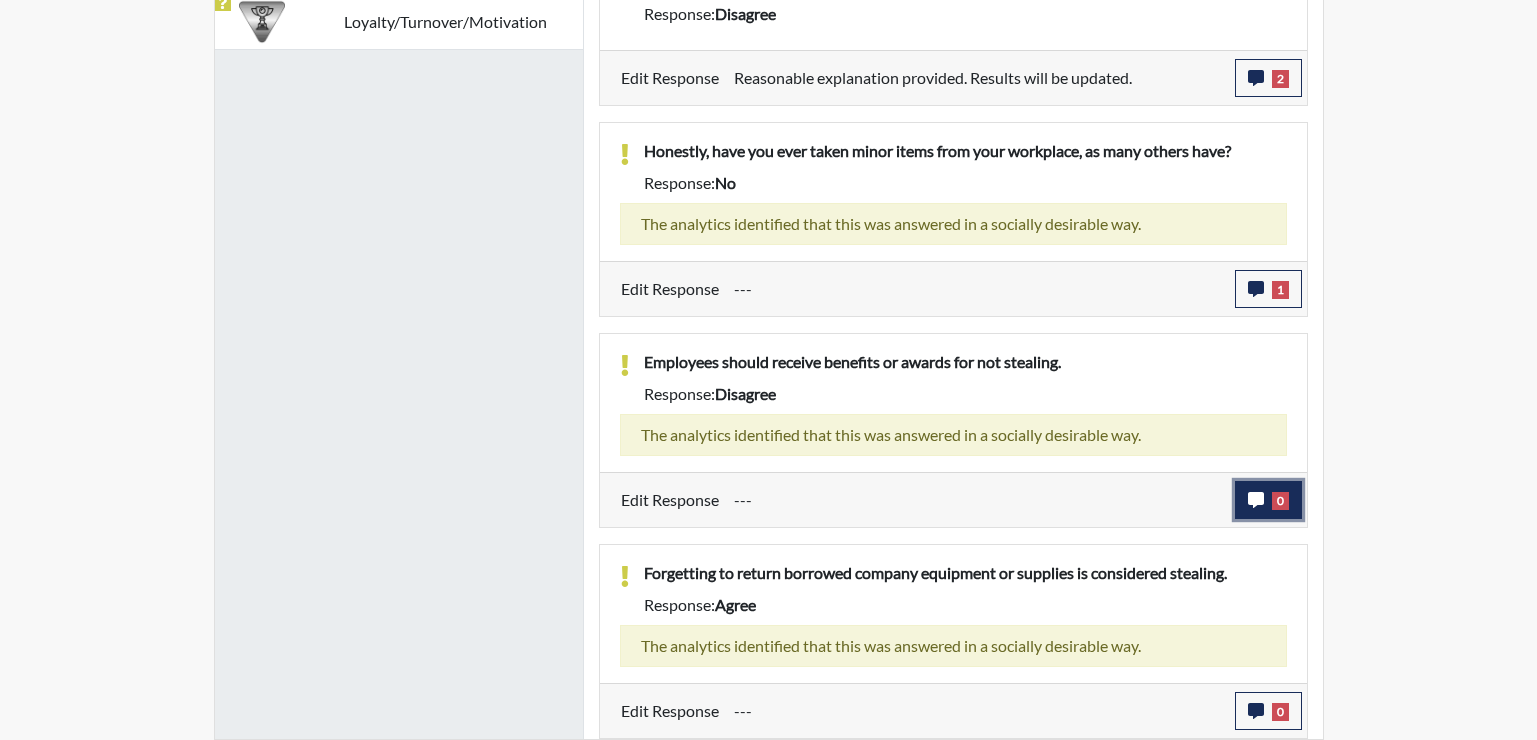 click 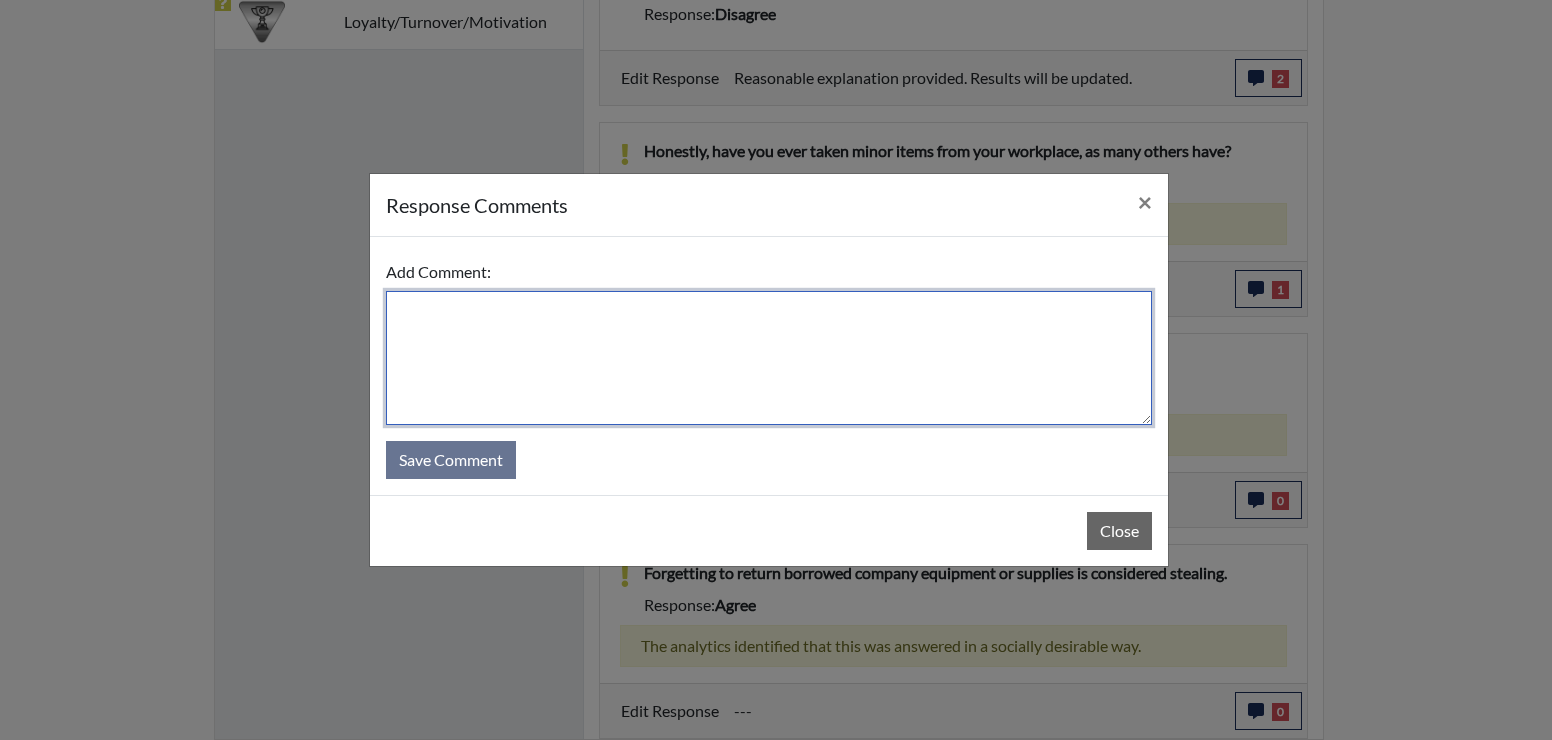 click at bounding box center (769, 358) 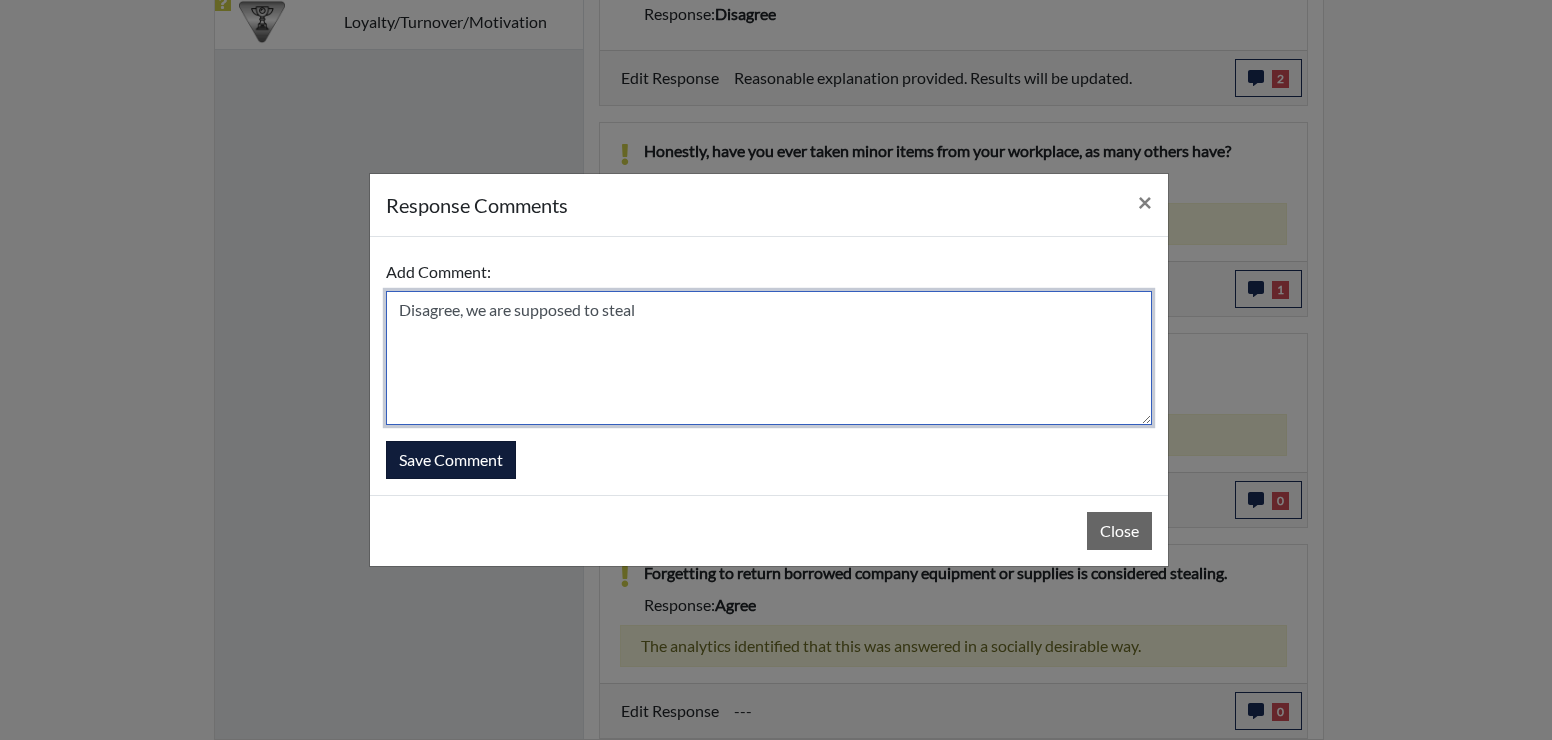 type on "Disagree, we are supposed to steal" 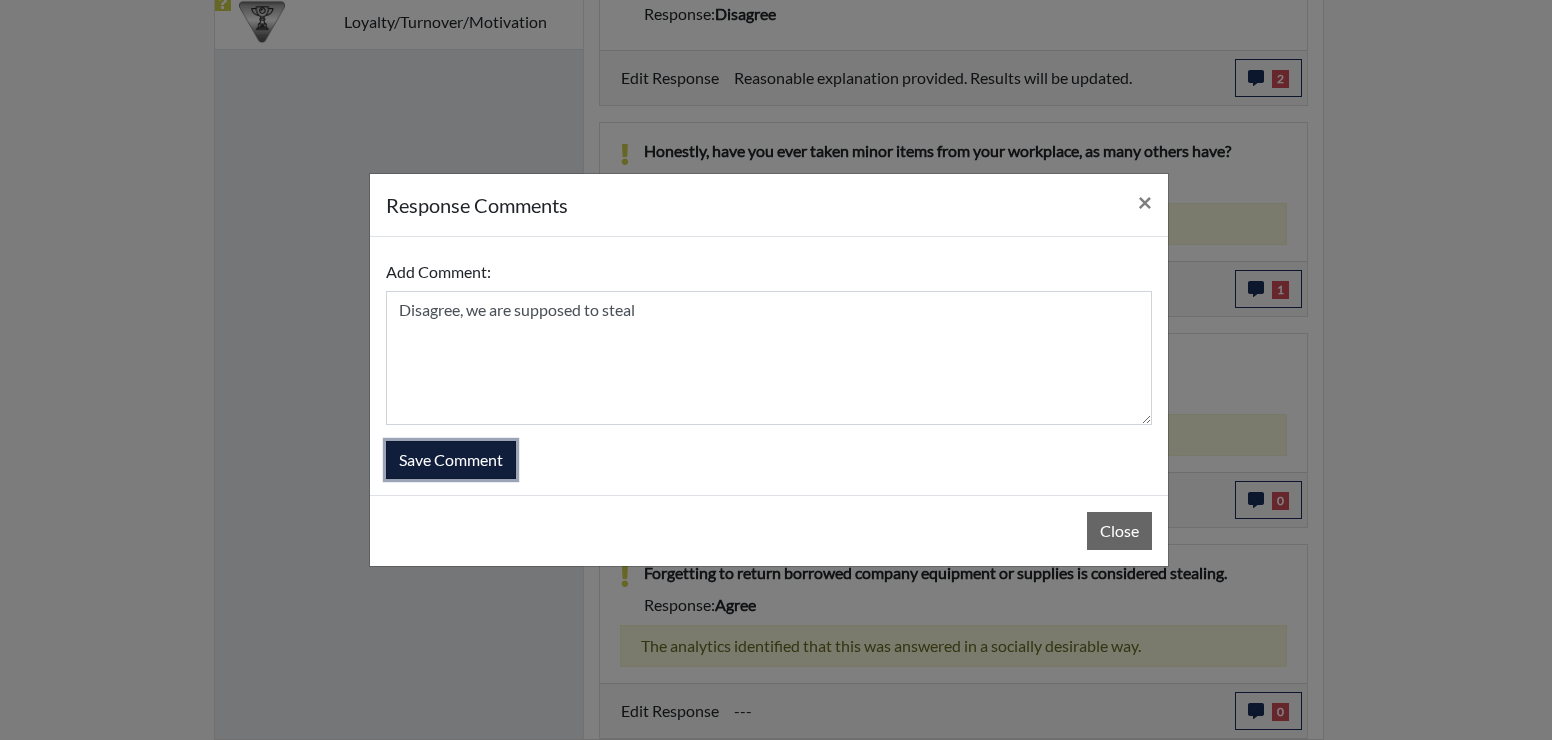 click on "Save Comment" at bounding box center [451, 460] 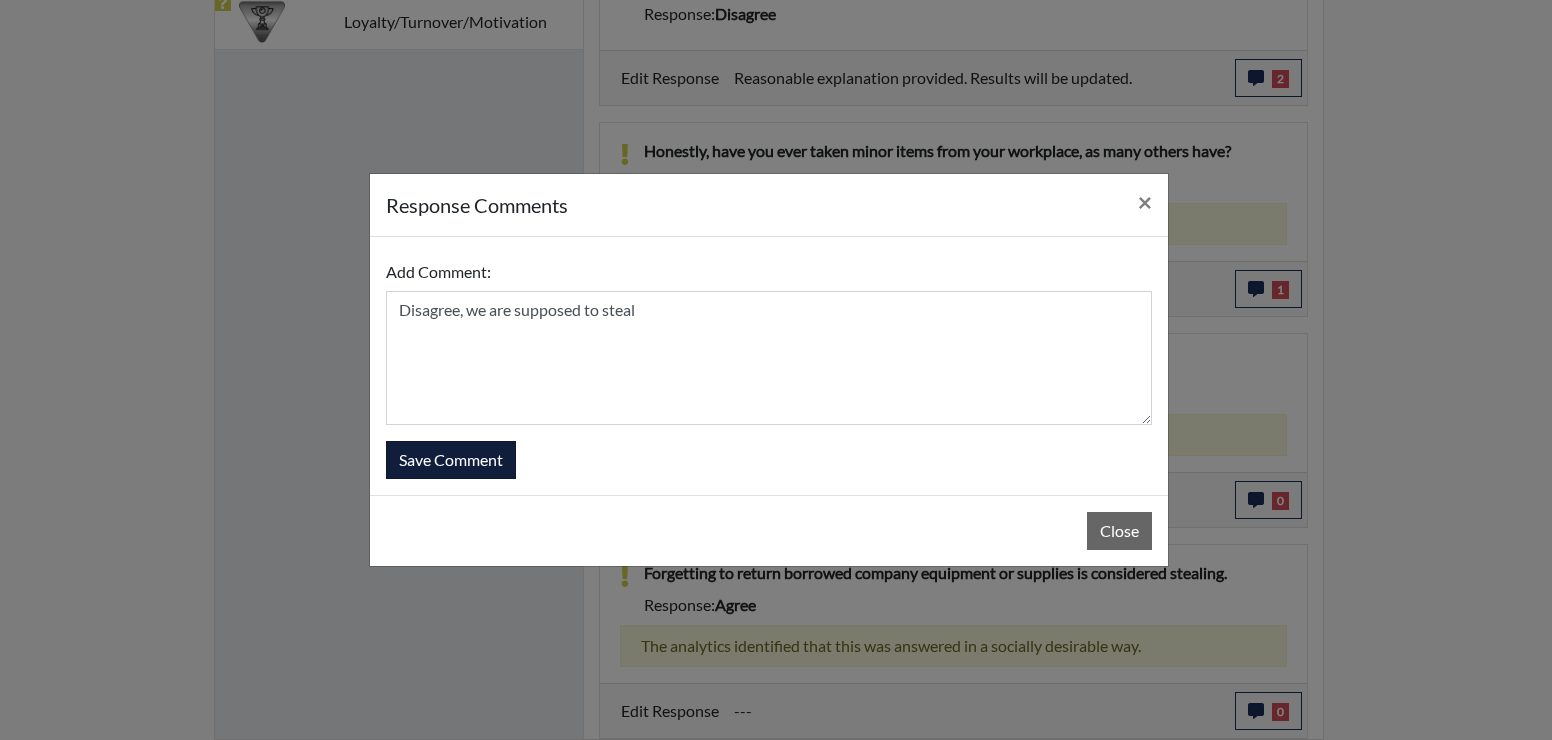 type 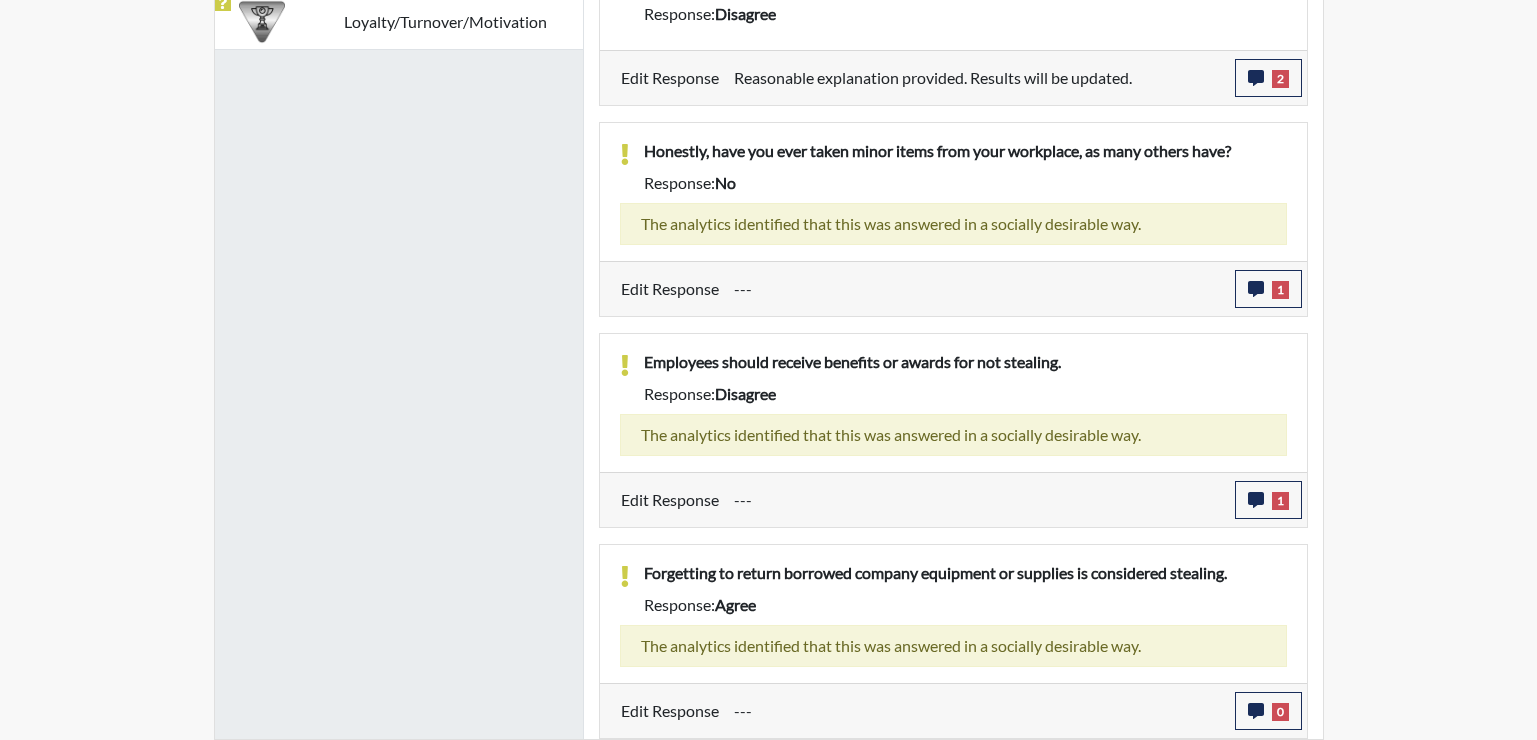 scroll, scrollTop: 999668, scrollLeft: 999169, axis: both 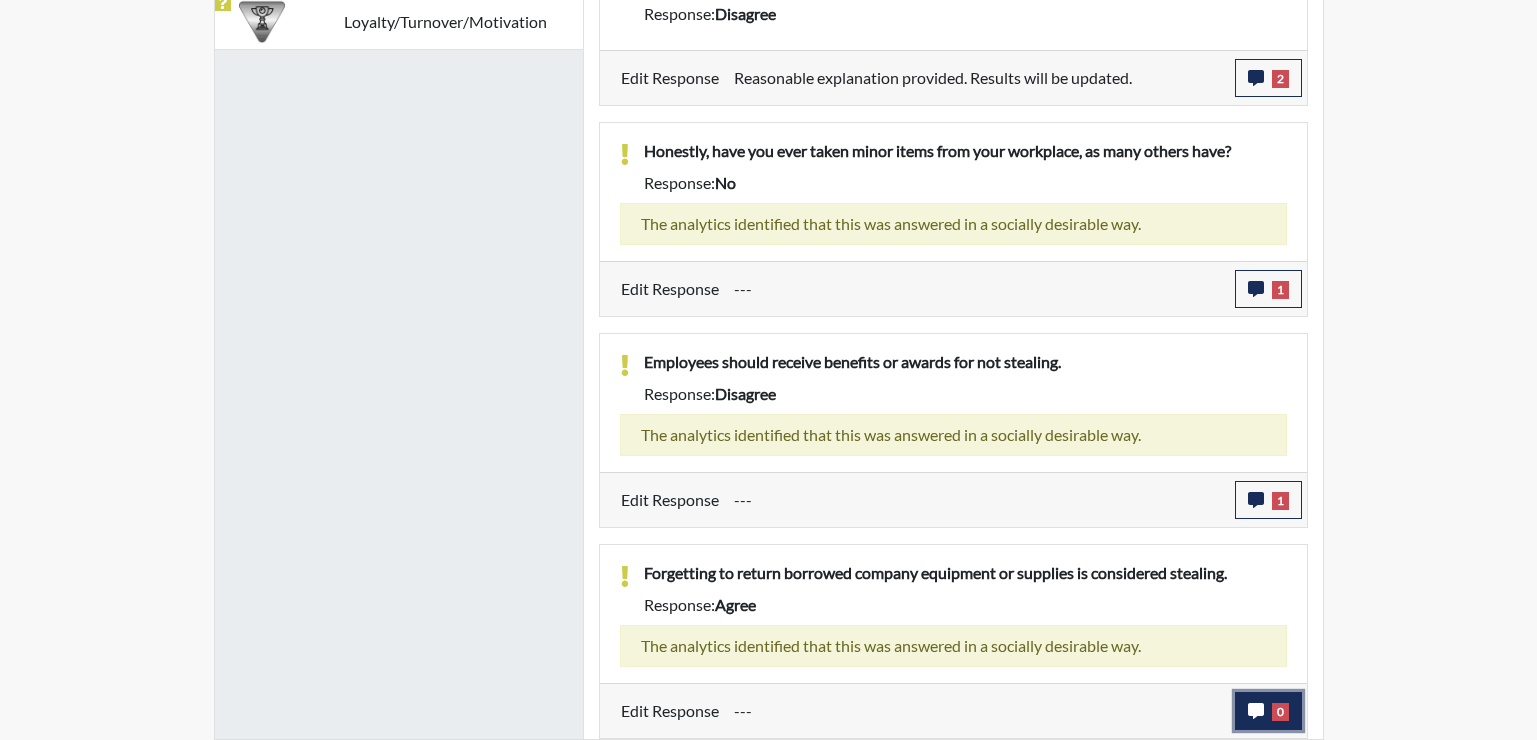 click 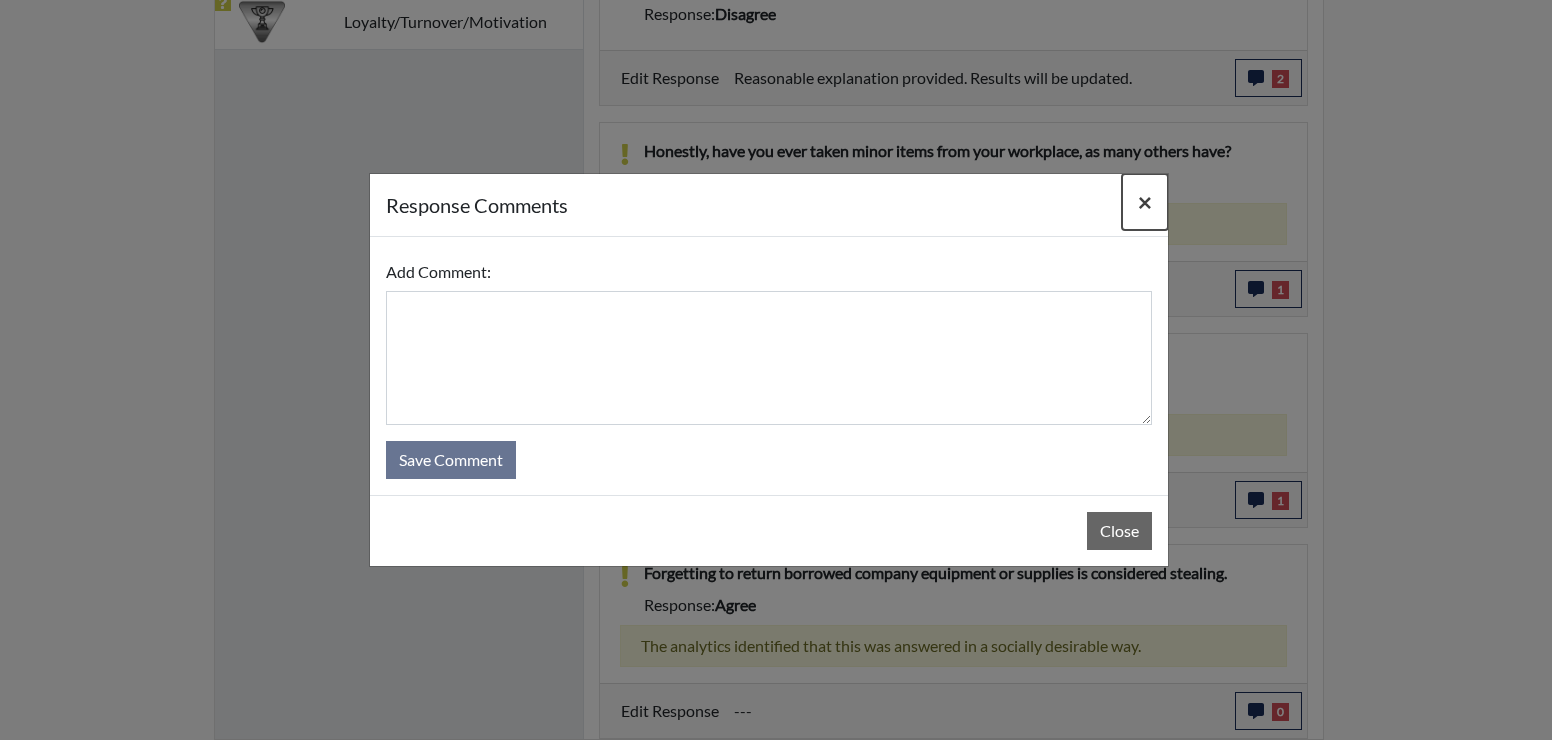 click on "×" at bounding box center (1145, 201) 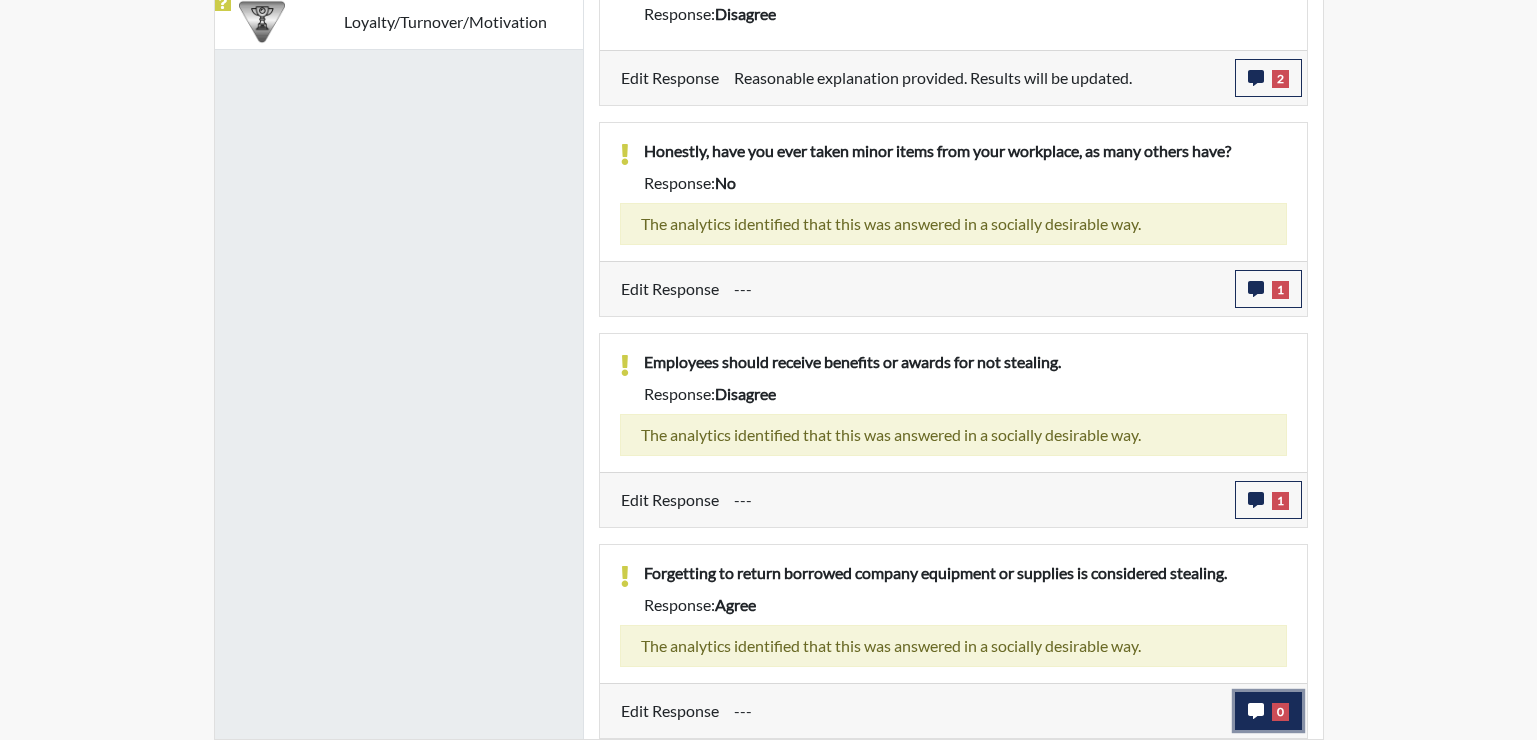 click 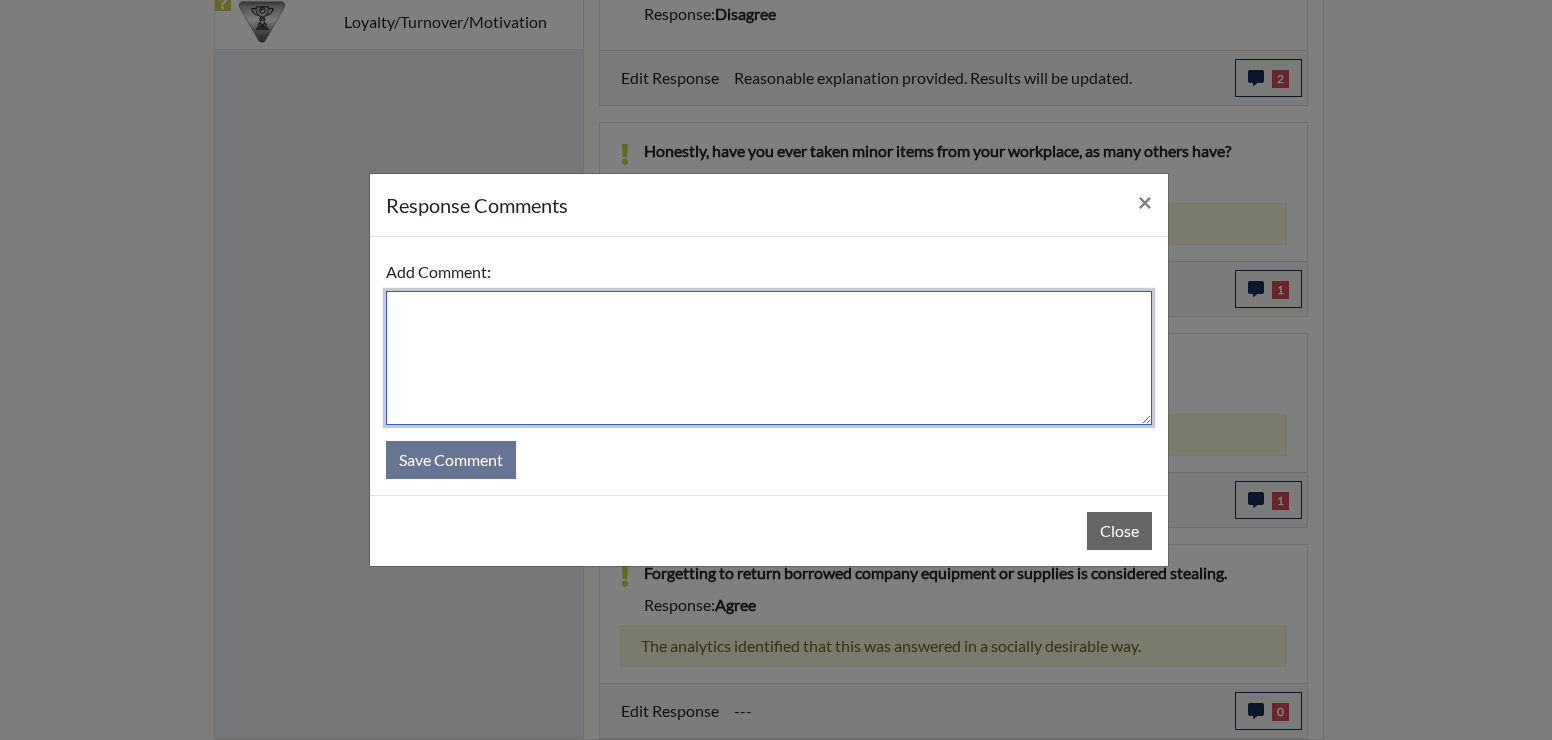 click at bounding box center [769, 358] 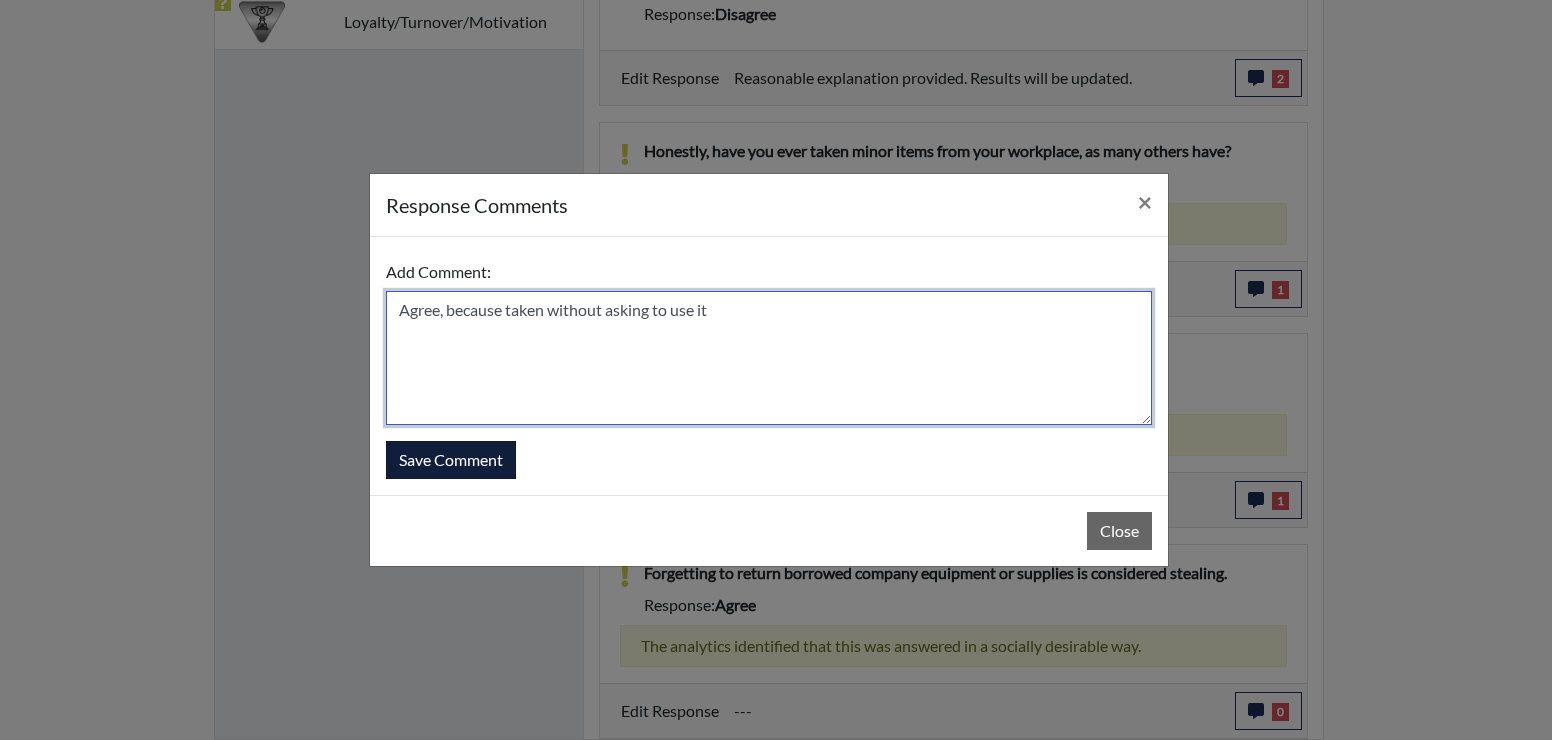 type on "Agree, because taken without asking to use it" 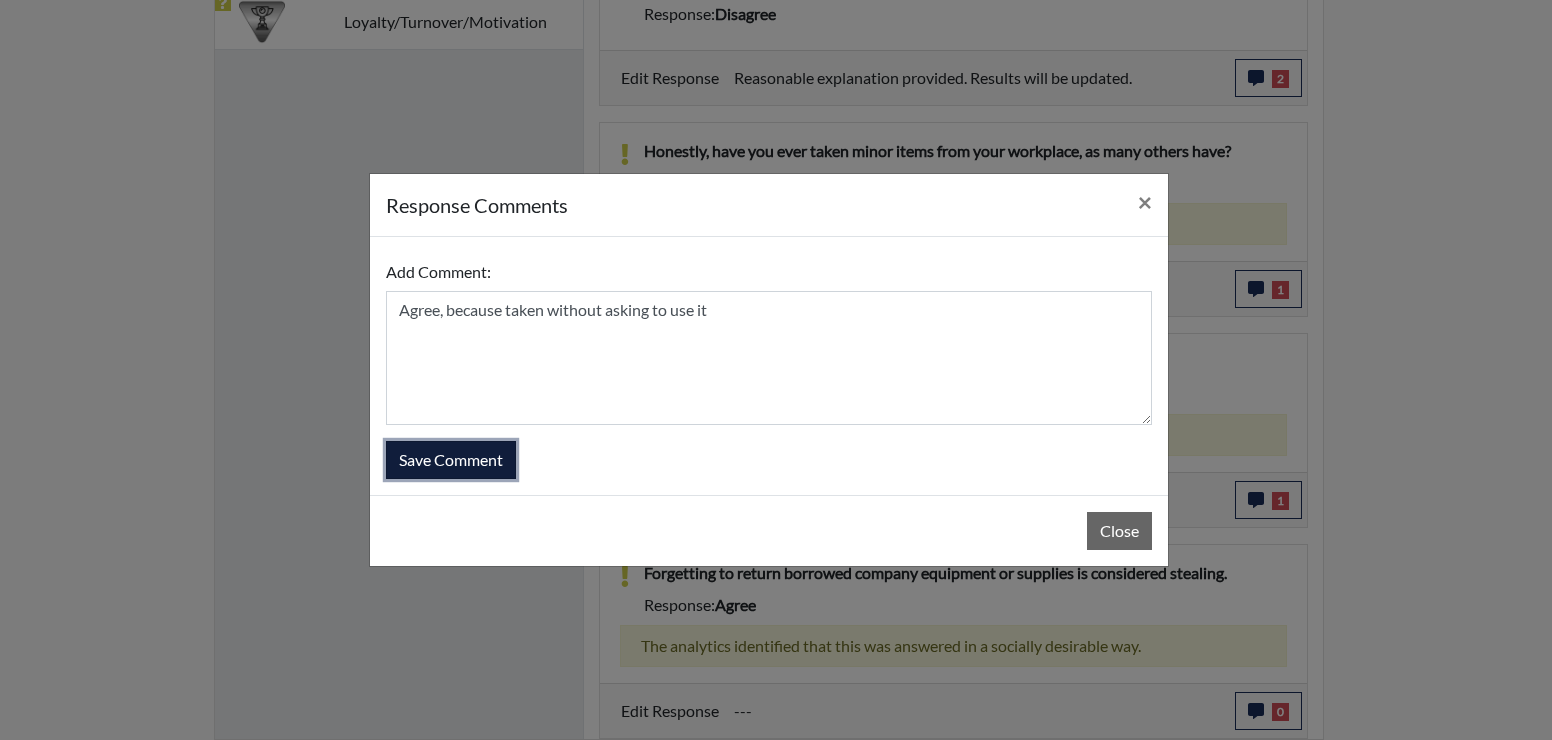 click on "Save Comment" at bounding box center [451, 460] 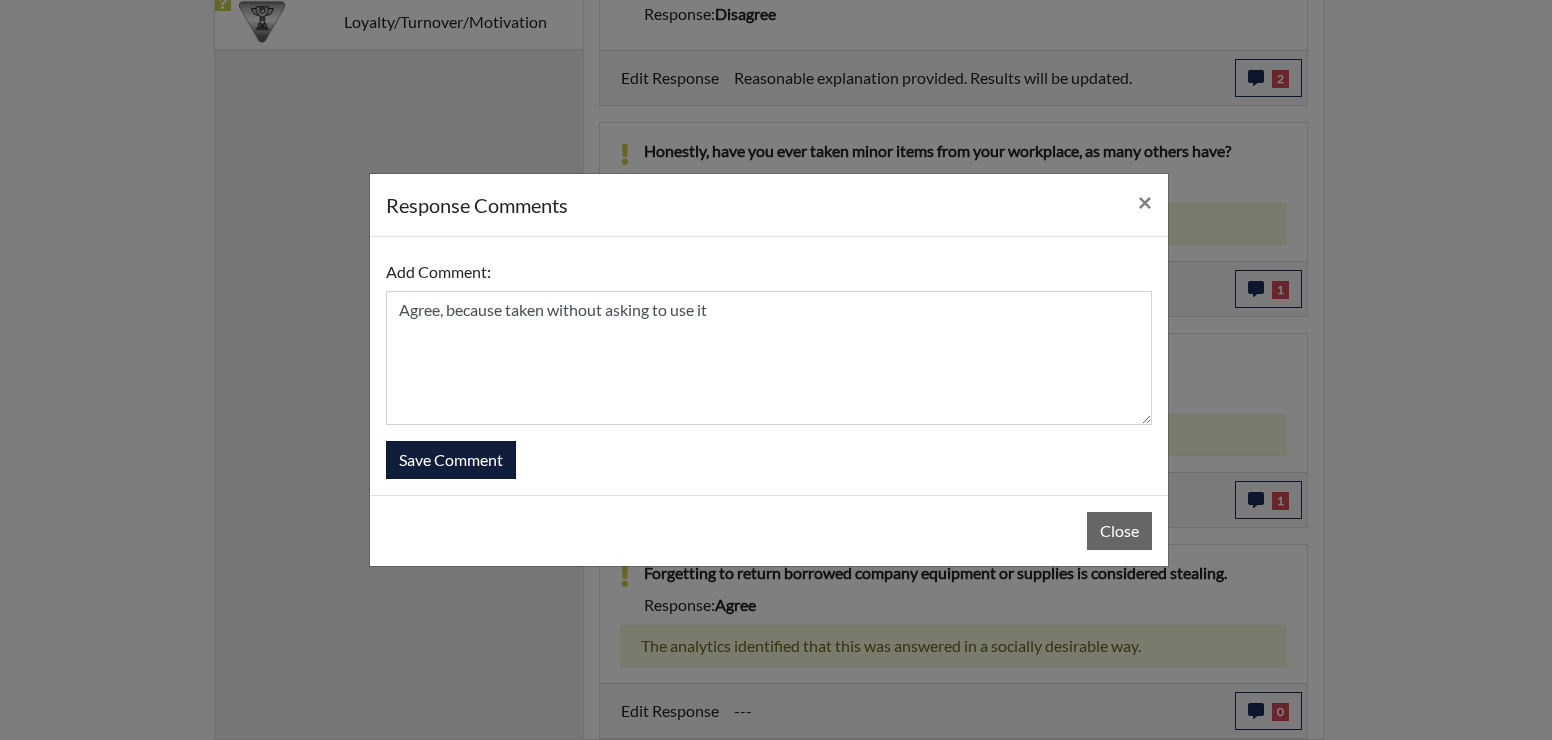type 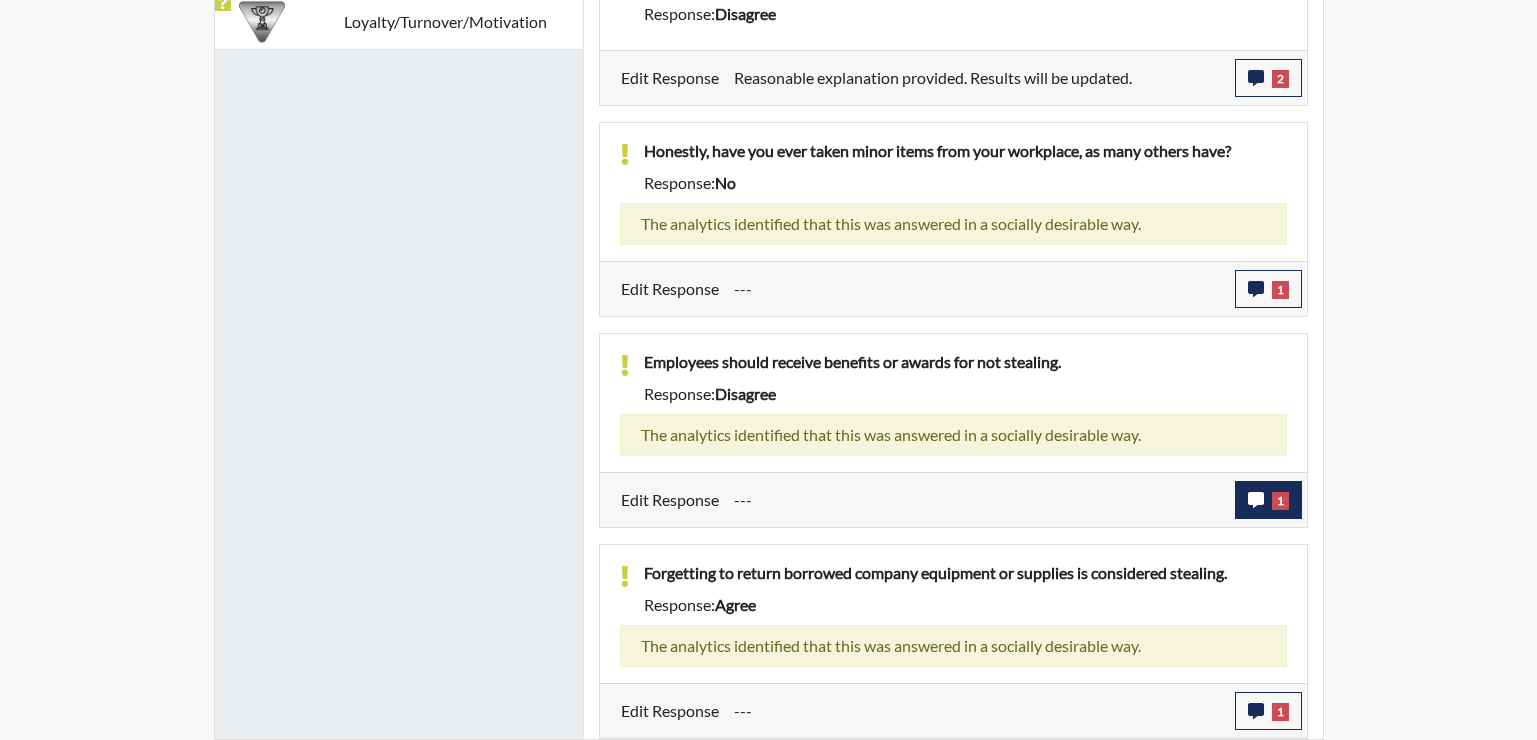 scroll, scrollTop: 999668, scrollLeft: 999169, axis: both 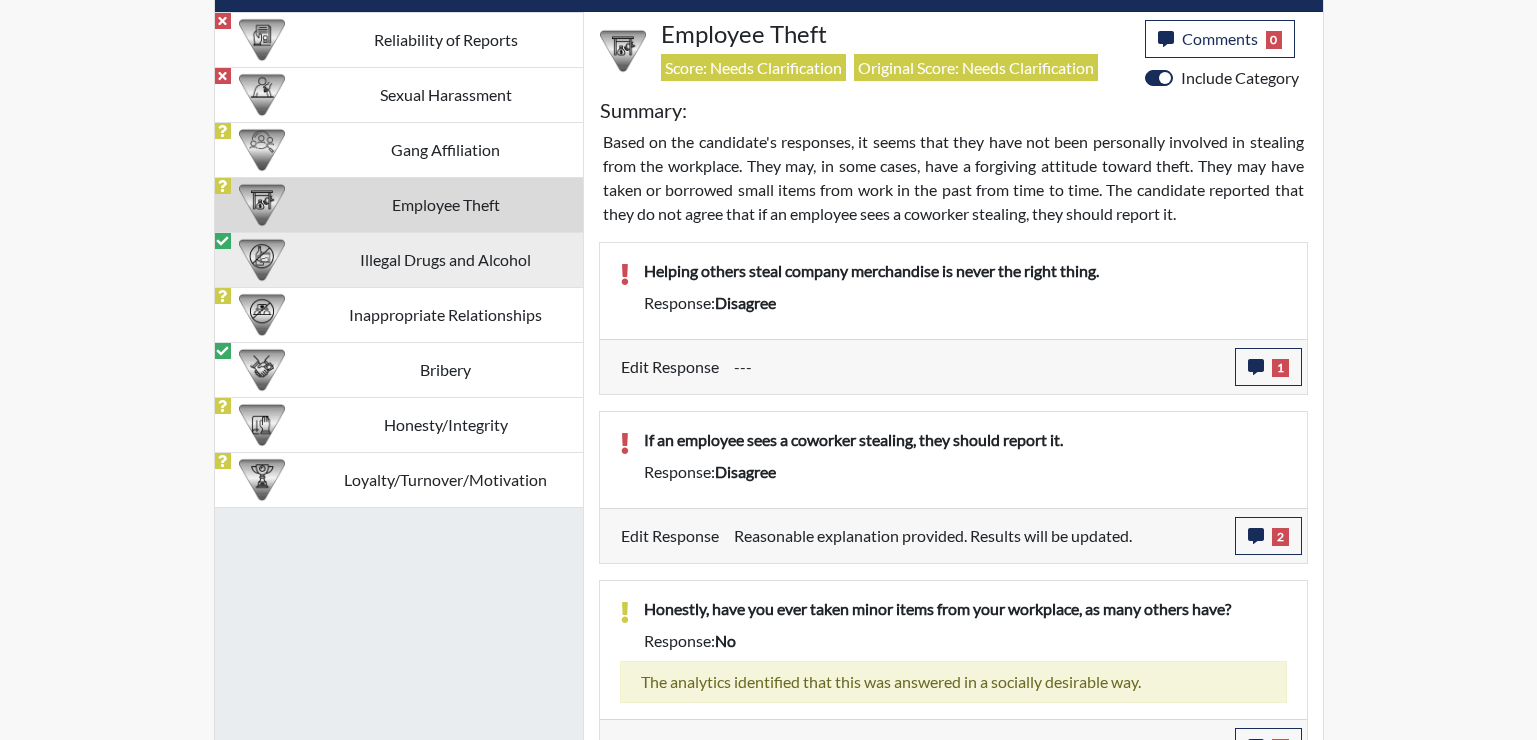 click on "Illegal Drugs and Alcohol" at bounding box center [446, 259] 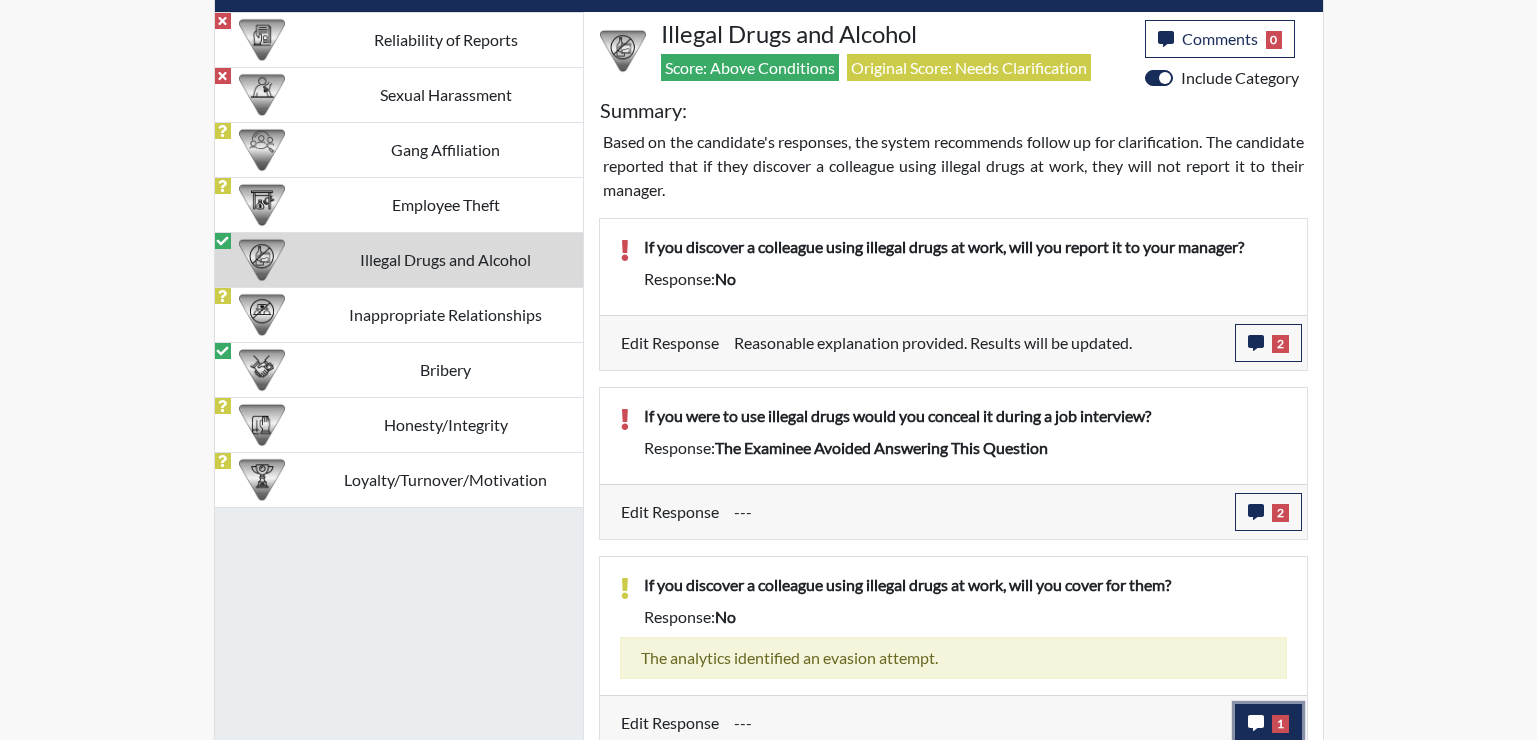 click 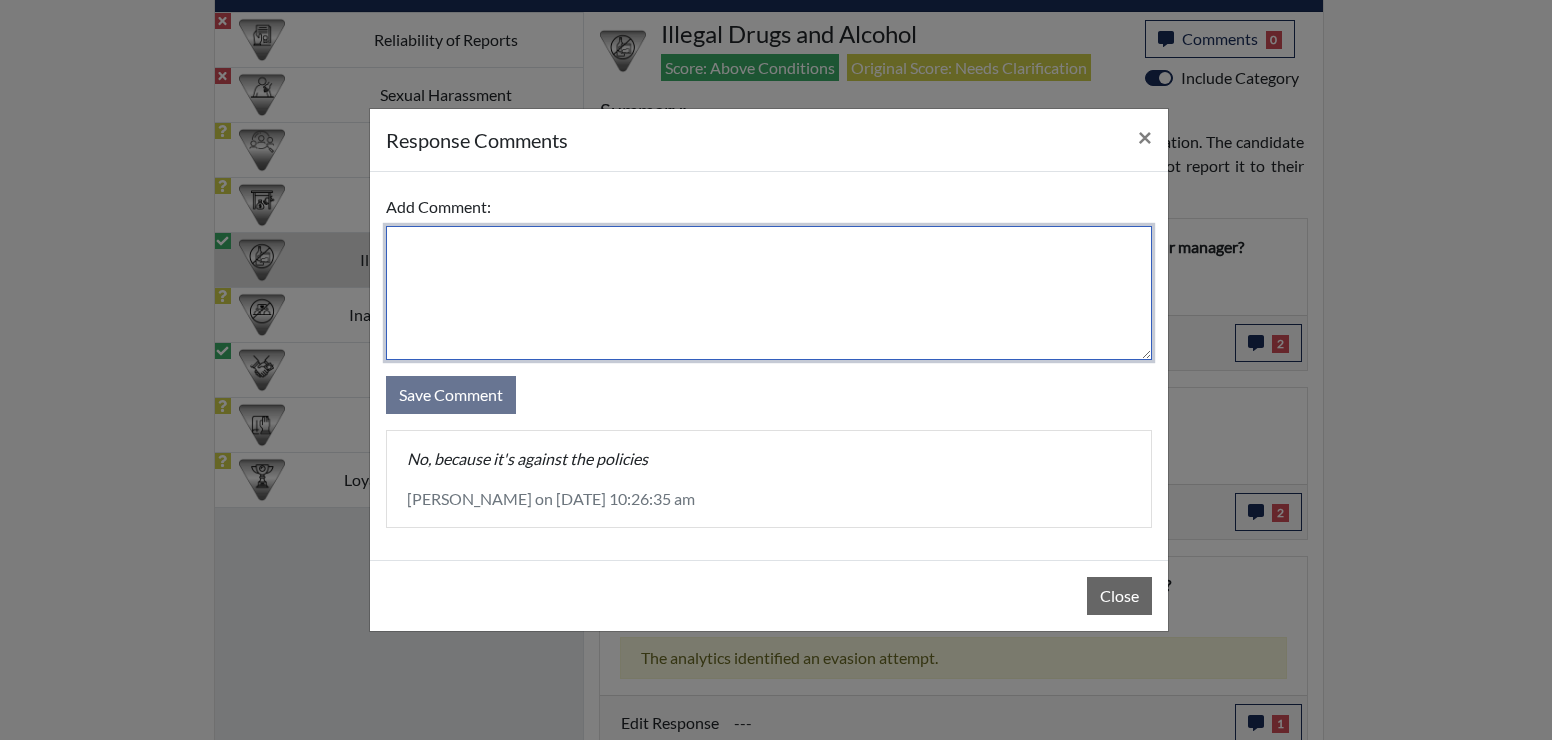click at bounding box center [769, 293] 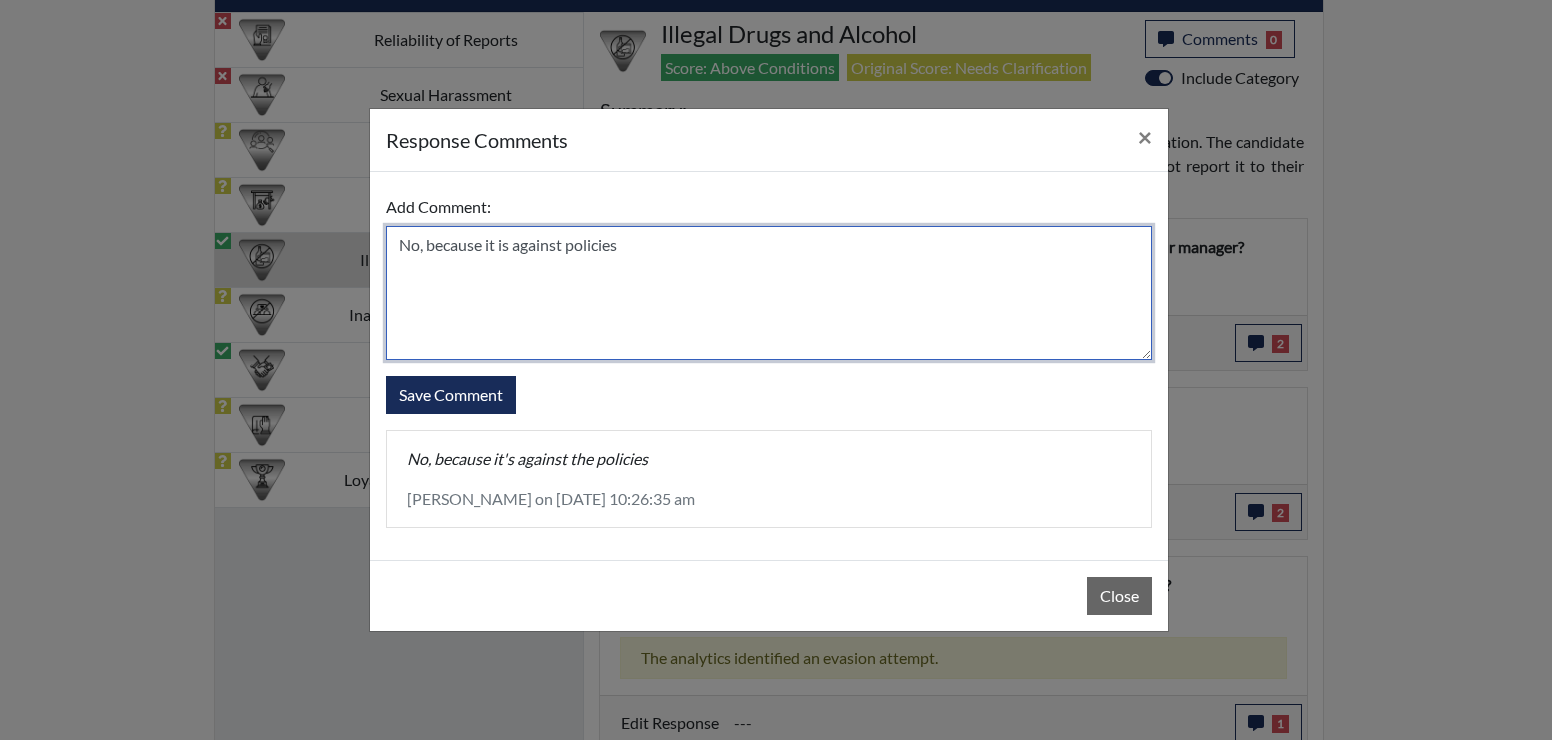 click on "No, because it is against policies" at bounding box center [769, 293] 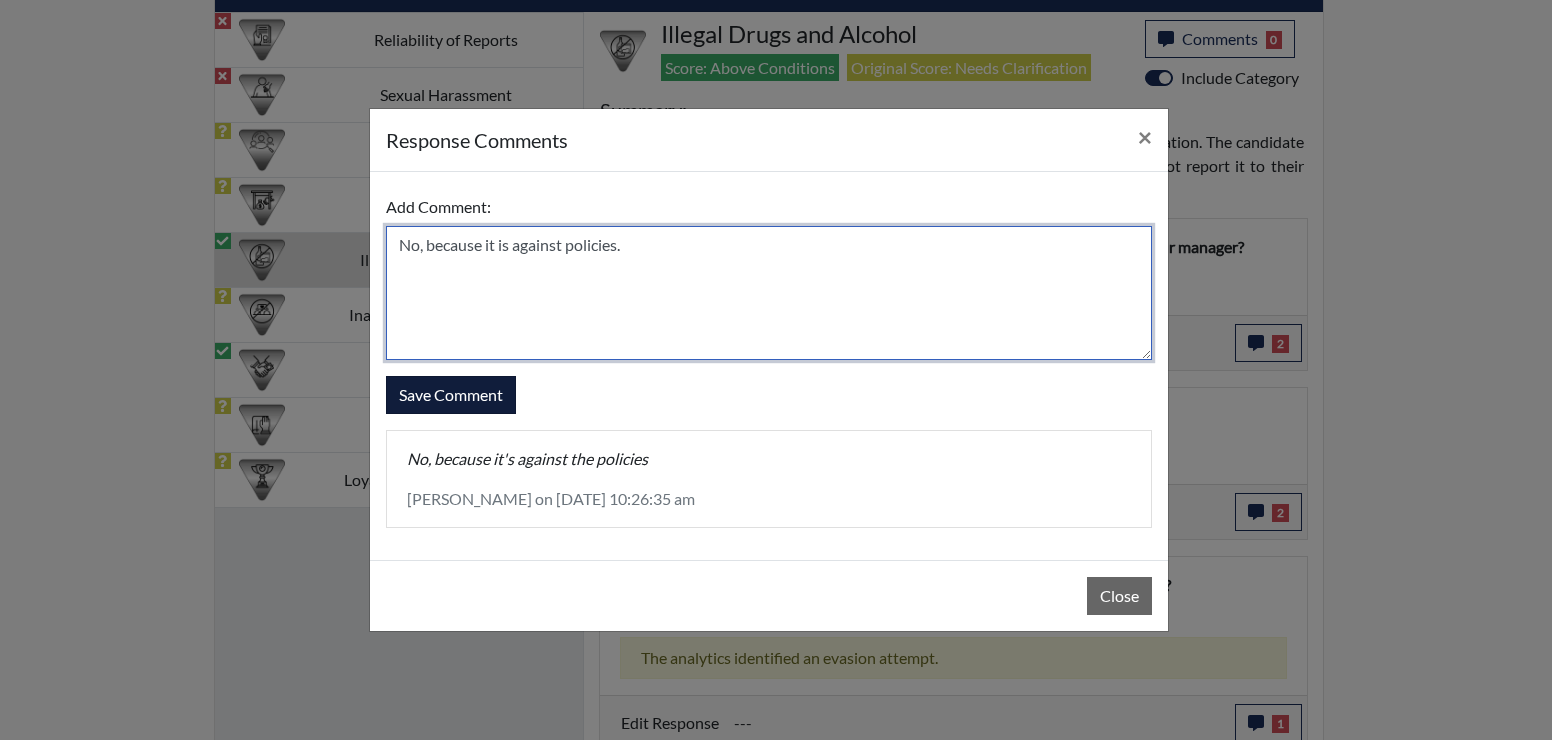 type on "No, because it is against policies." 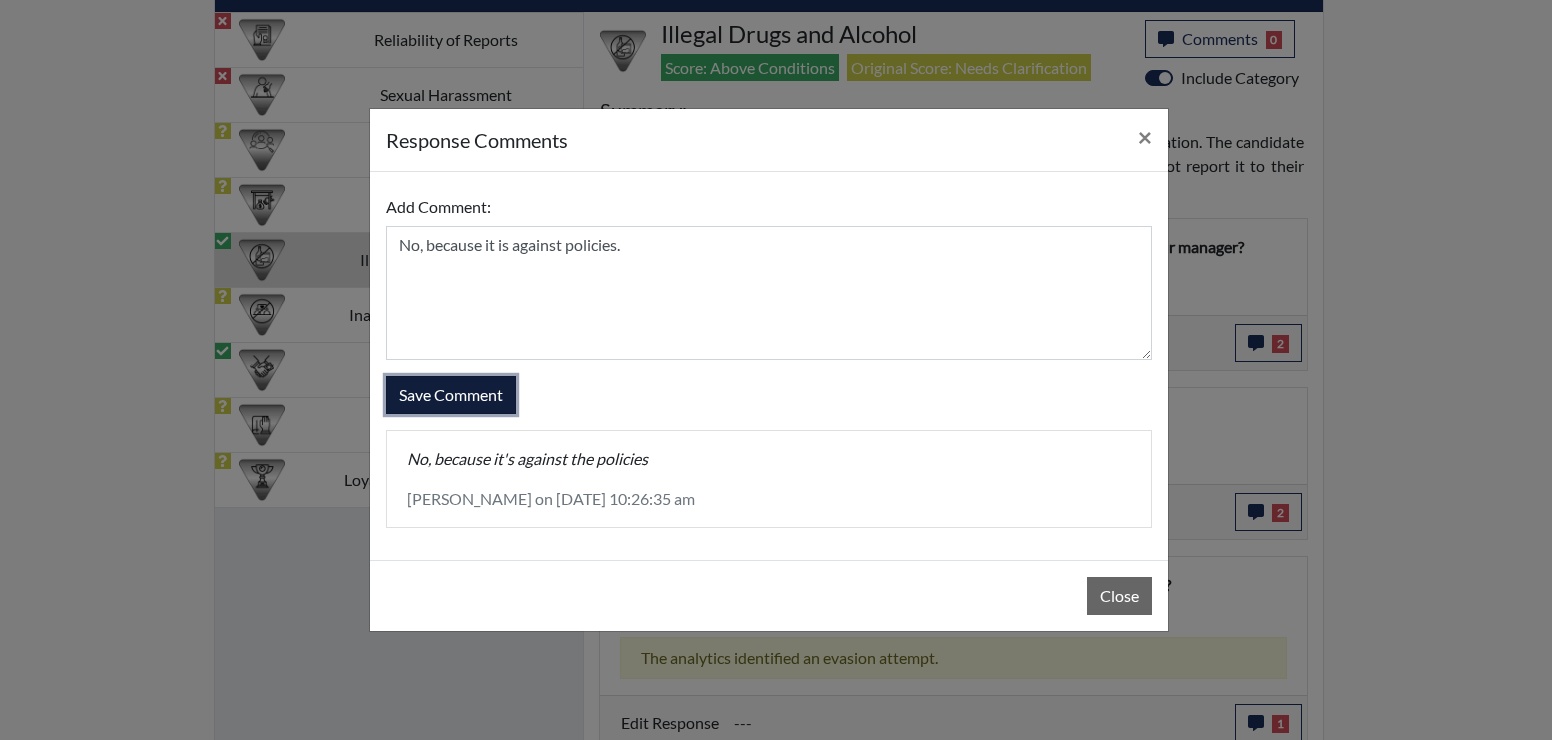 click on "Save Comment" at bounding box center [451, 395] 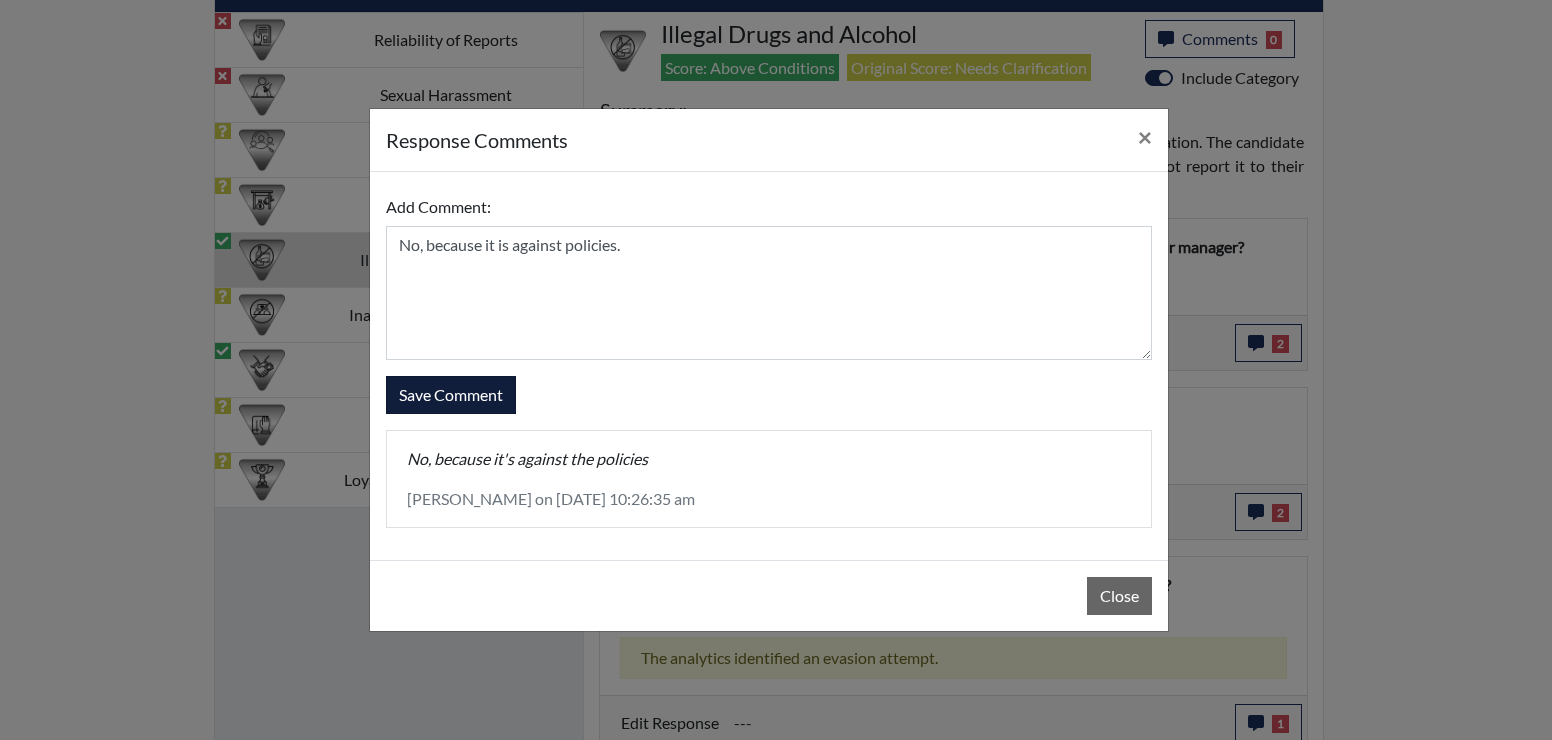 type 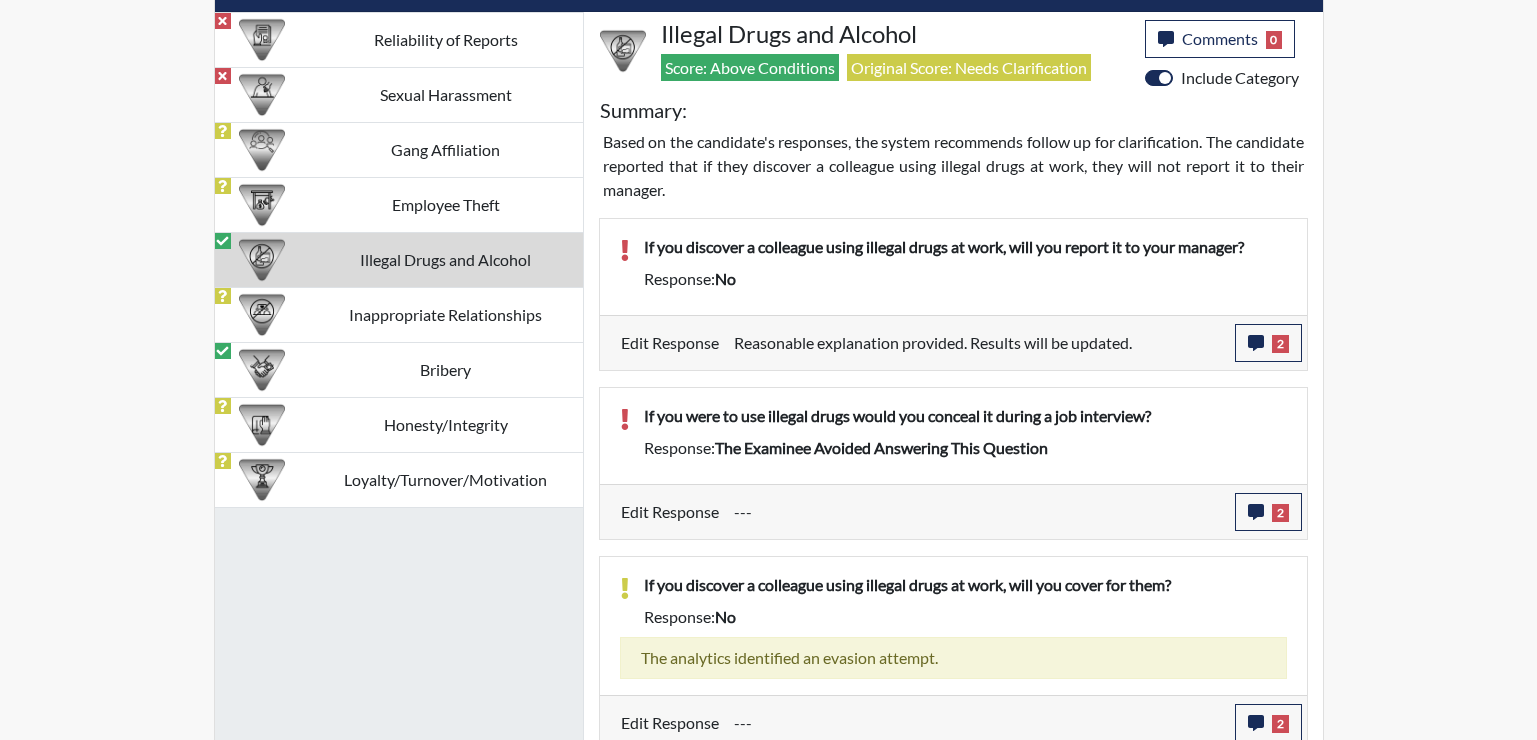 scroll, scrollTop: 999668, scrollLeft: 999169, axis: both 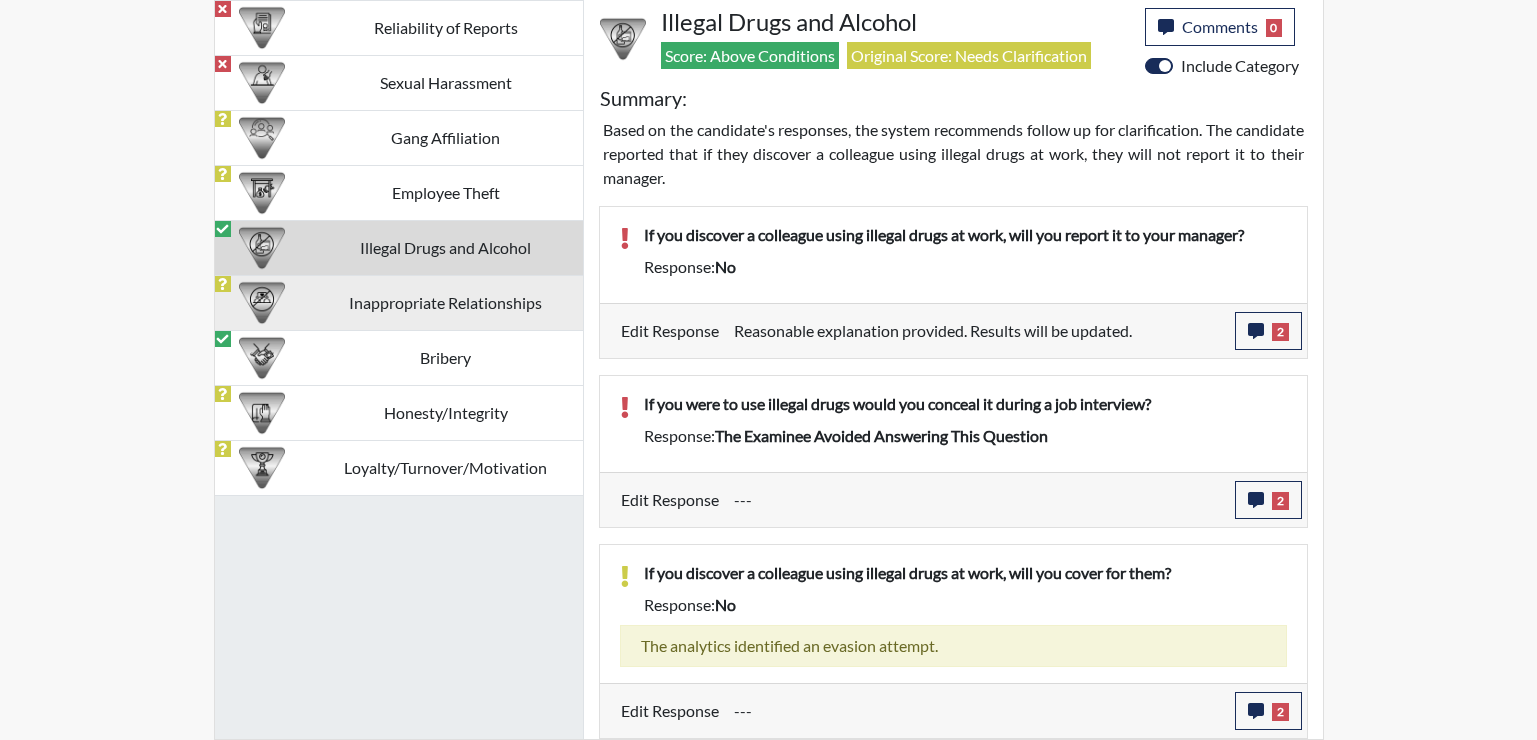 click on "Inappropriate Relationships" at bounding box center (446, 302) 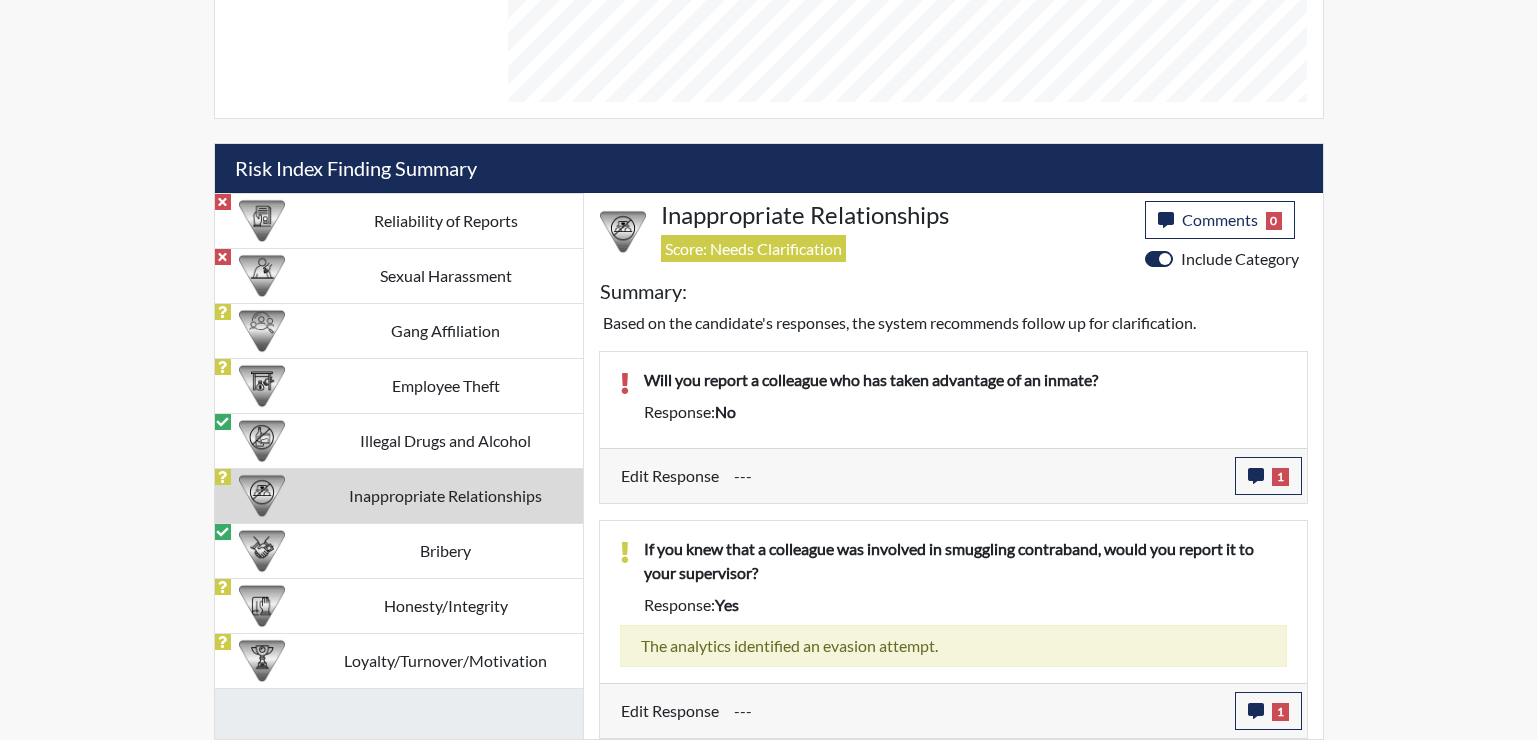 scroll, scrollTop: 1067, scrollLeft: 0, axis: vertical 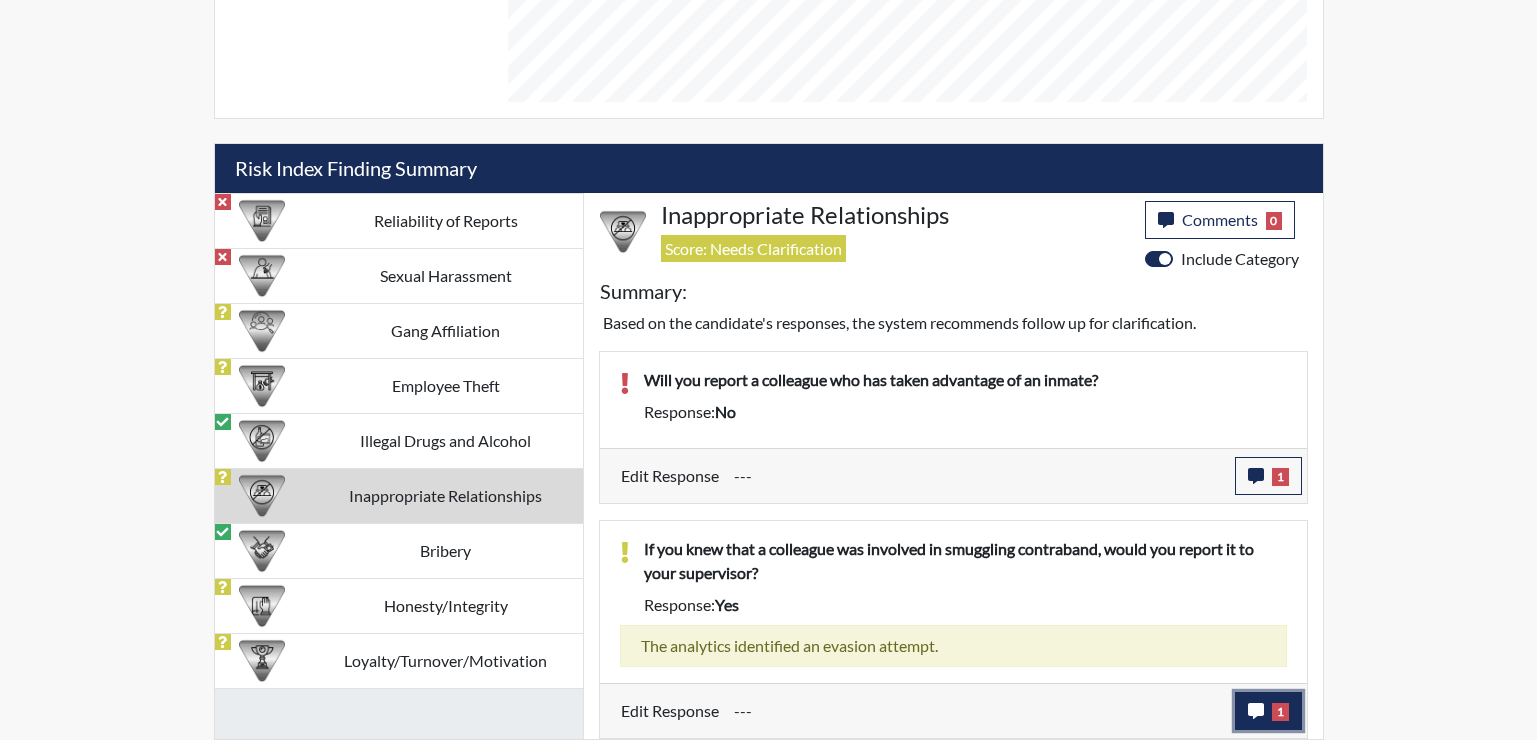 click on "1" at bounding box center (1268, 711) 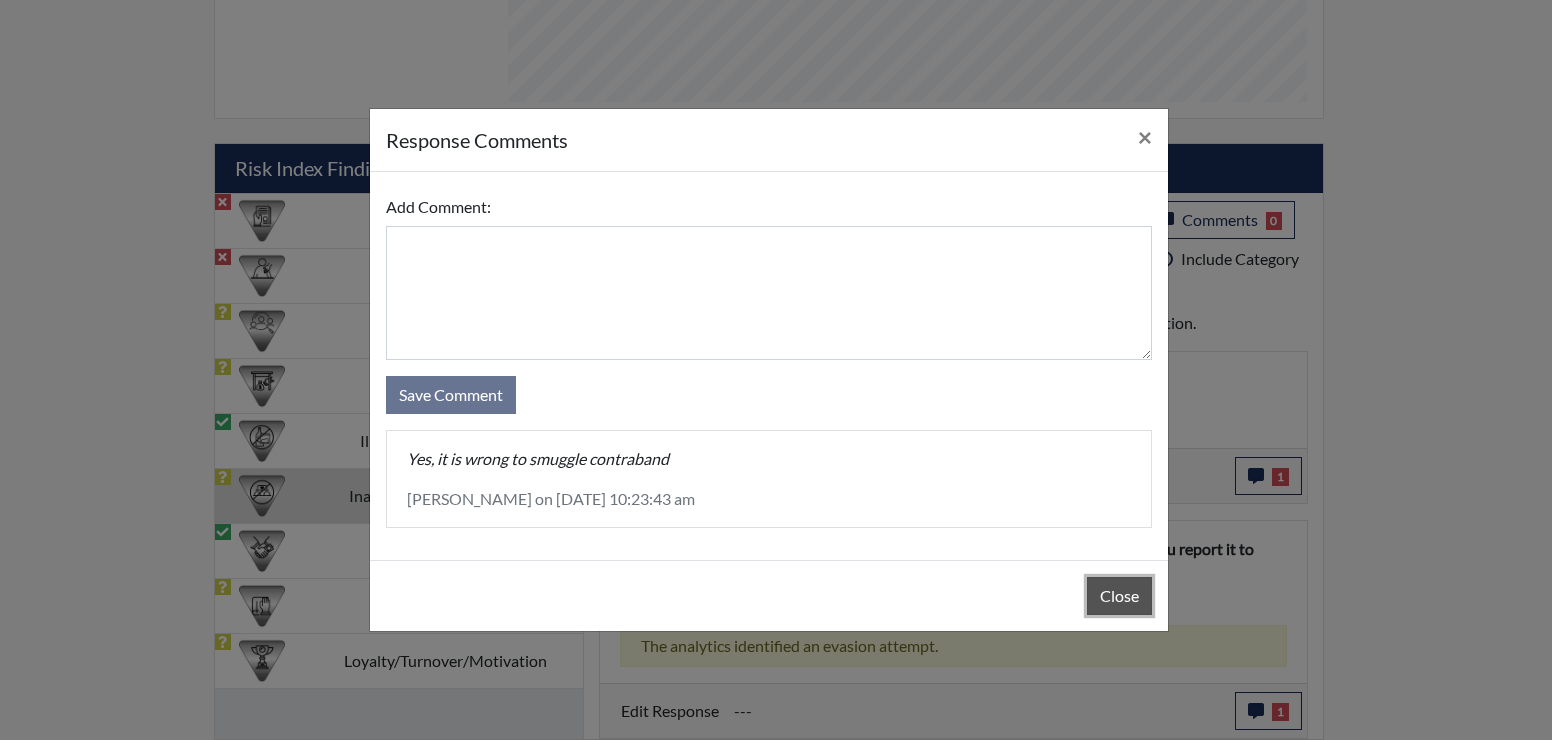 click on "Close" at bounding box center [1119, 596] 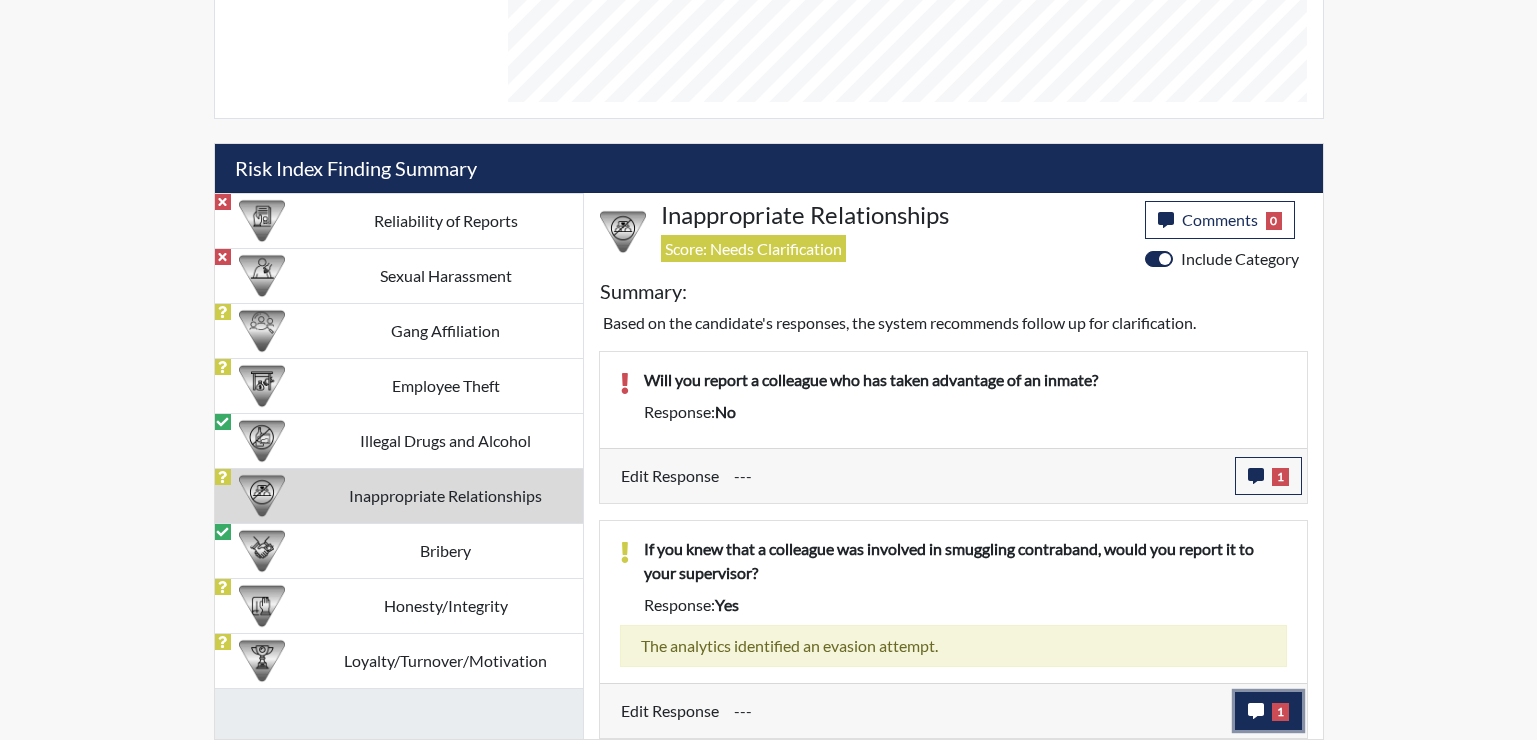 click 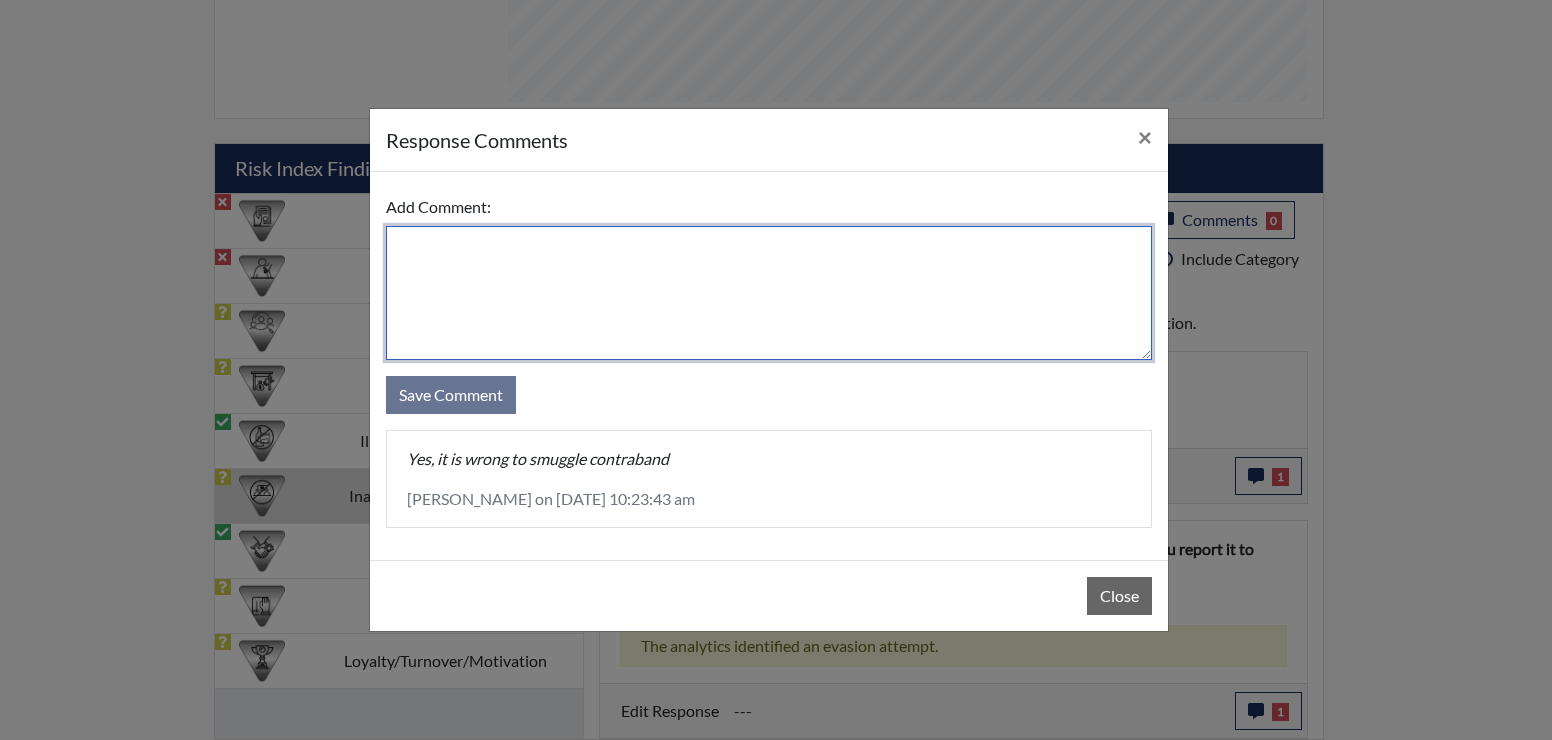 click at bounding box center (769, 293) 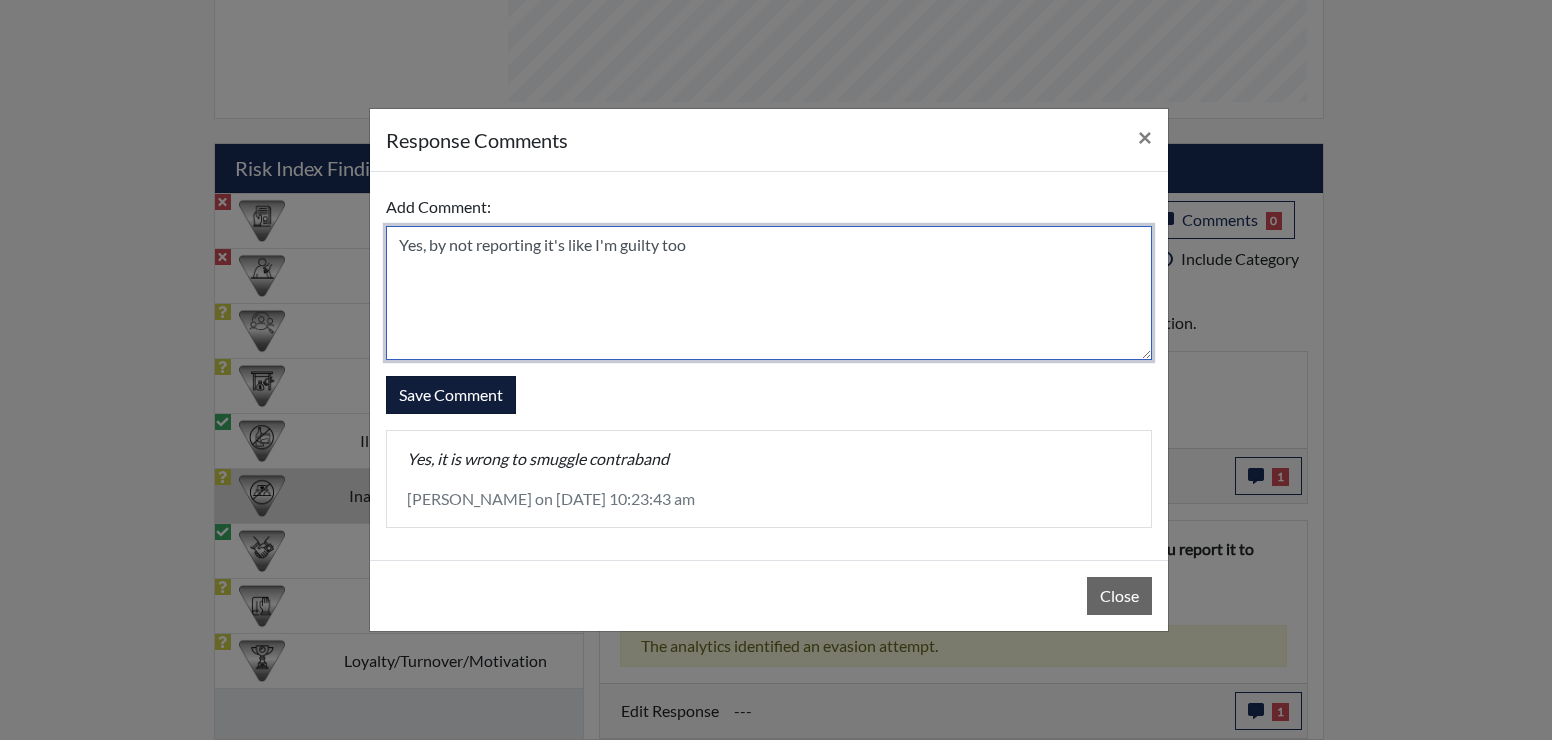 type on "Yes, by not reporting it's like I'm guilty too" 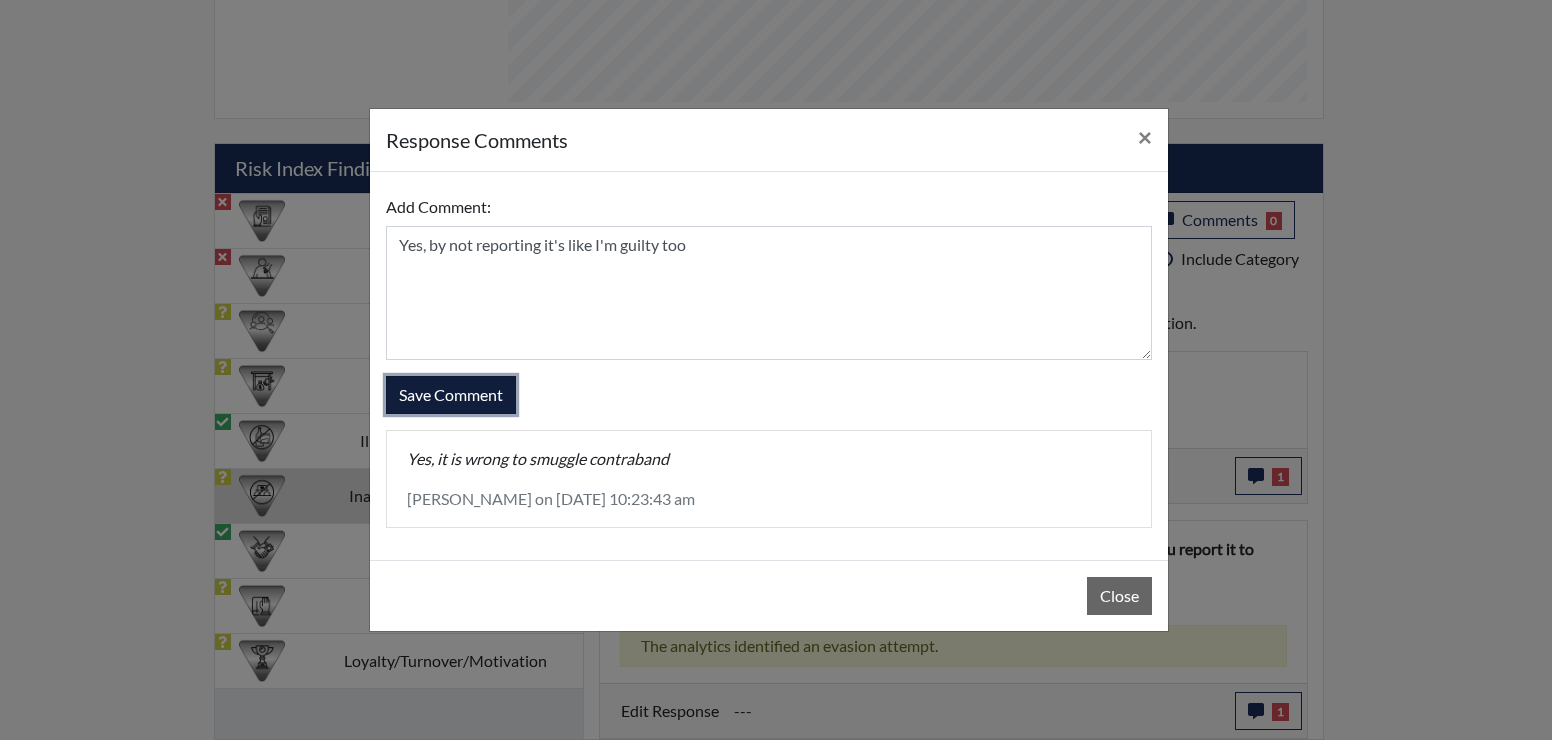 click on "Save Comment" at bounding box center (451, 395) 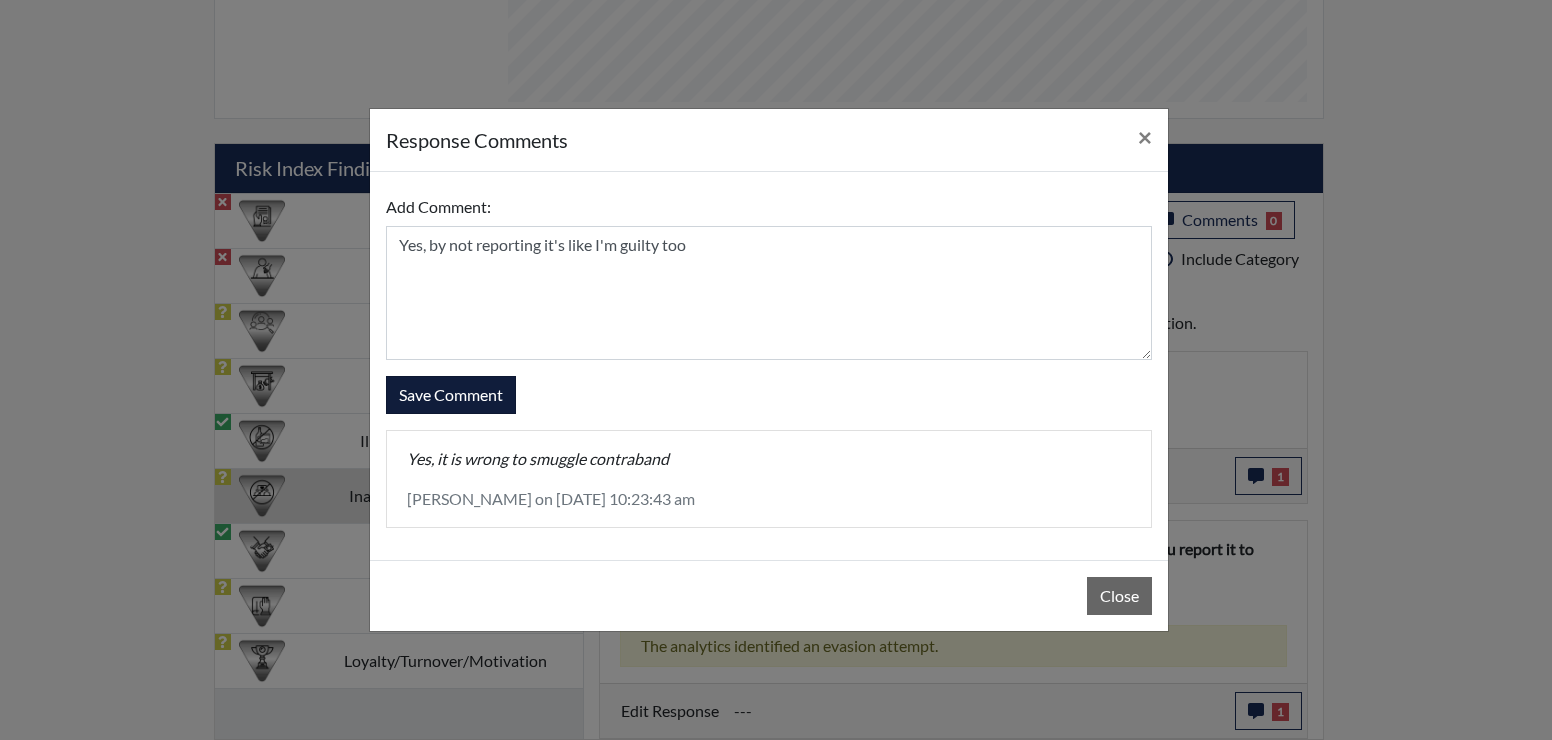 type 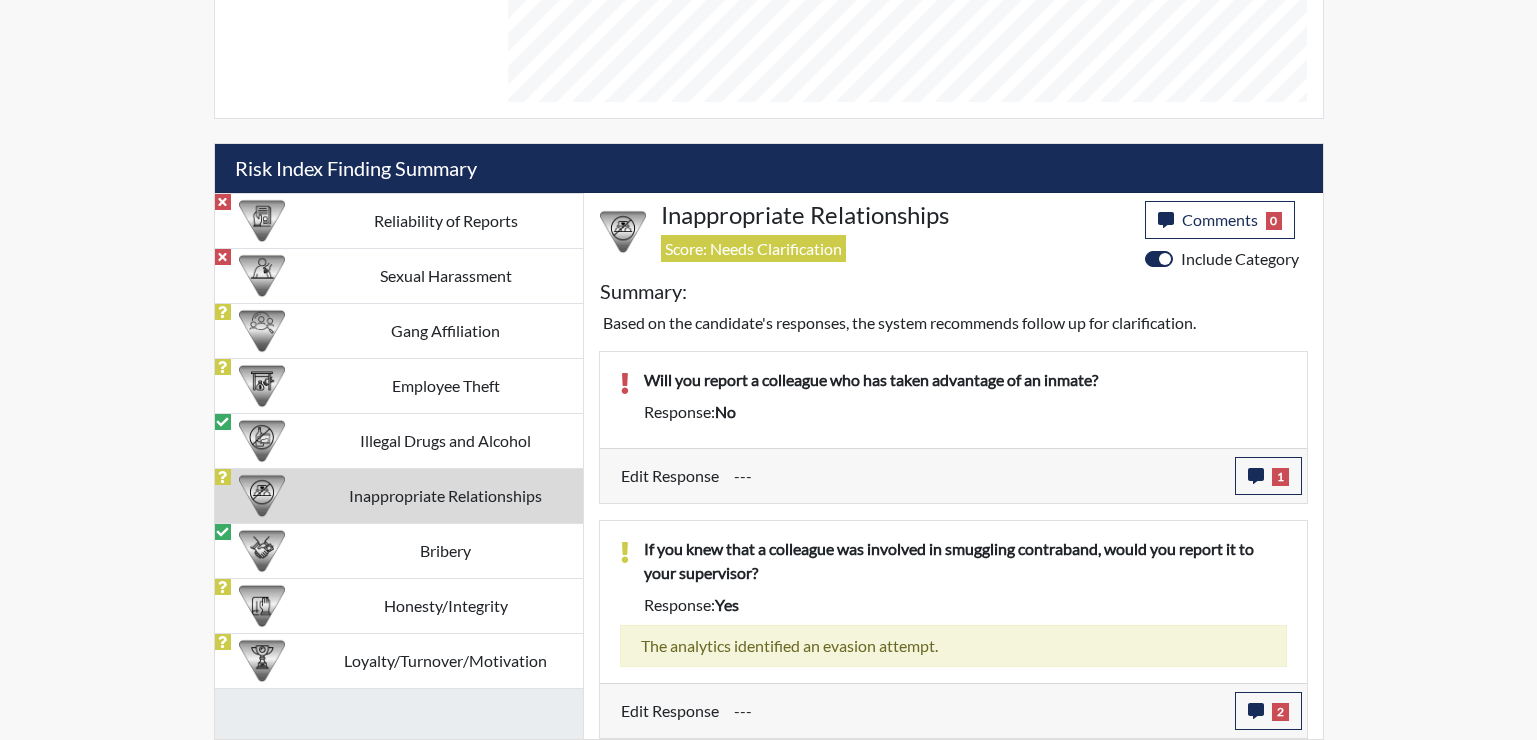 scroll, scrollTop: 999668, scrollLeft: 999169, axis: both 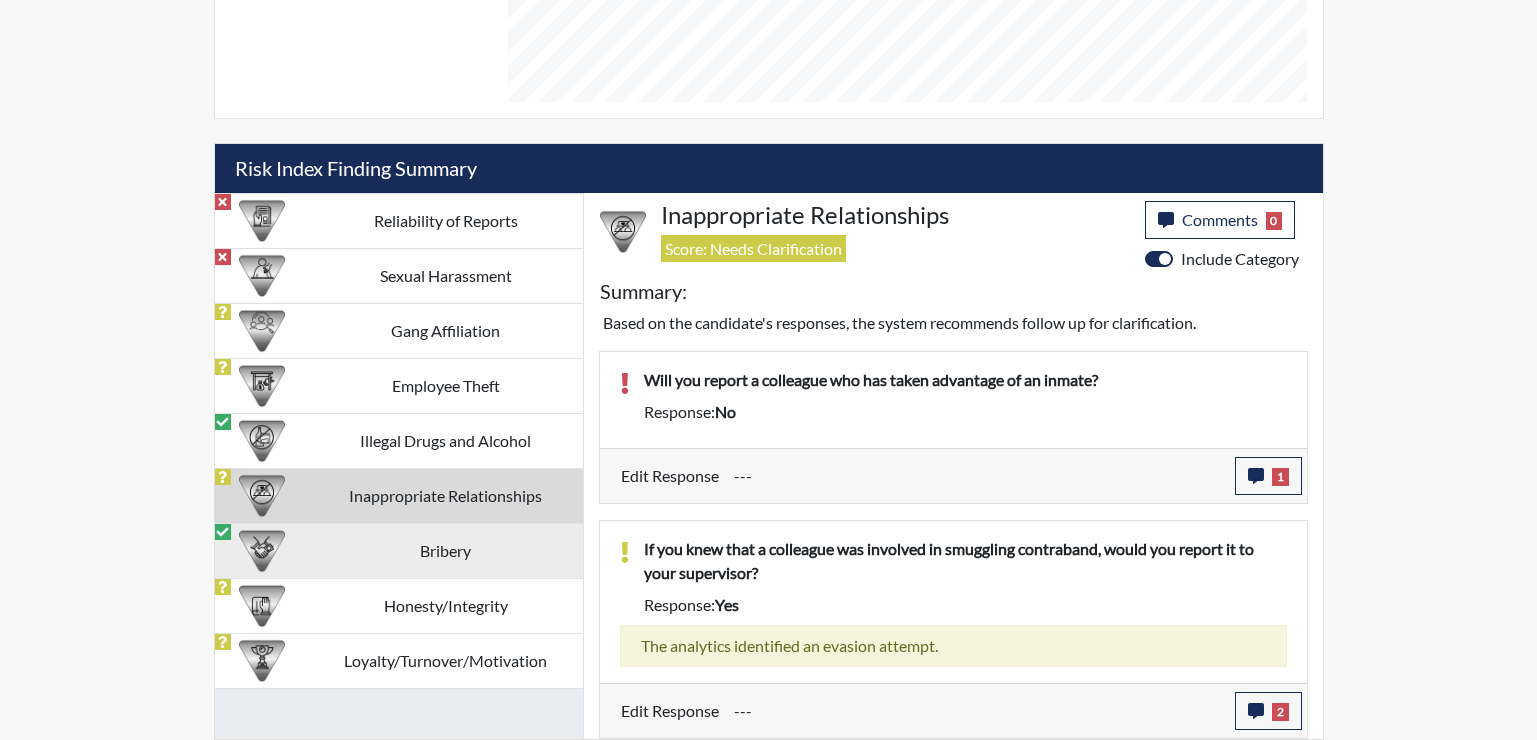 click on "Bribery" at bounding box center [446, 550] 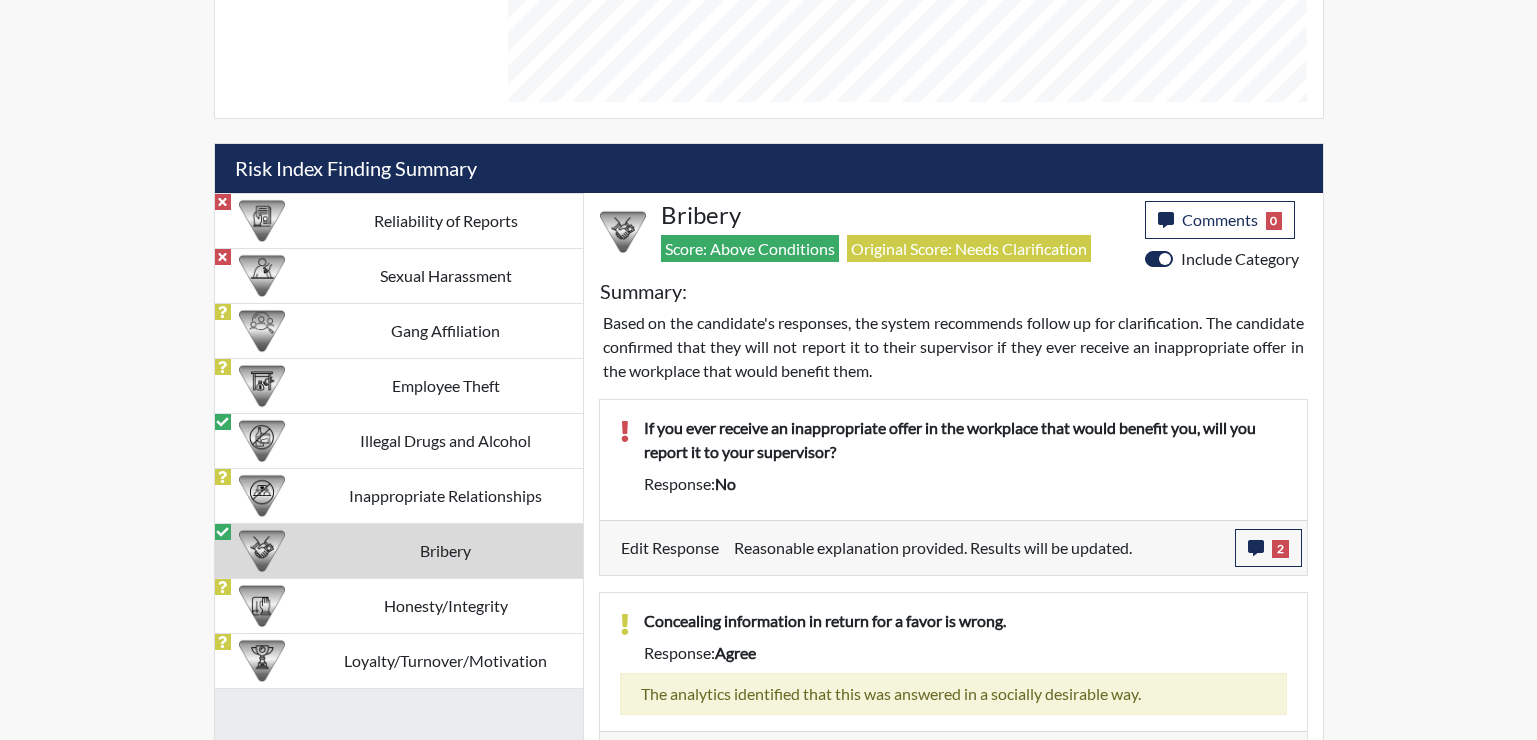 scroll, scrollTop: 1115, scrollLeft: 0, axis: vertical 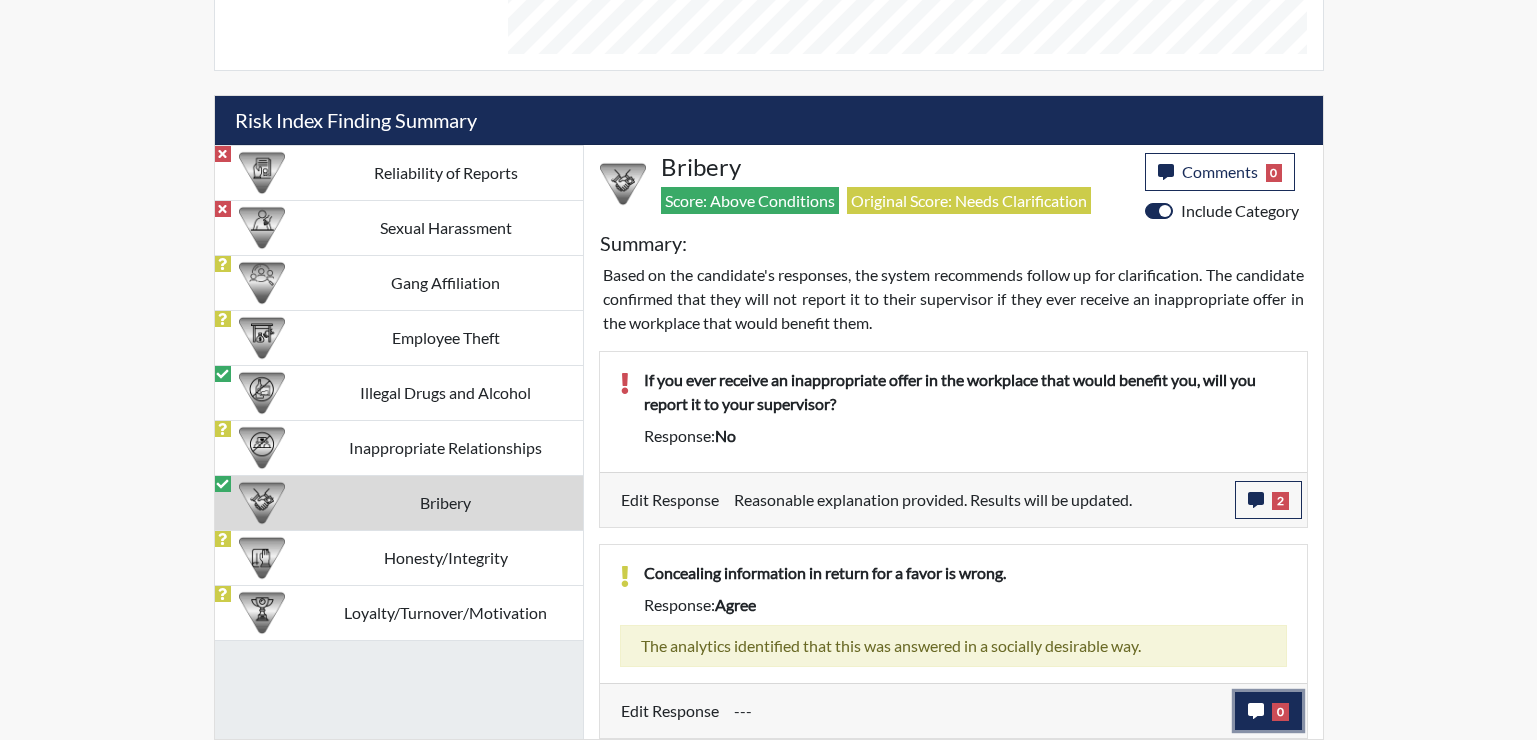 click on "0" at bounding box center (1268, 711) 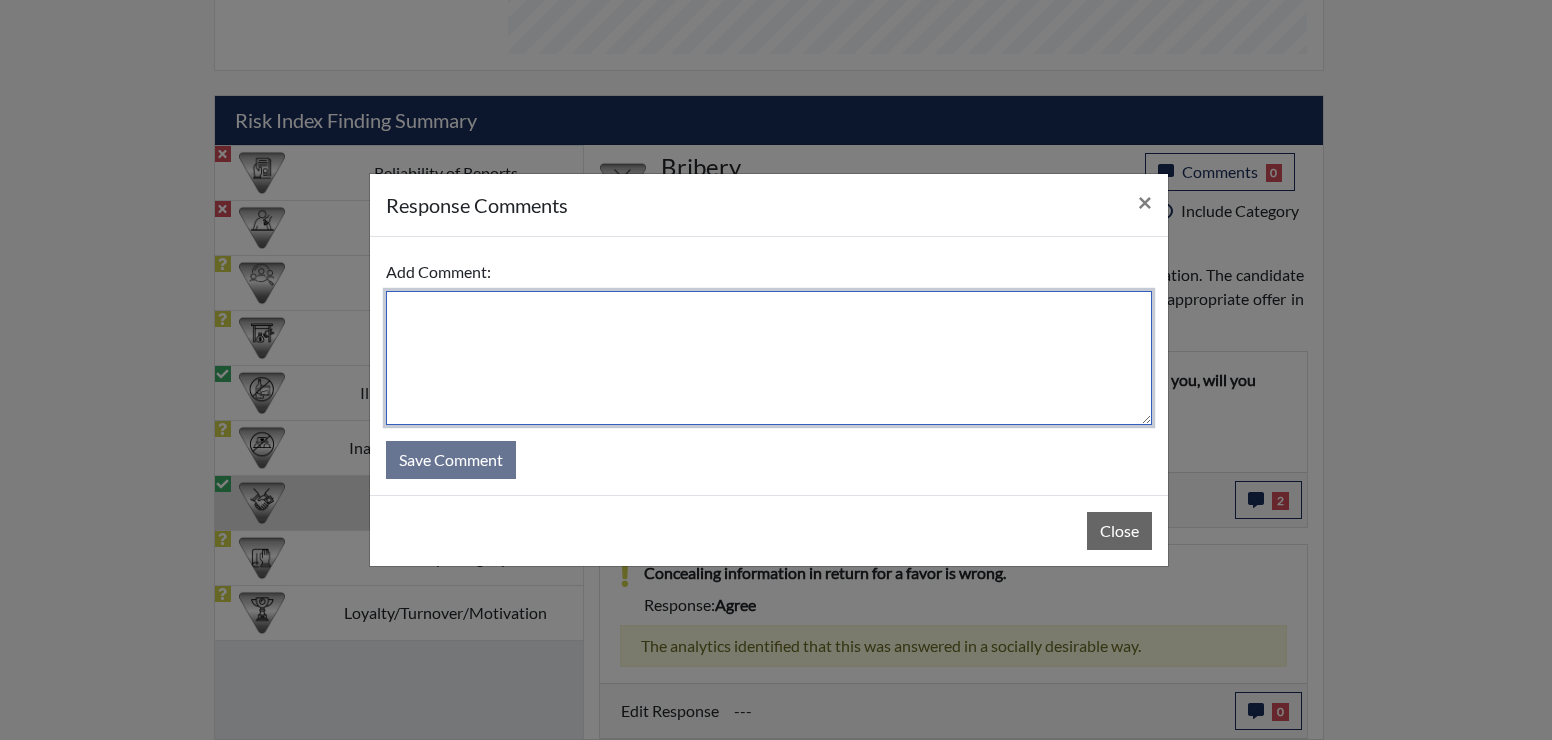 click at bounding box center (769, 358) 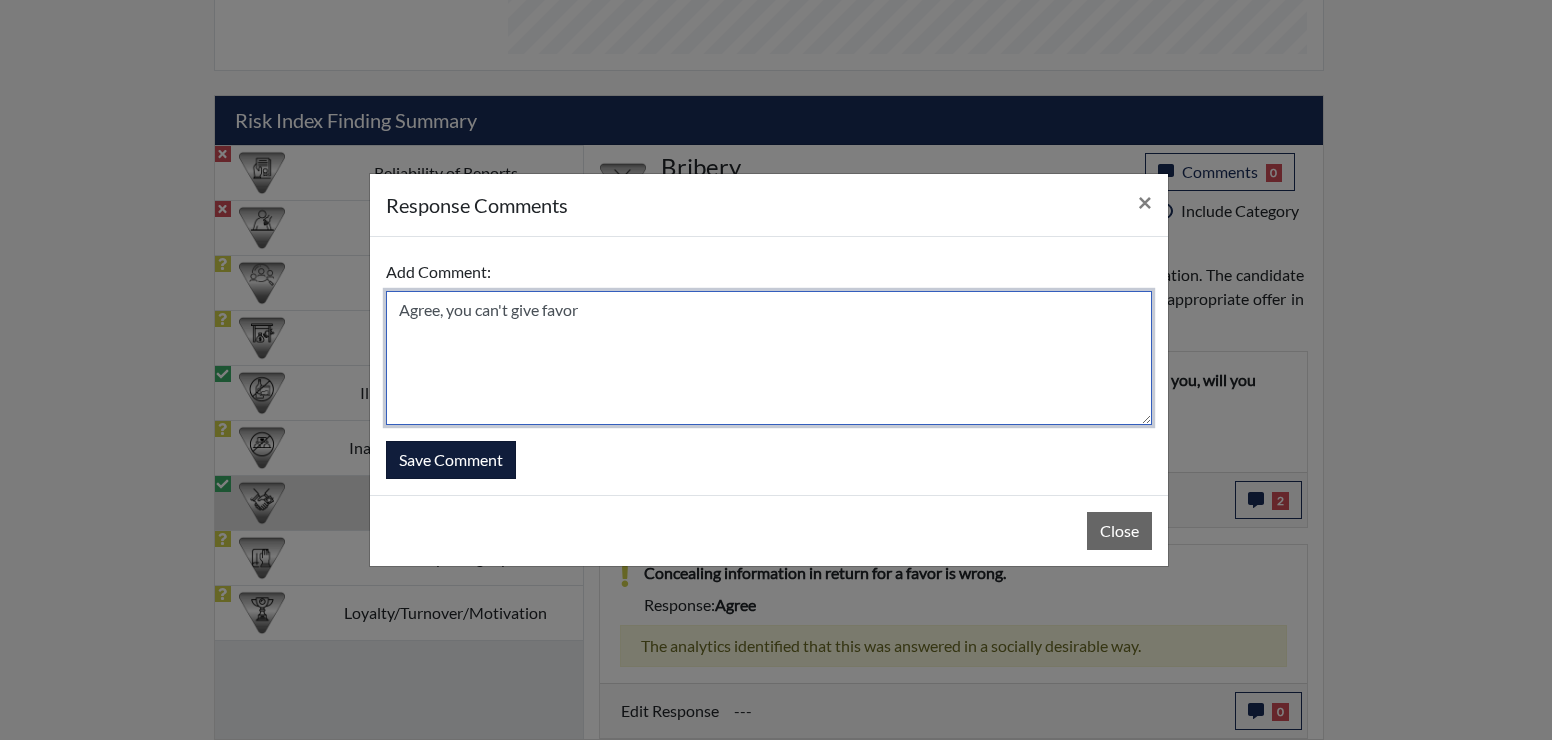type on "Agree, you can't give favor" 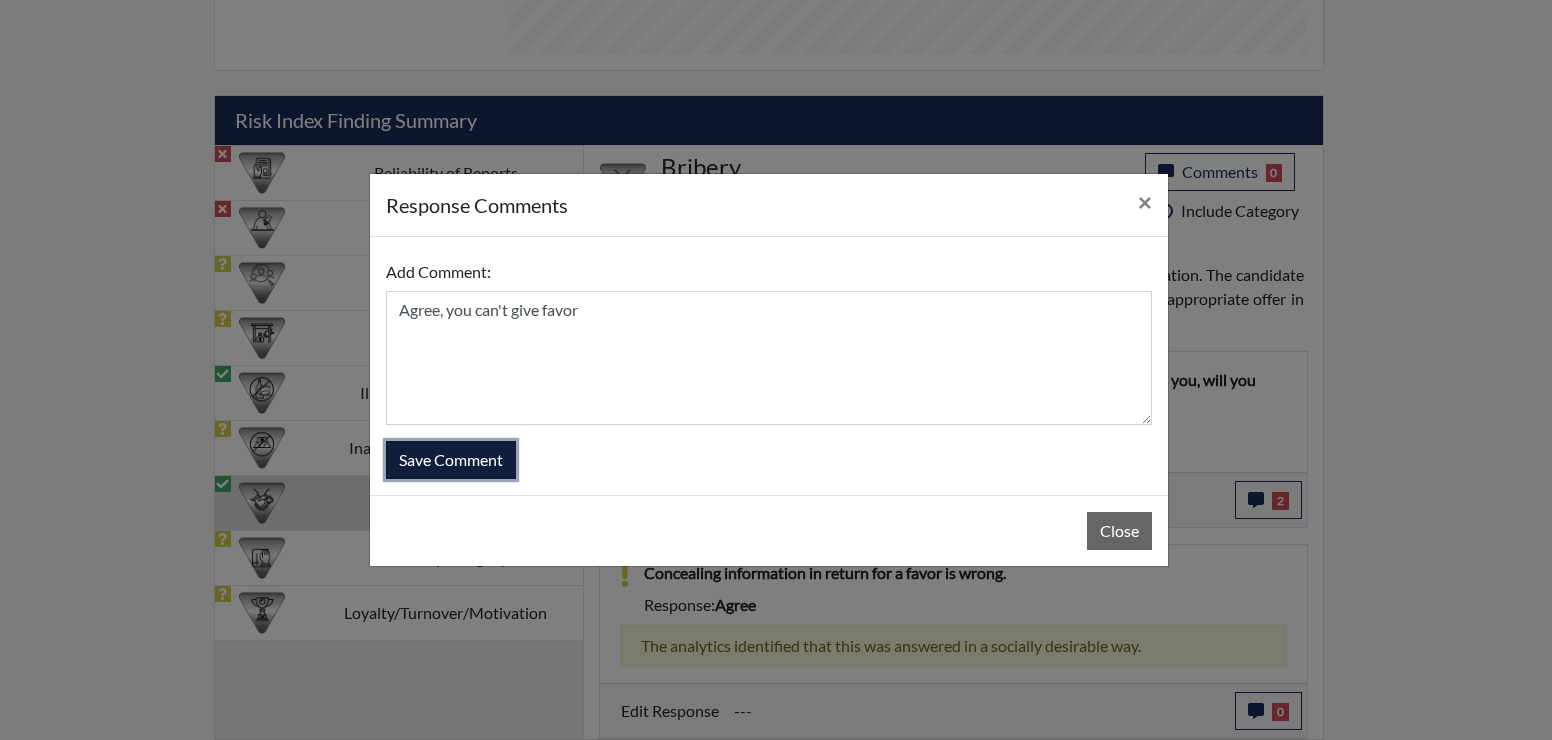 click on "Save Comment" at bounding box center (451, 460) 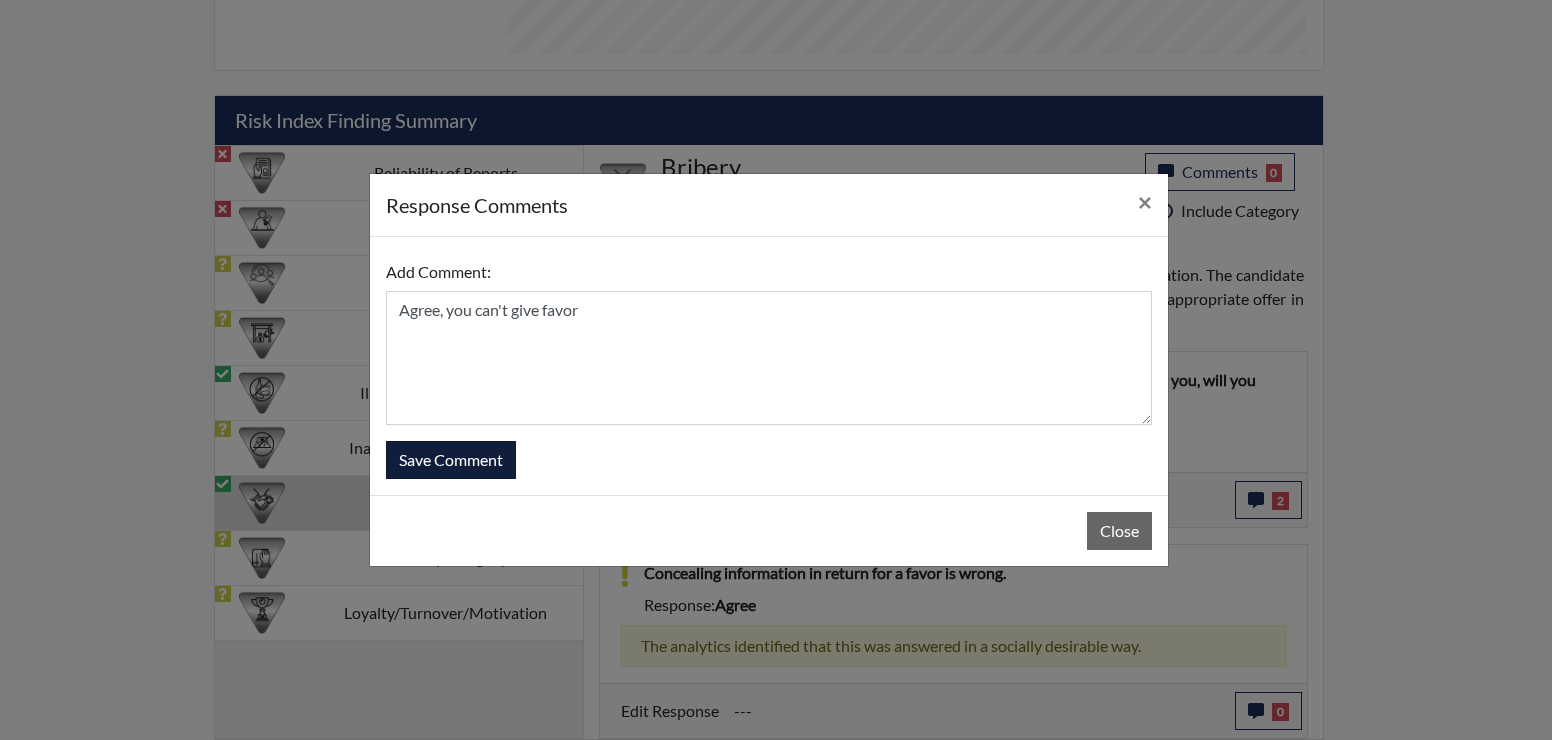 type 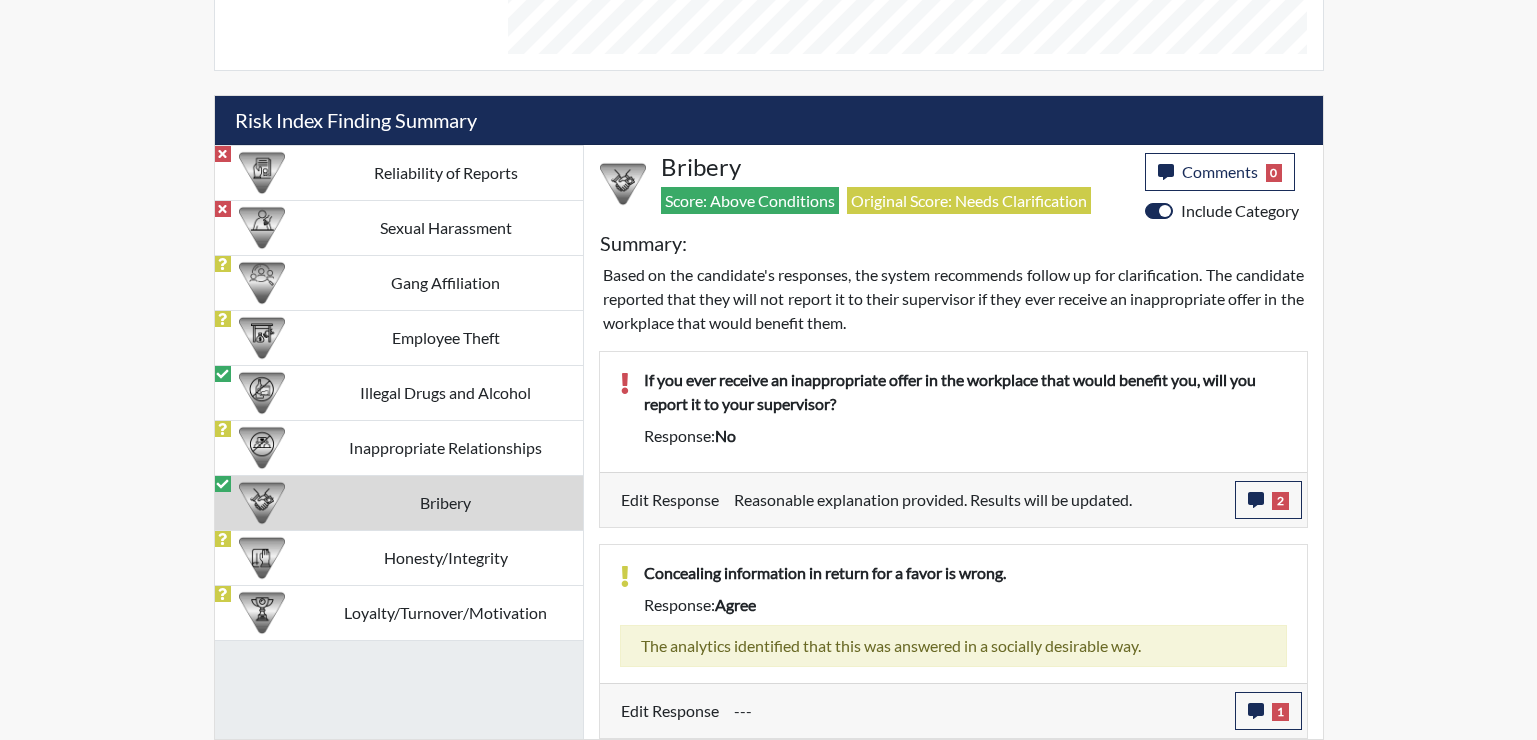 scroll, scrollTop: 999668, scrollLeft: 999169, axis: both 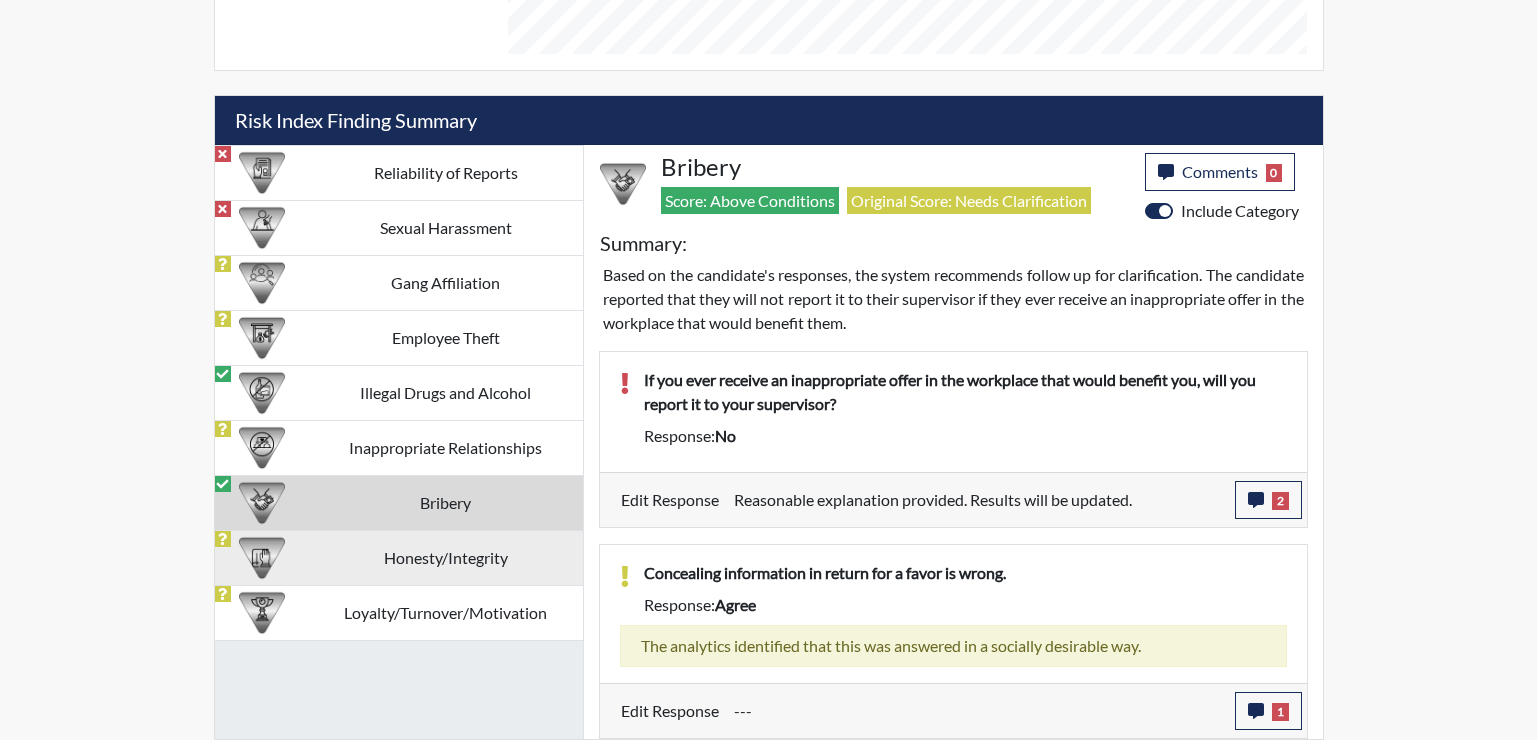click on "Honesty/Integrity" at bounding box center (446, 557) 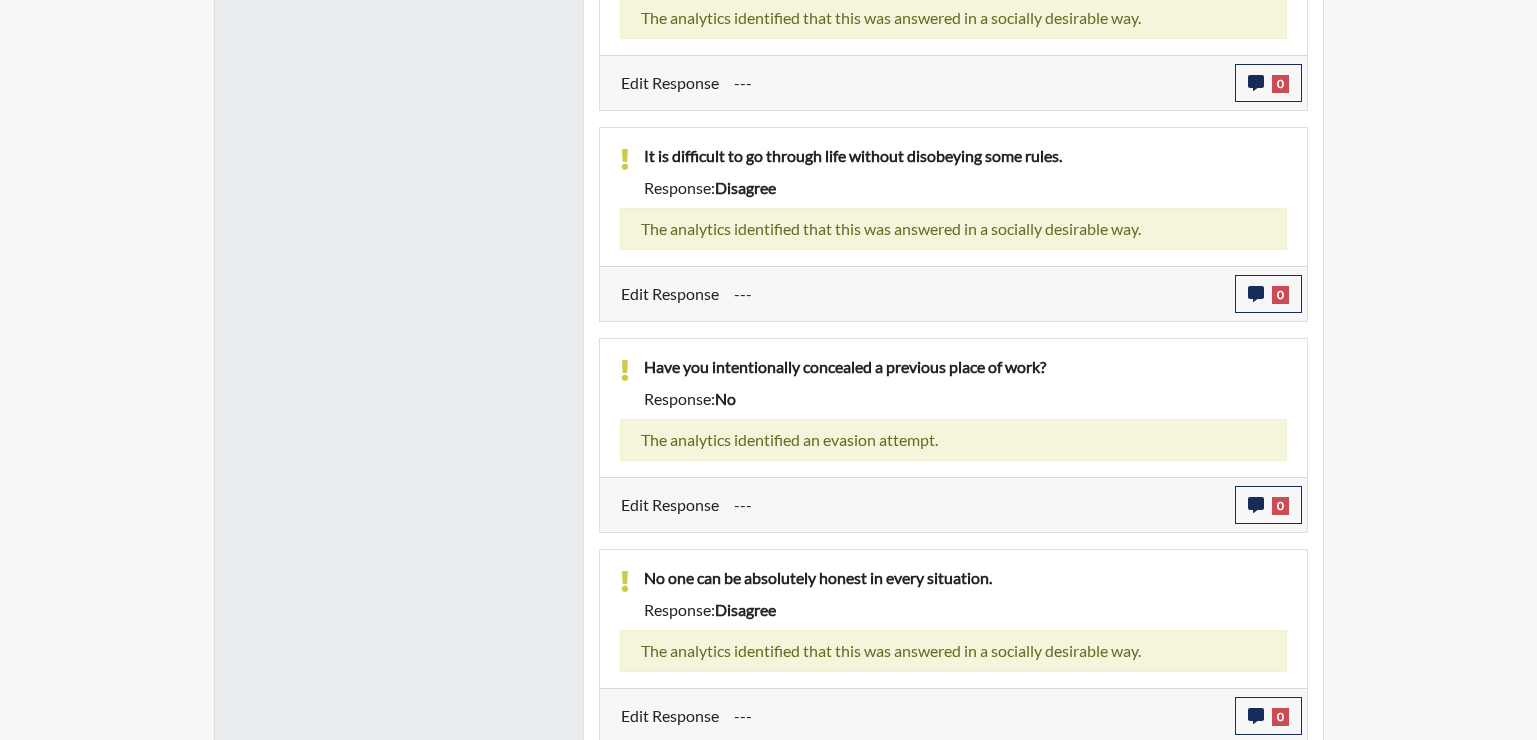 scroll, scrollTop: 2104, scrollLeft: 0, axis: vertical 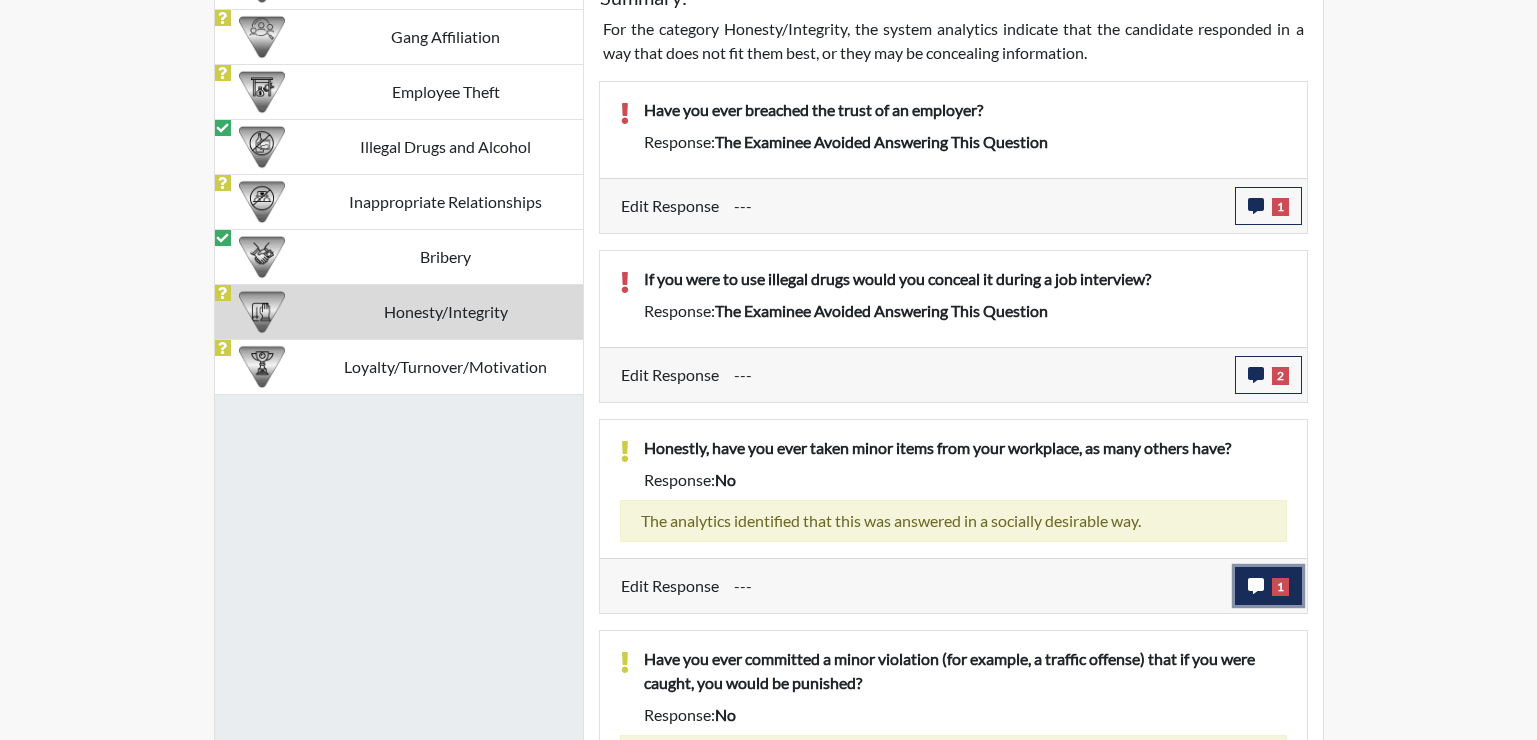 click on "1" at bounding box center (1268, 586) 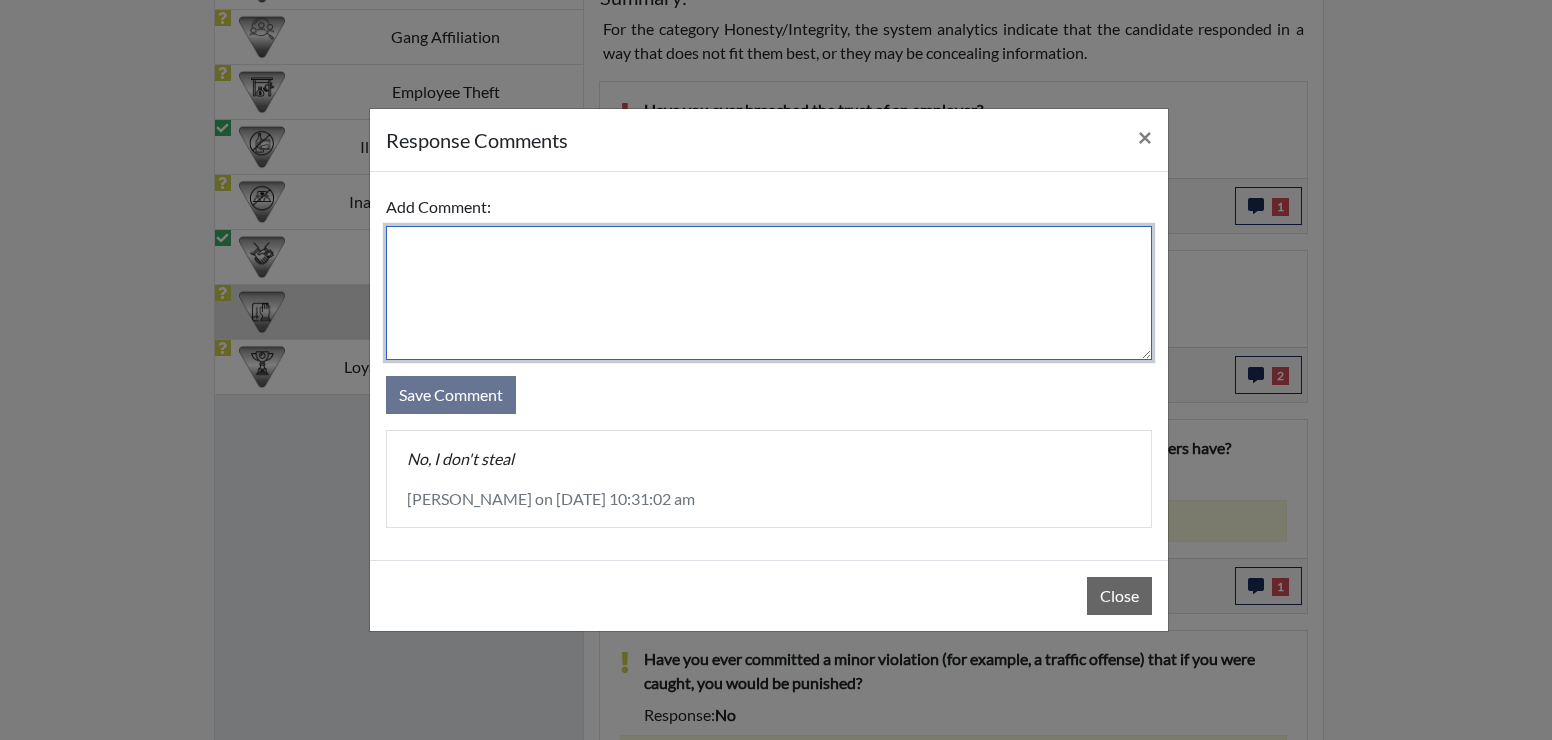 click at bounding box center [769, 293] 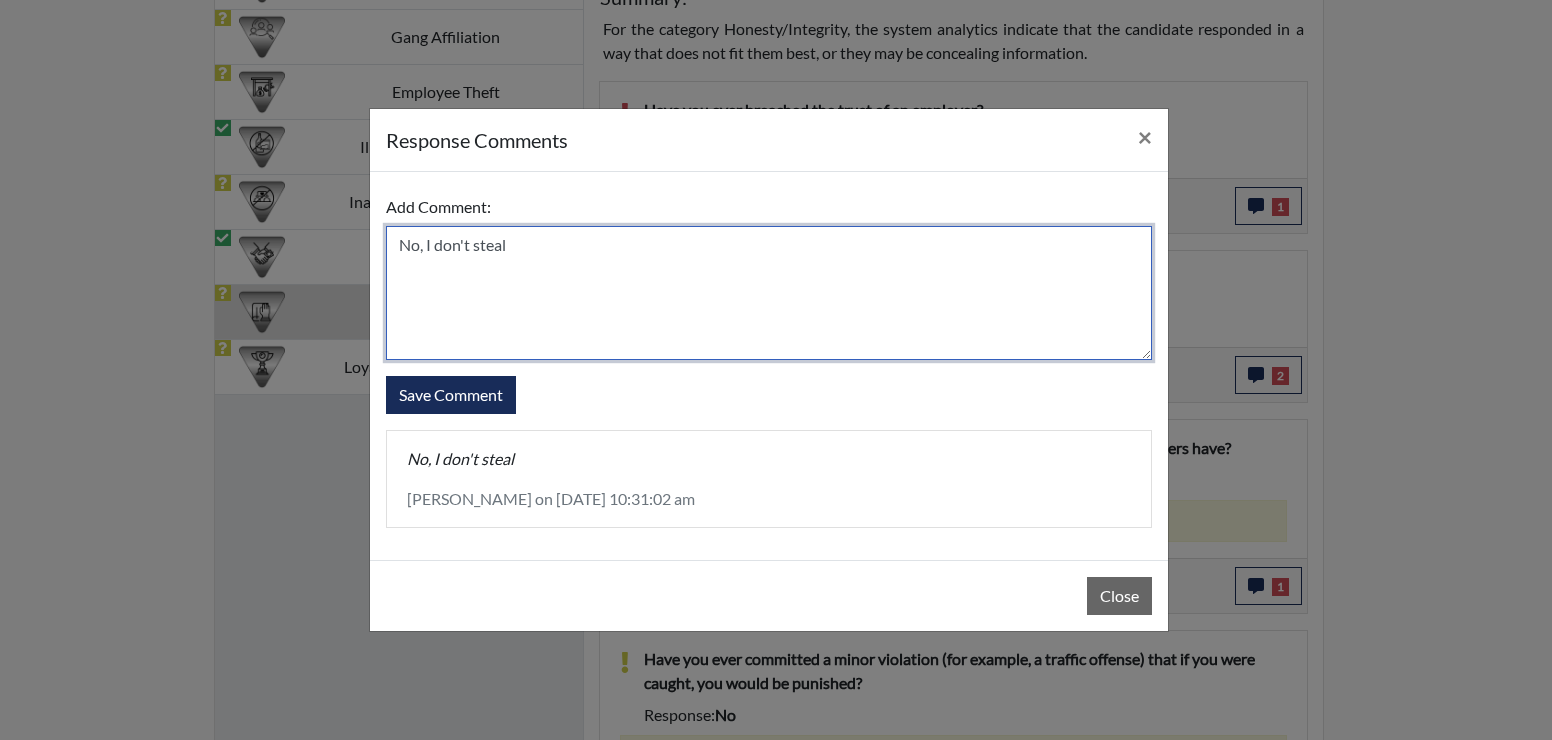 type on "No, I don't steal" 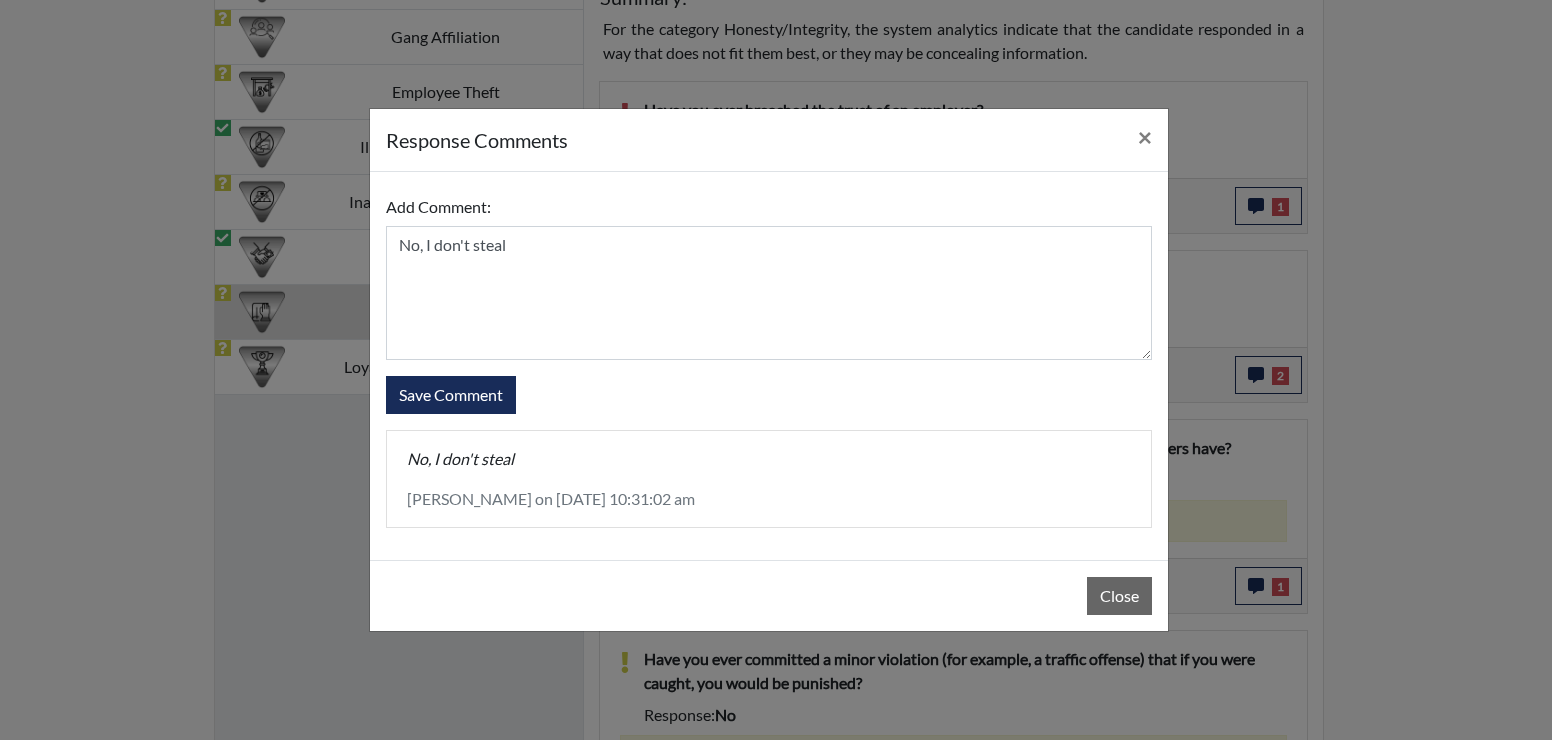 click on "Add Comment: No, I don't steal Save Comment" at bounding box center [769, 301] 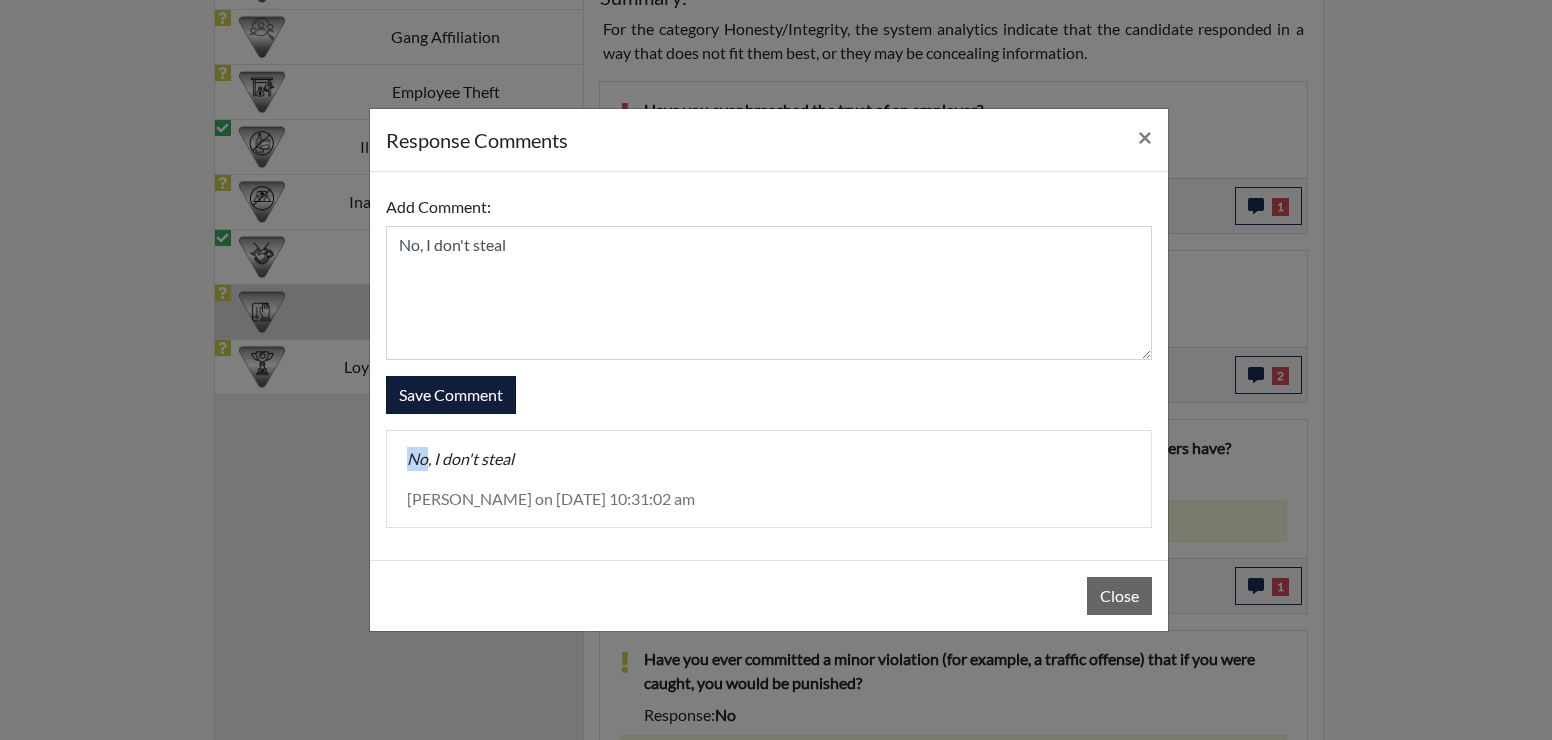 drag, startPoint x: 447, startPoint y: 373, endPoint x: 447, endPoint y: 387, distance: 14 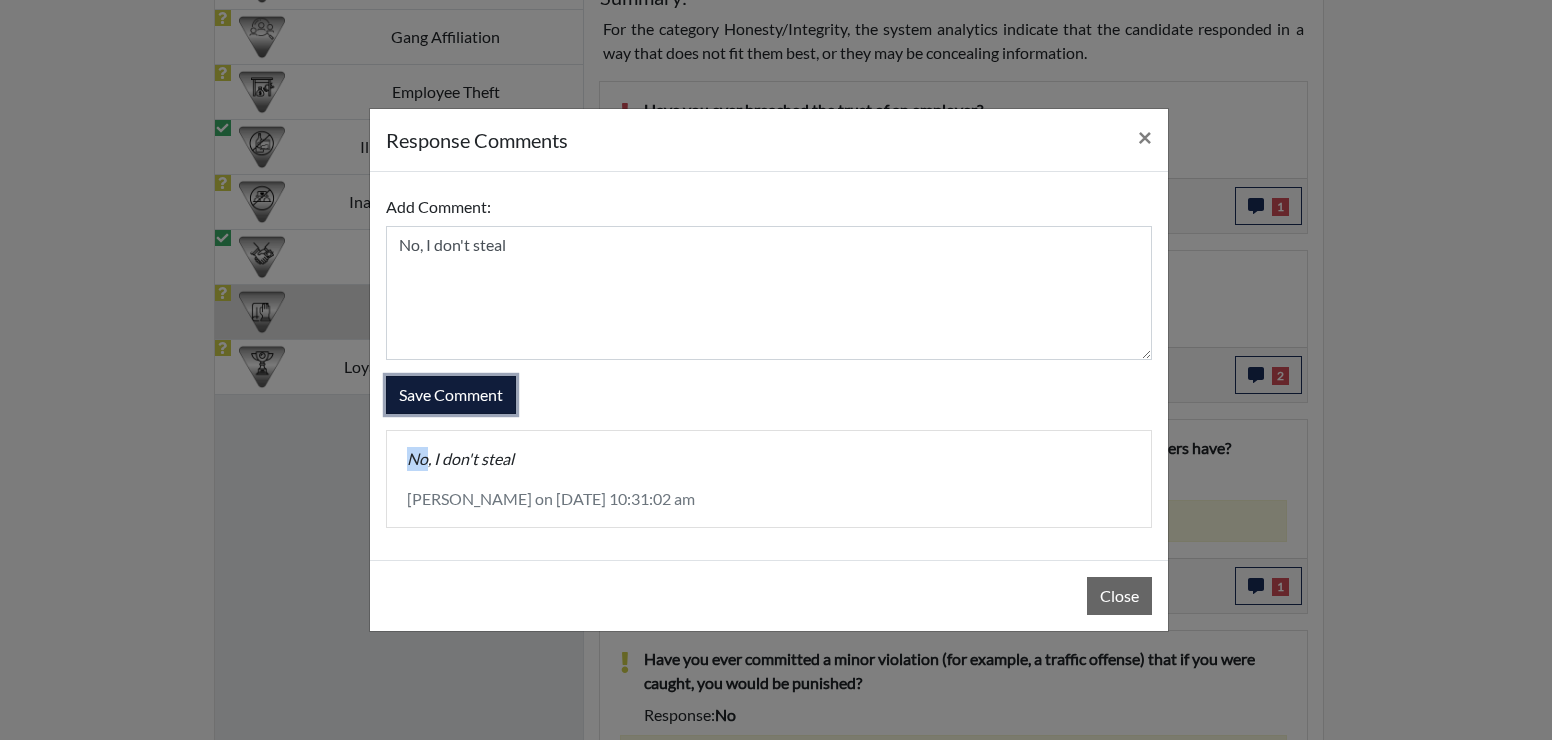 click on "Save Comment" at bounding box center [451, 395] 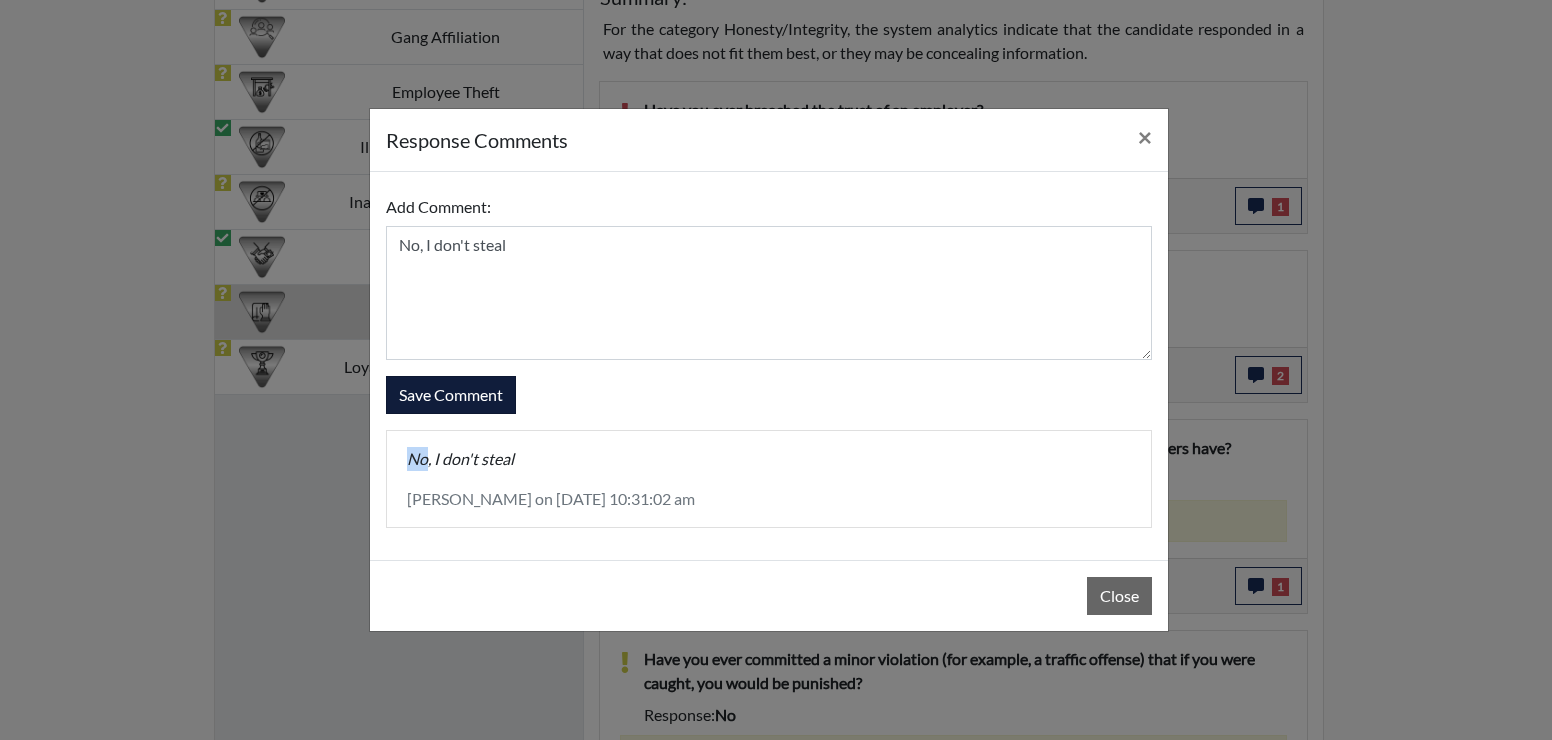 type 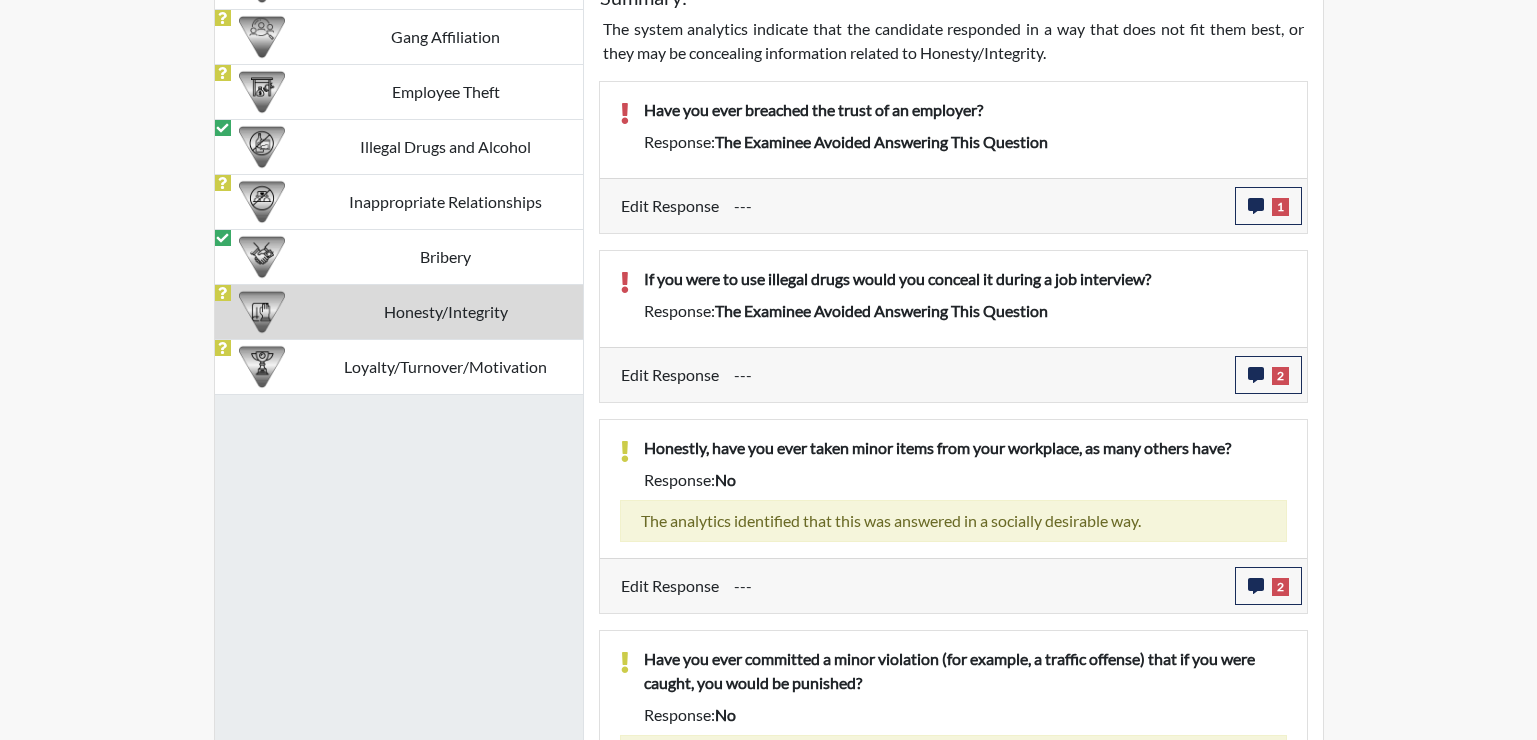 scroll, scrollTop: 999668, scrollLeft: 999169, axis: both 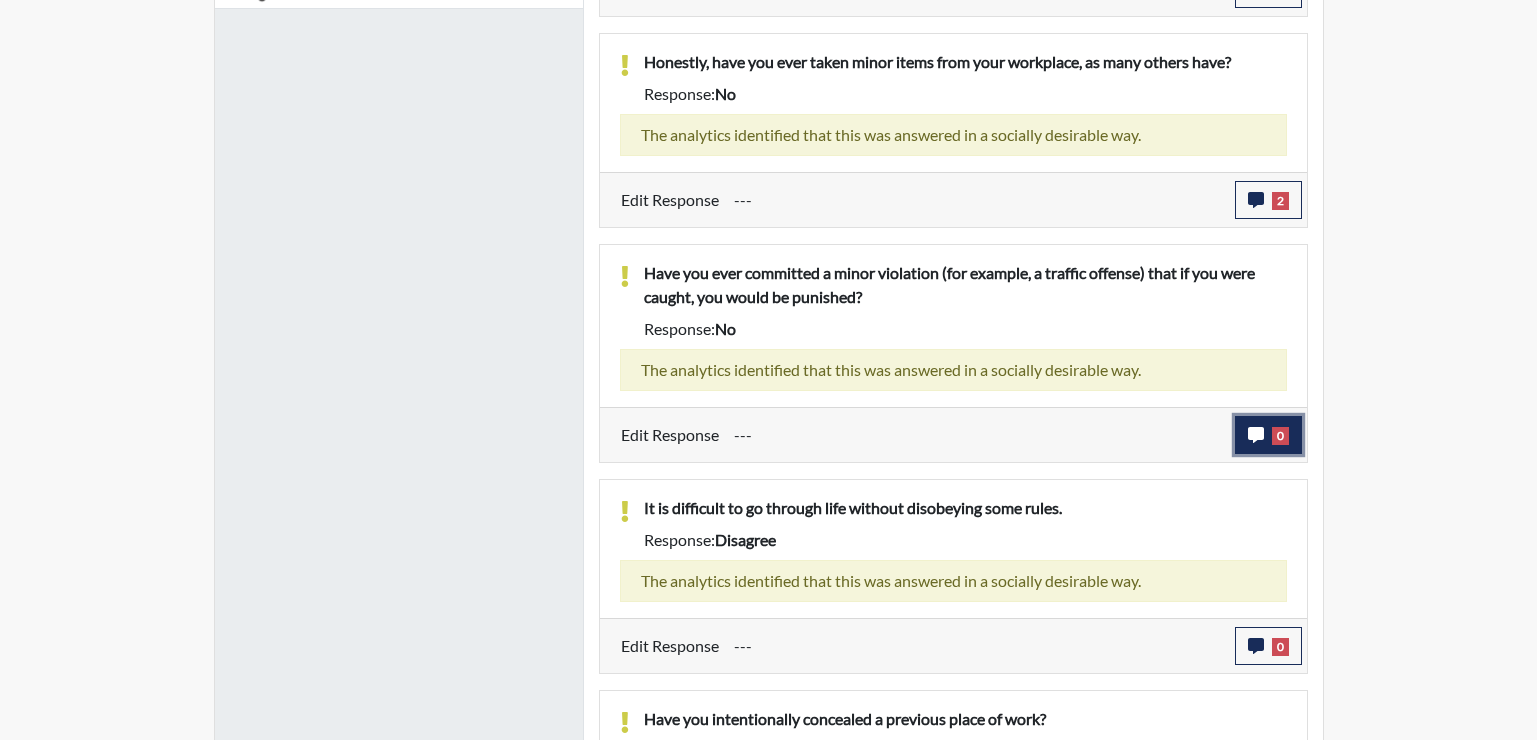 click on "0" at bounding box center (1268, 435) 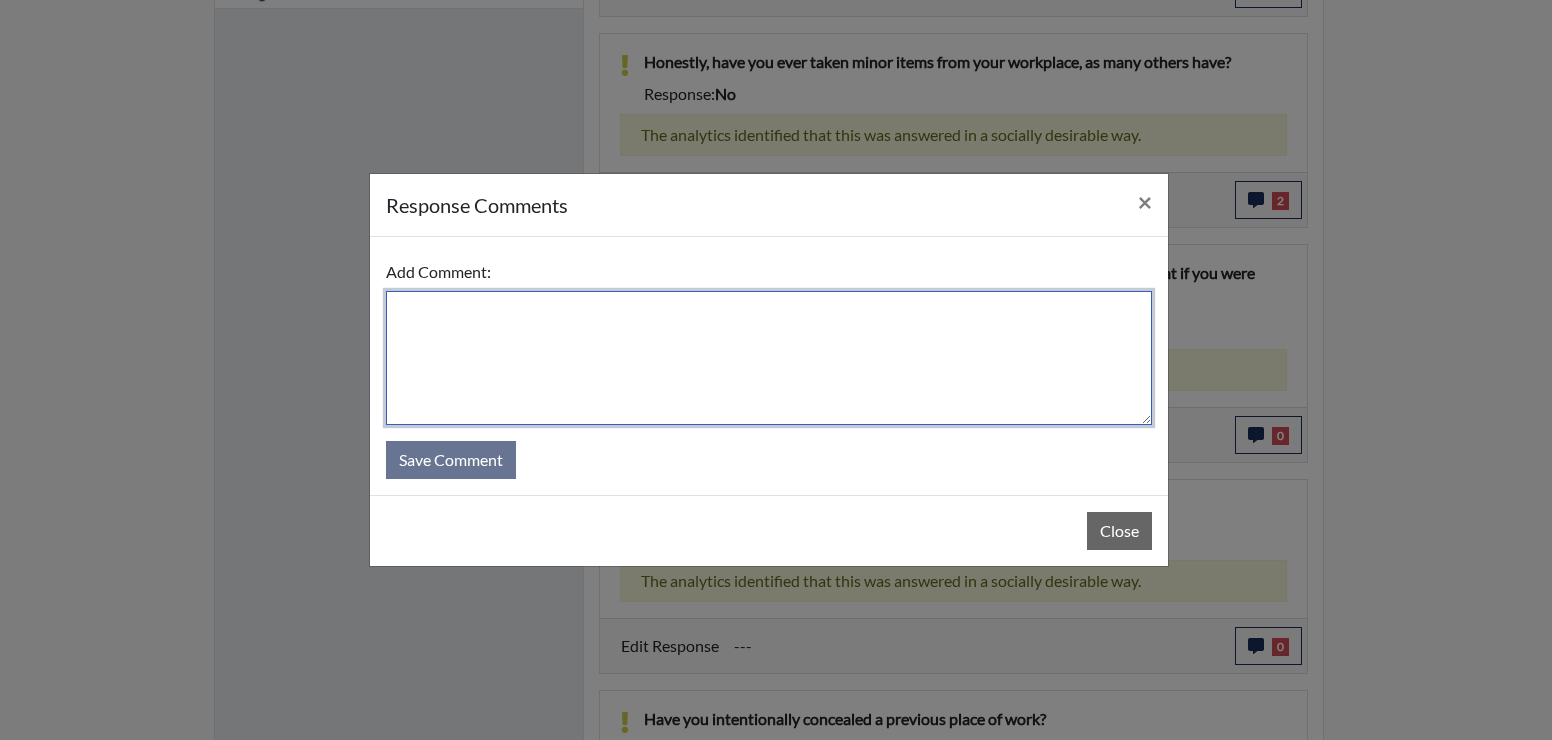 click at bounding box center (769, 358) 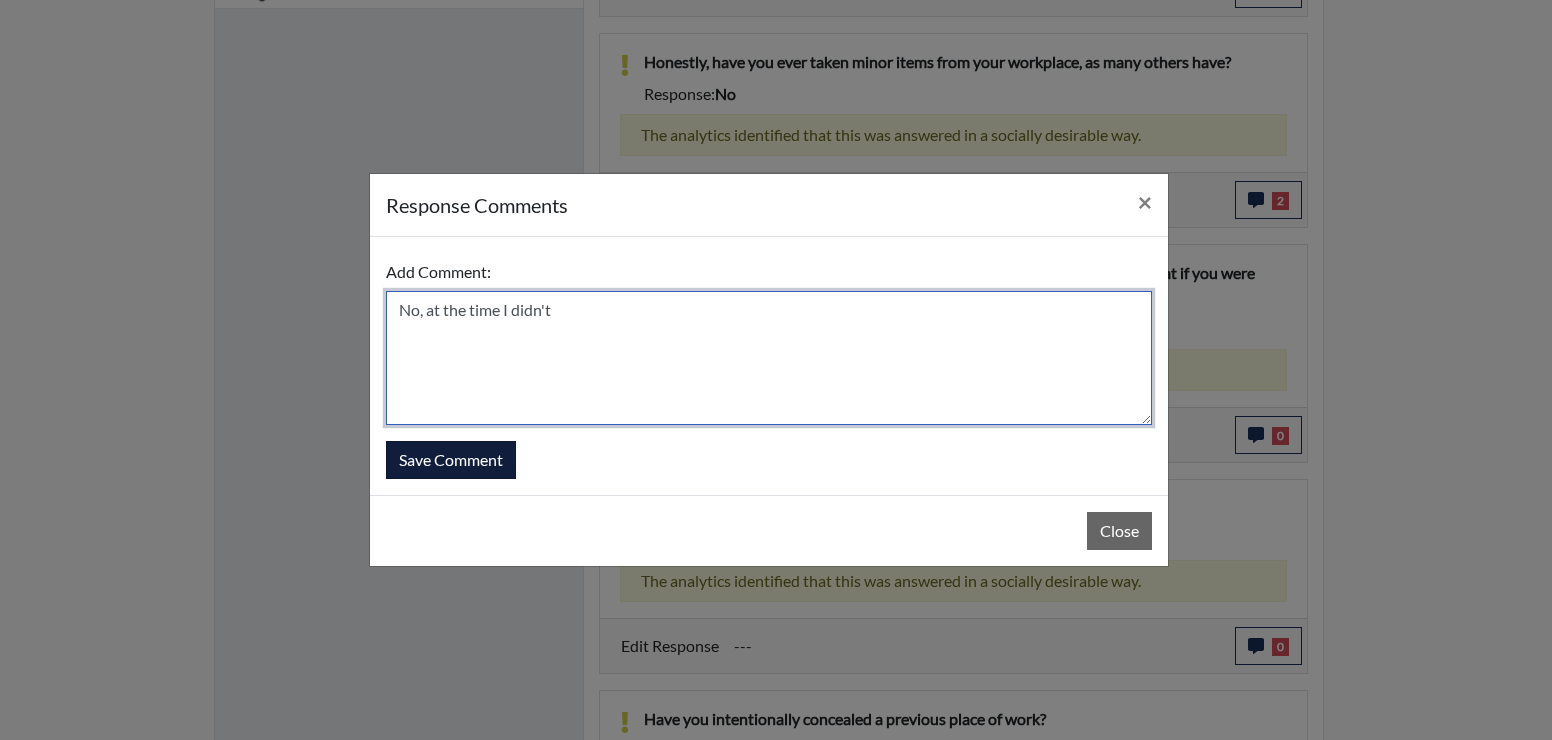 type on "No, at the time I didn't" 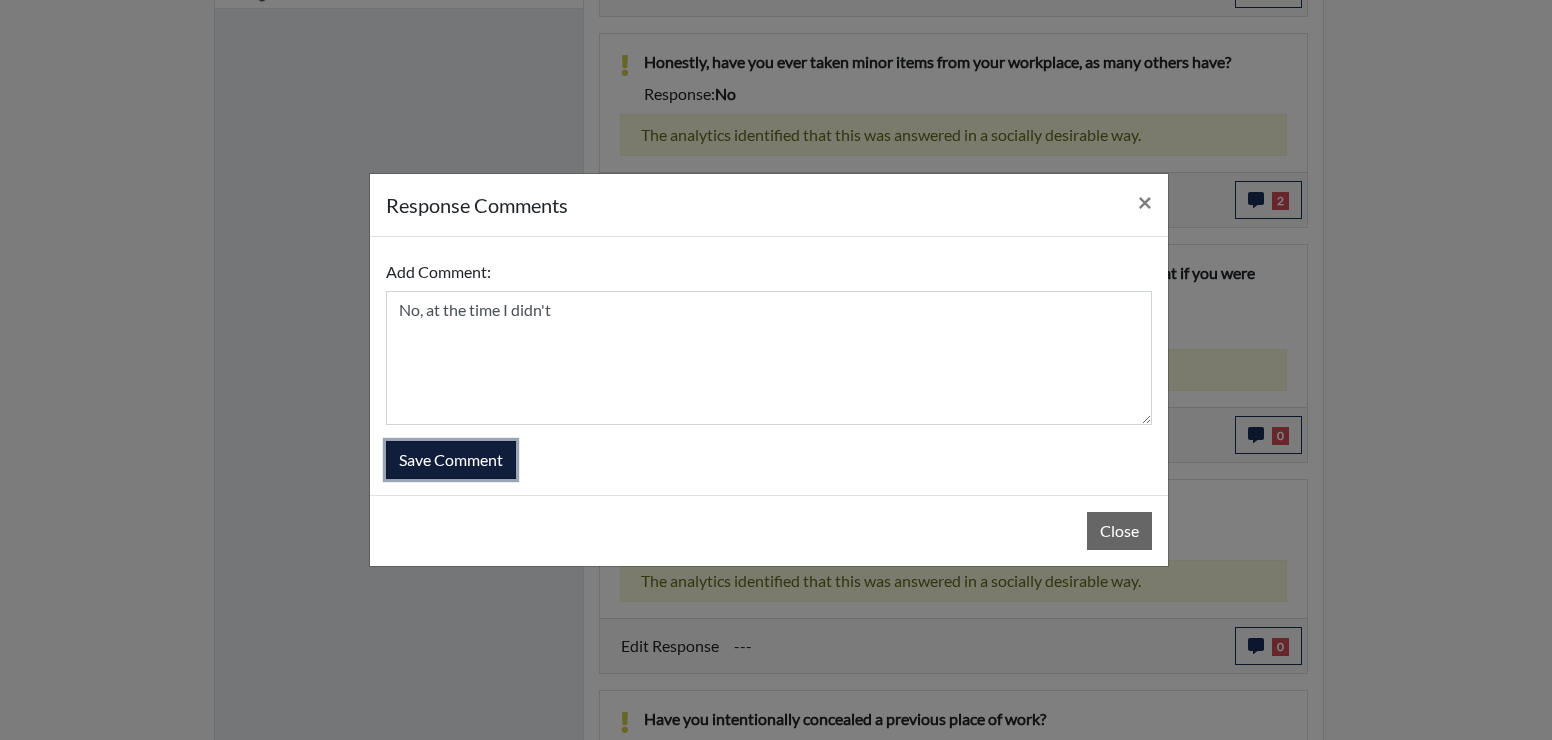 click on "Save Comment" at bounding box center [451, 460] 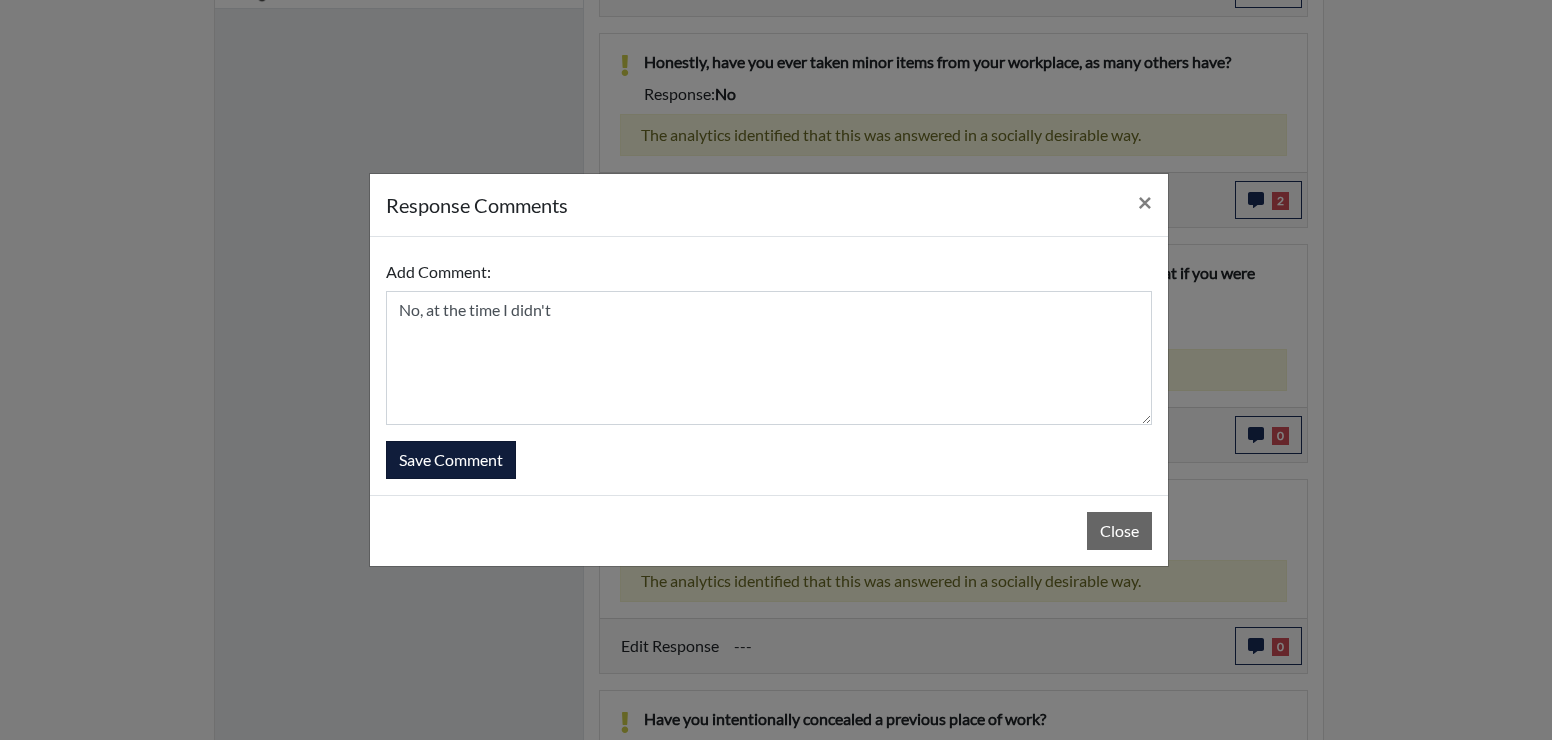 type 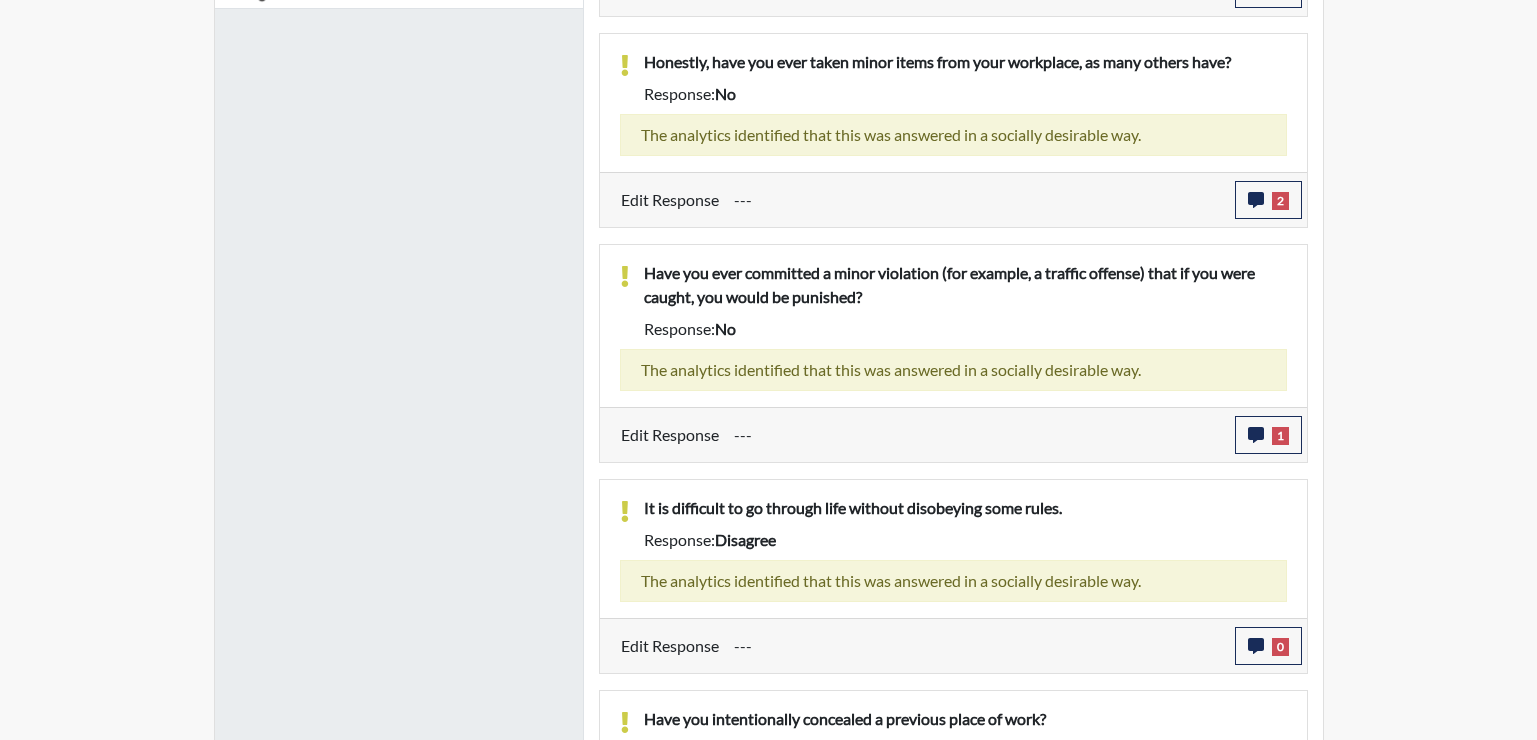 scroll, scrollTop: 999668, scrollLeft: 999169, axis: both 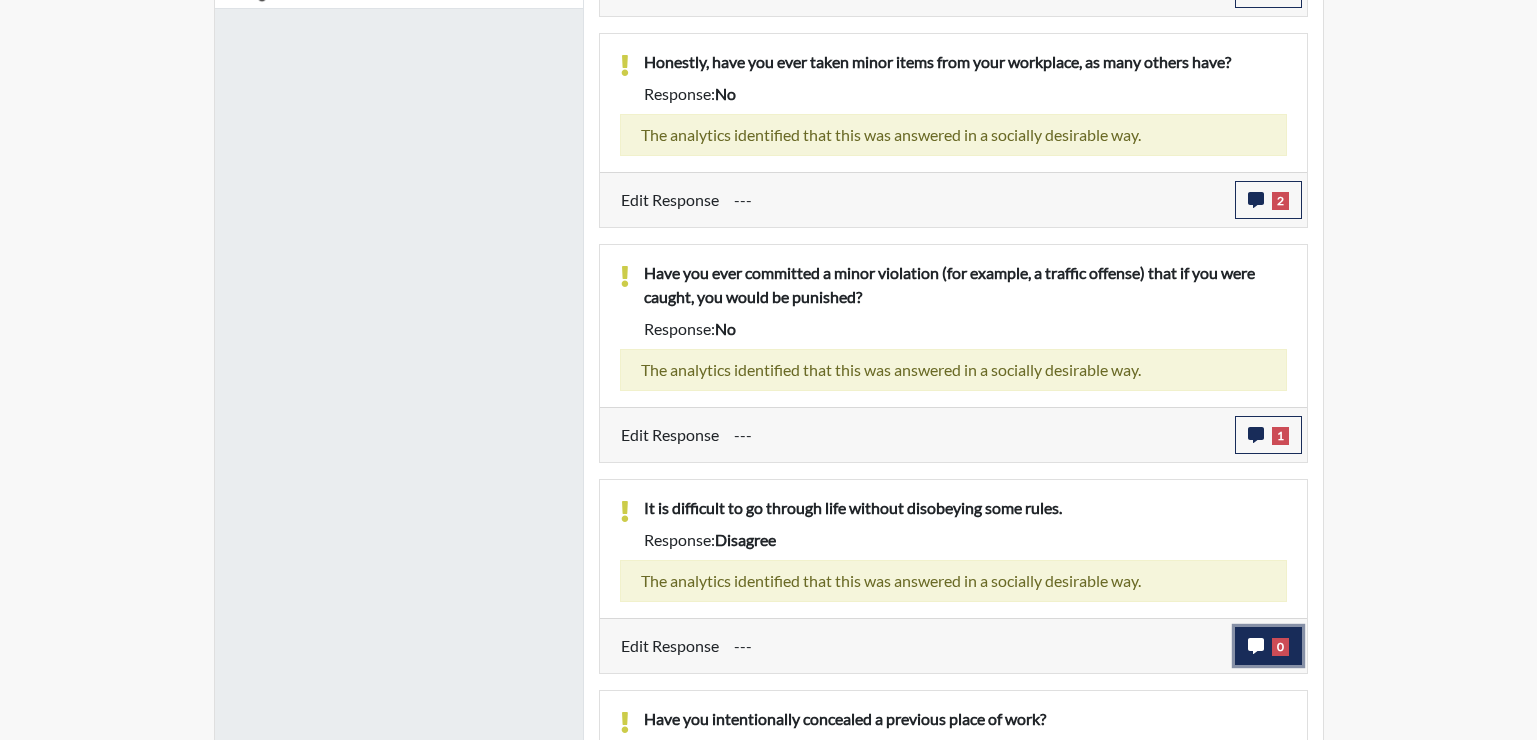 click 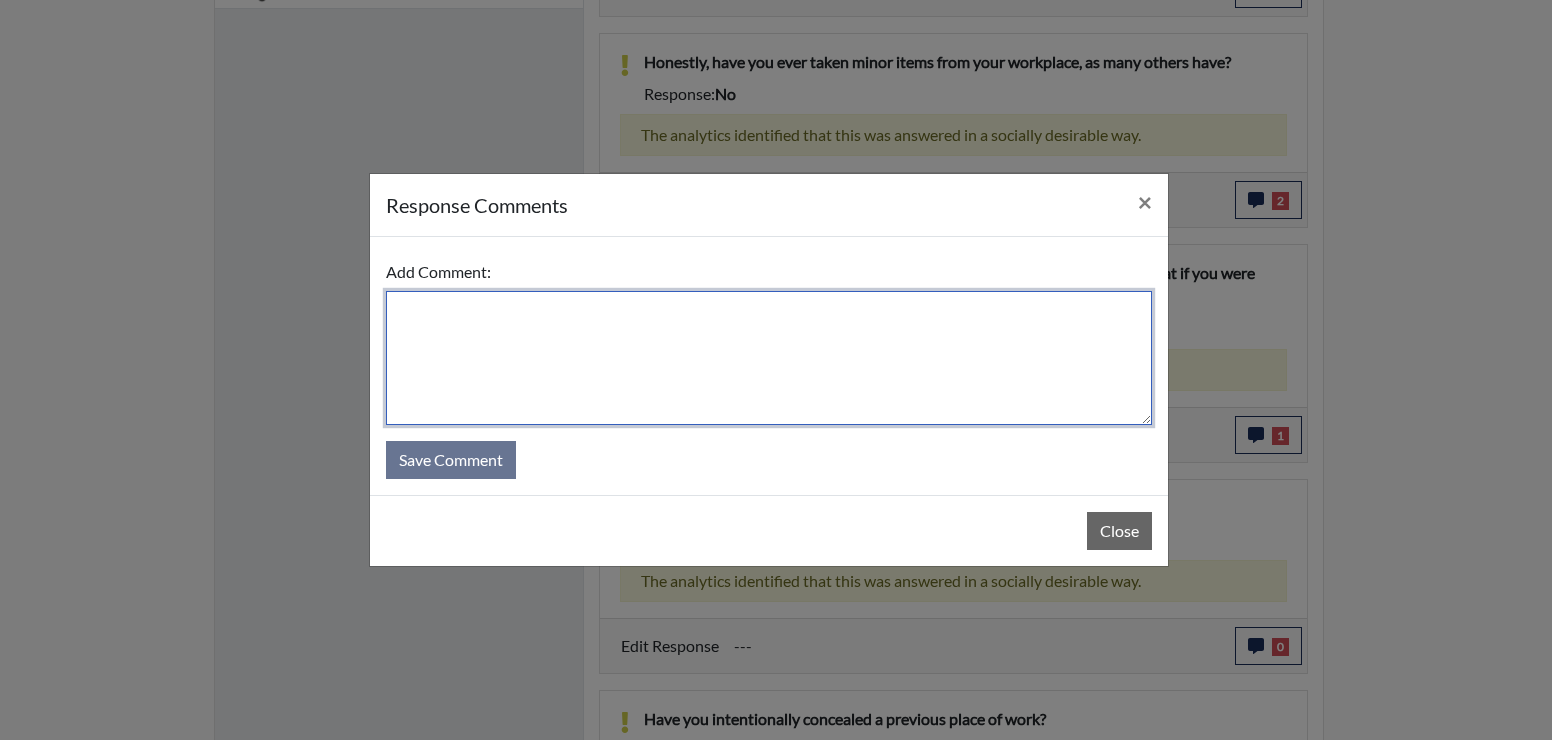 click at bounding box center (769, 358) 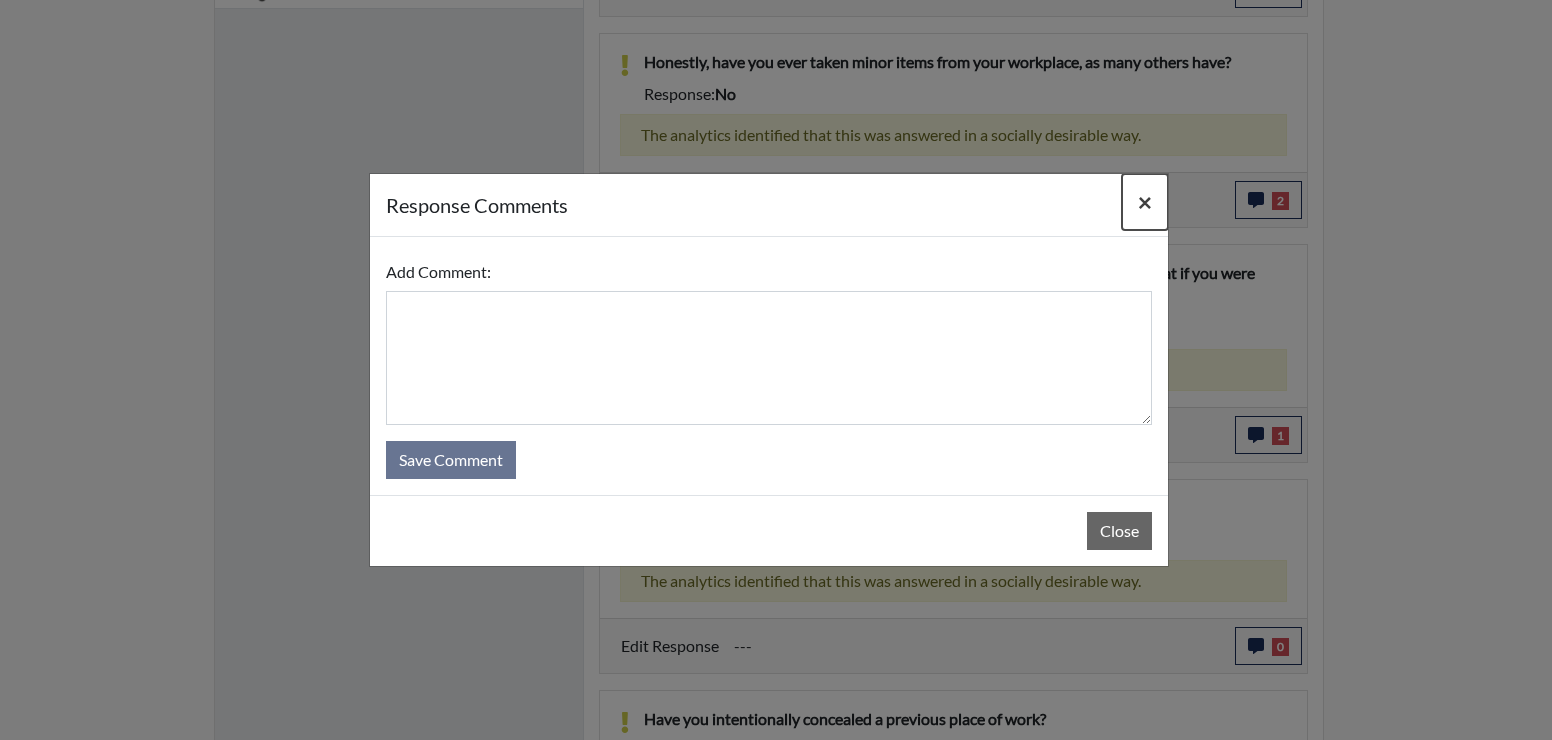 click on "×" at bounding box center [1145, 201] 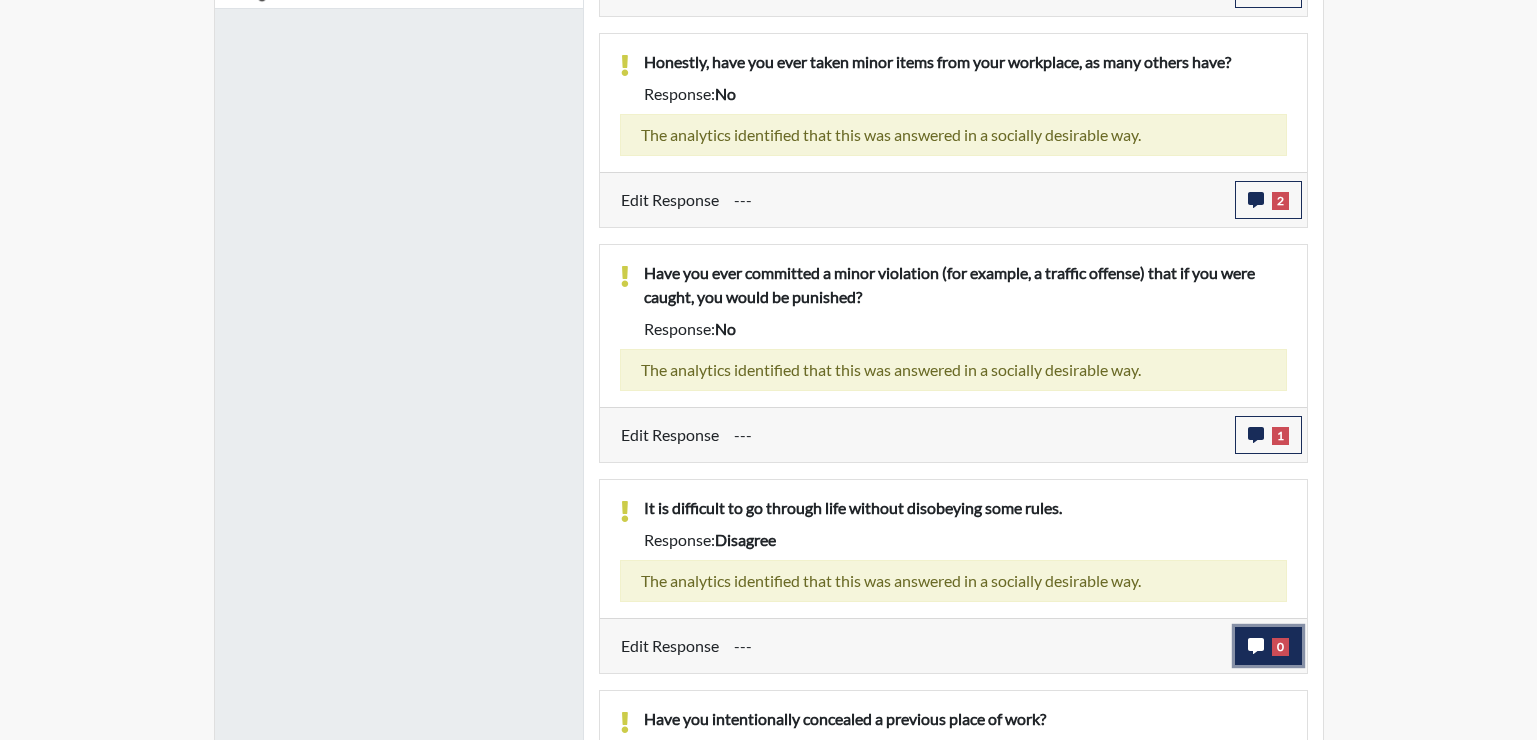 click on "0" at bounding box center (1268, 646) 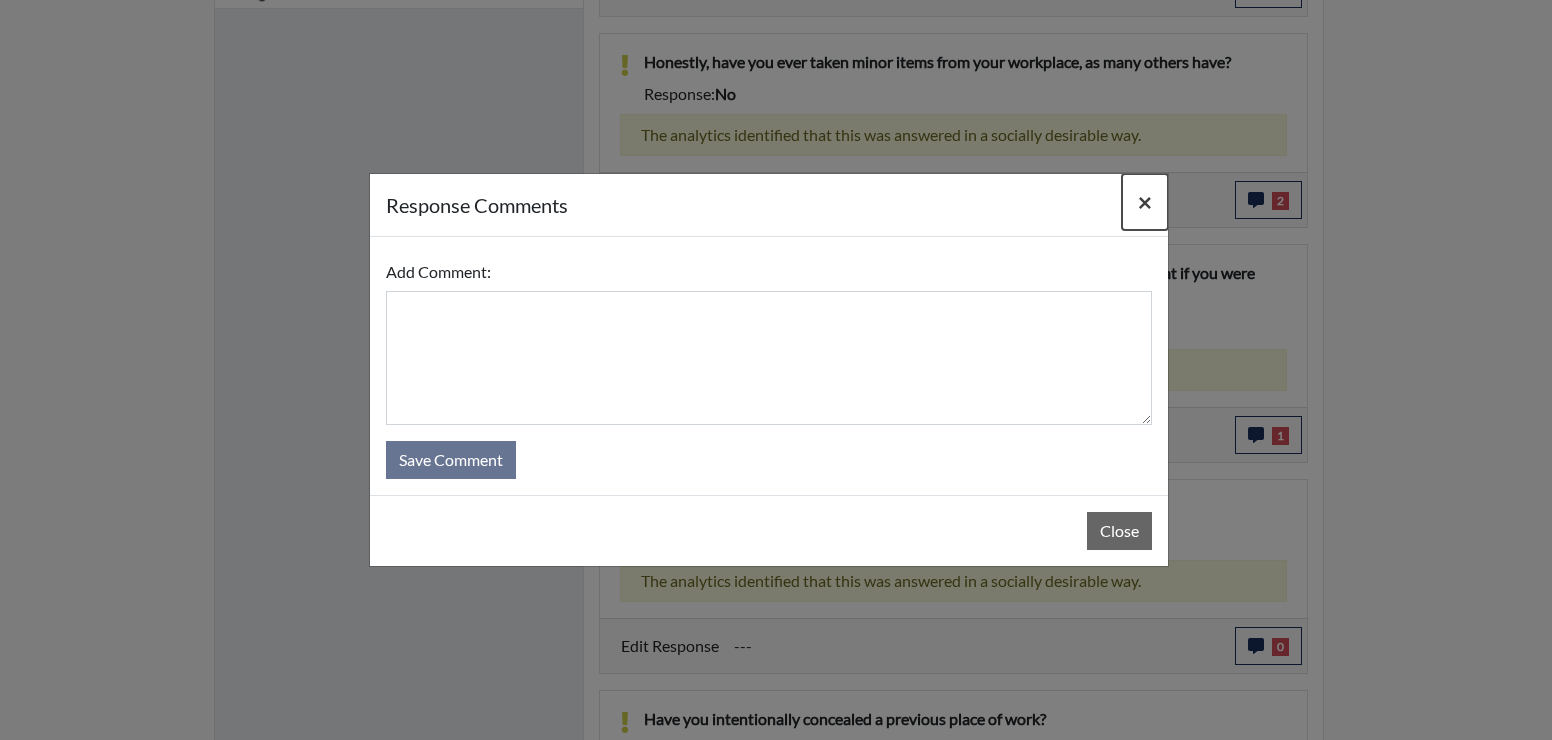 click on "×" at bounding box center [1145, 201] 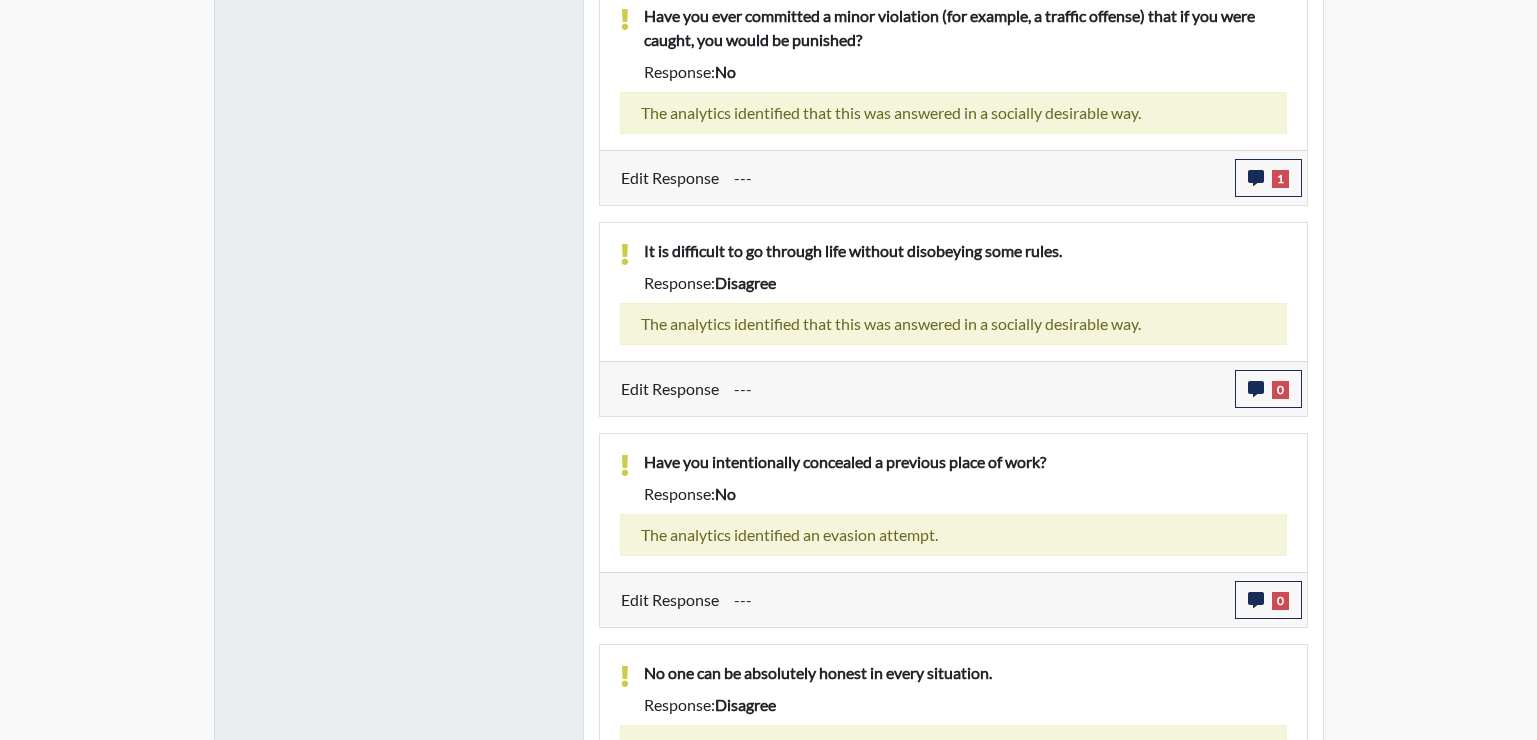 scroll, scrollTop: 2104, scrollLeft: 0, axis: vertical 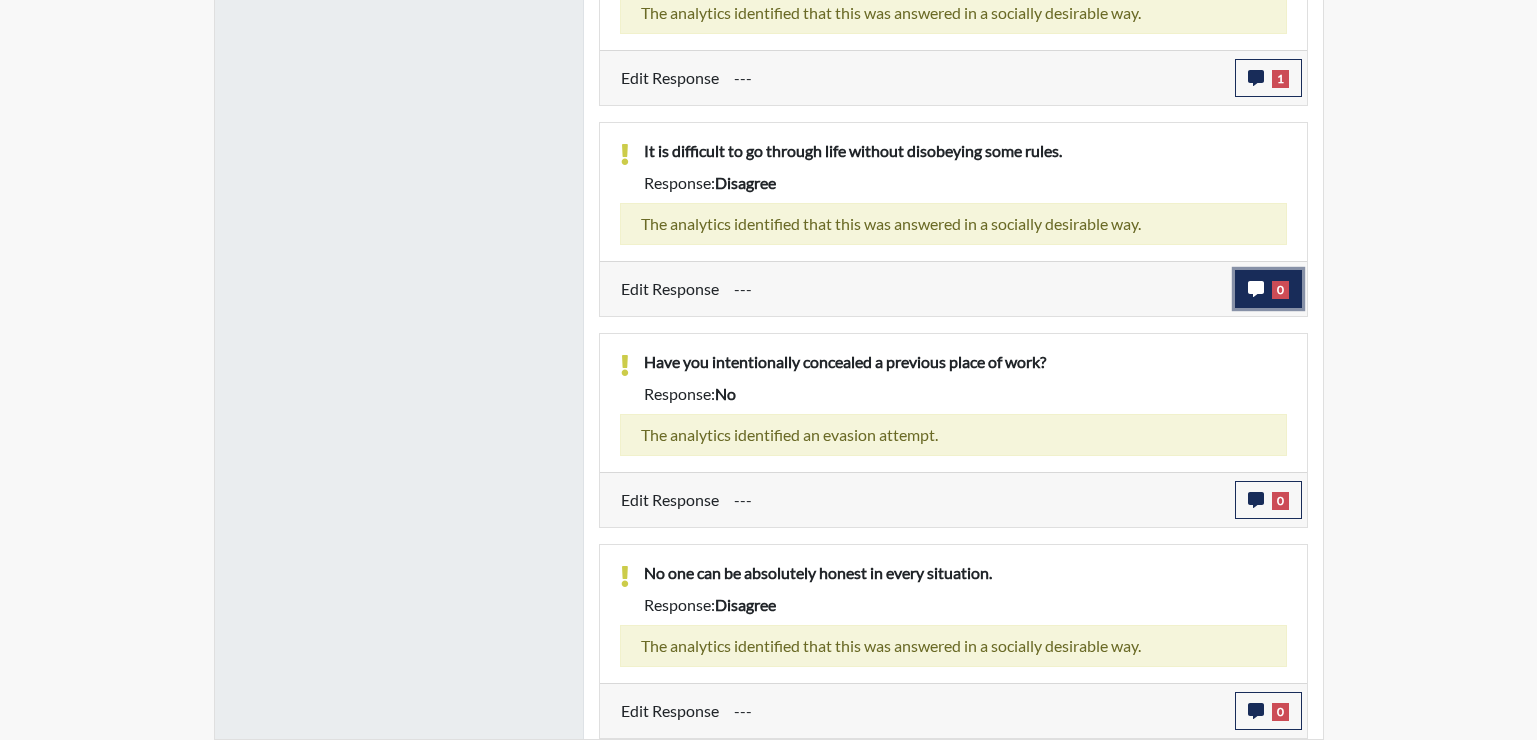 click 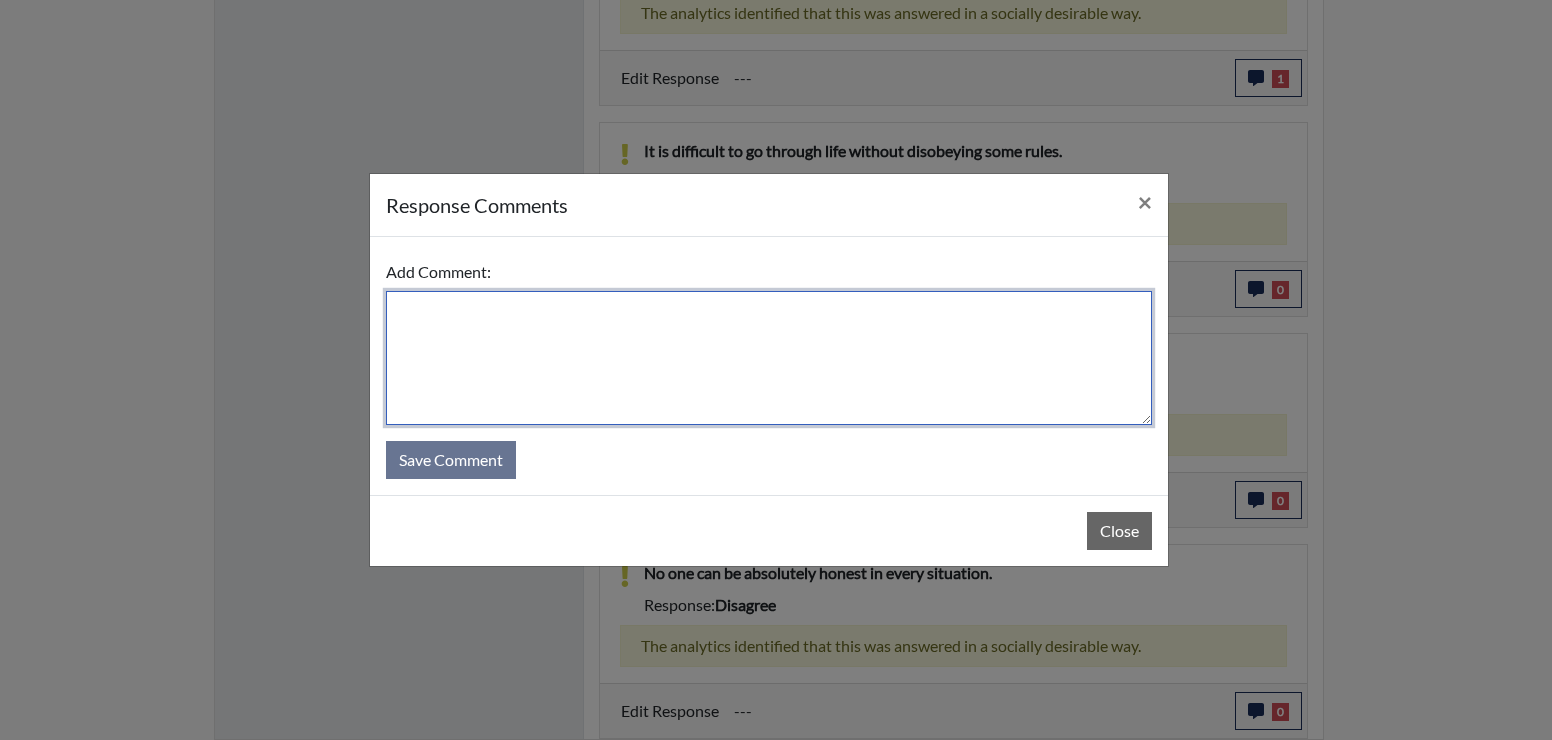 click at bounding box center (769, 358) 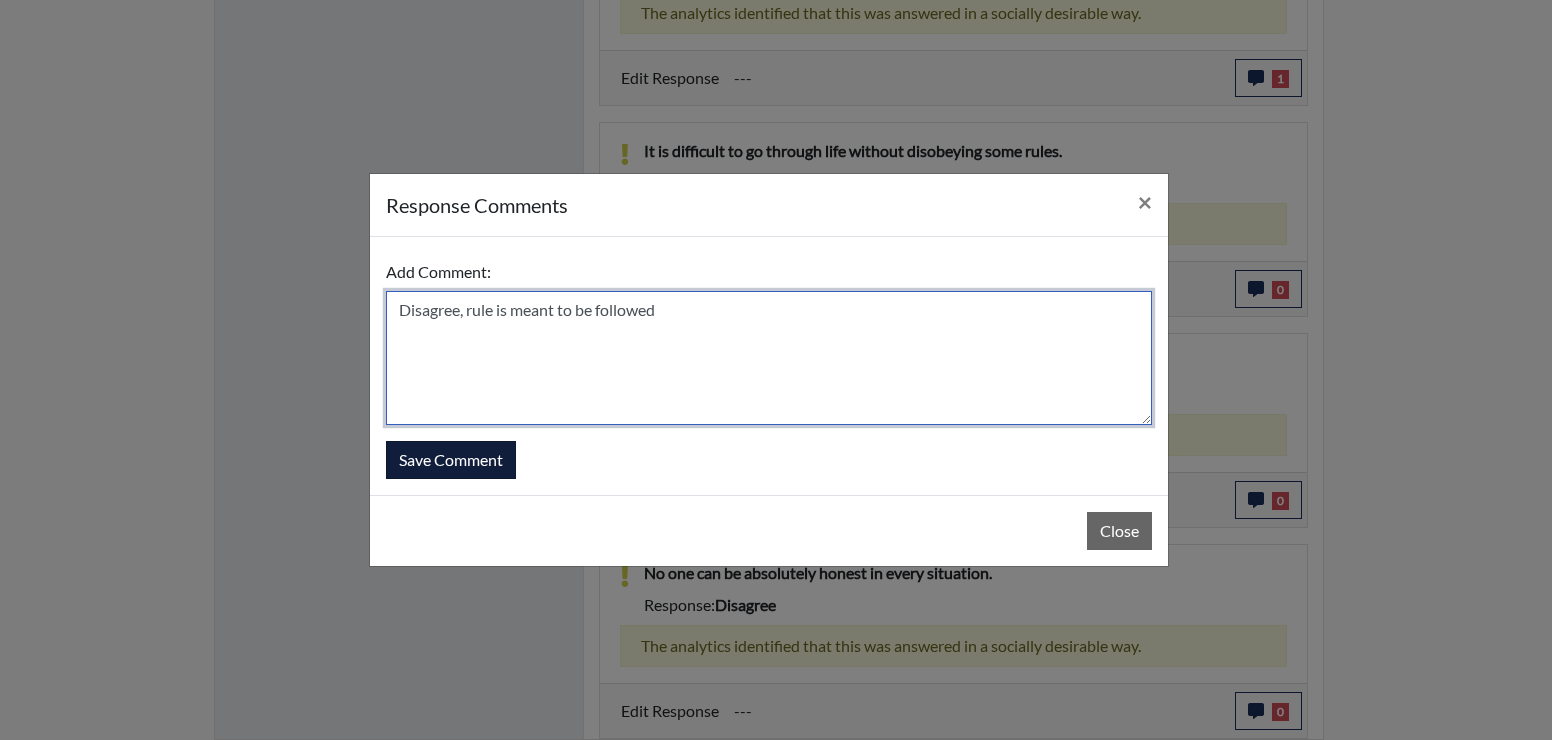 type on "Disagree, rule is meant to be followed" 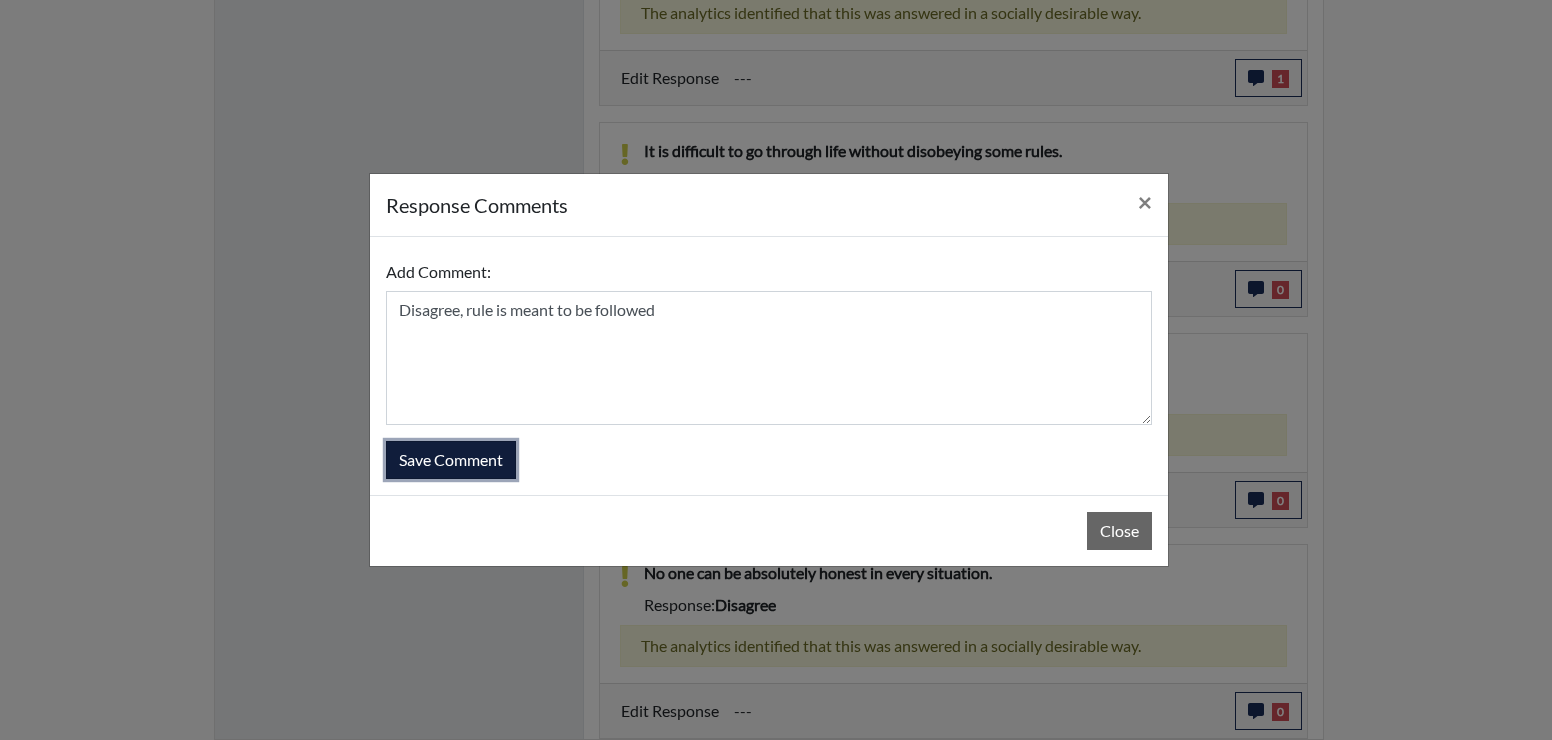 click on "Save Comment" at bounding box center [451, 460] 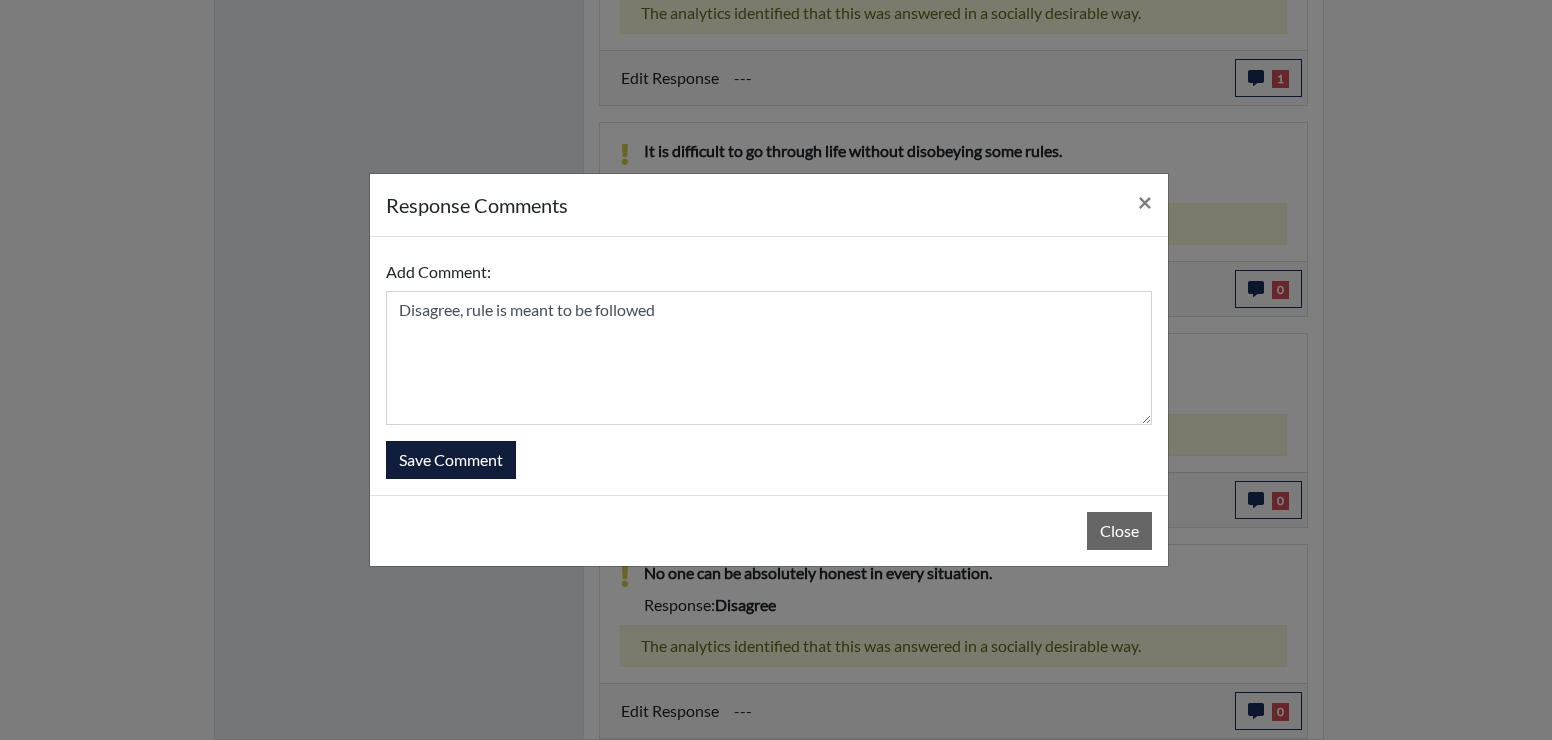 type 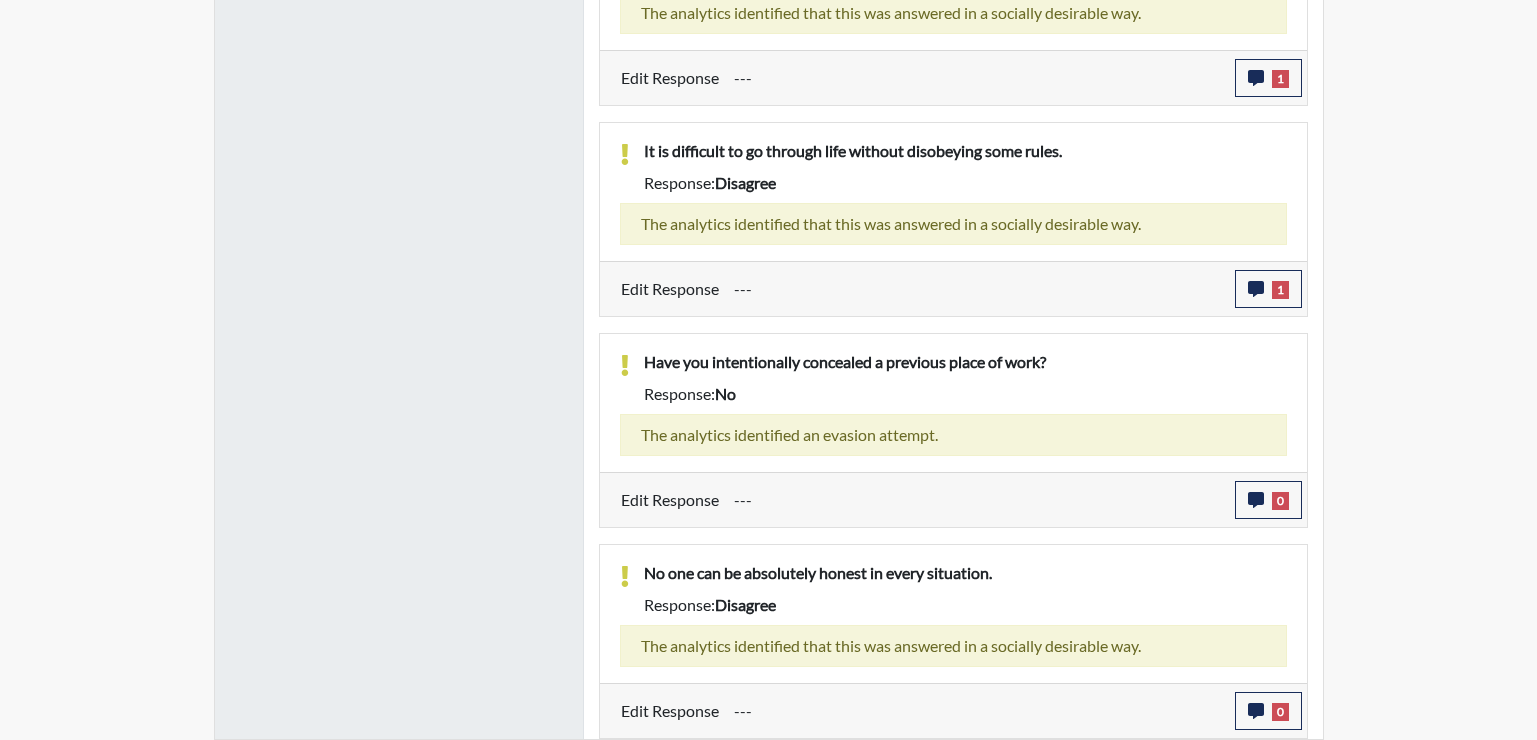 scroll, scrollTop: 999668, scrollLeft: 999169, axis: both 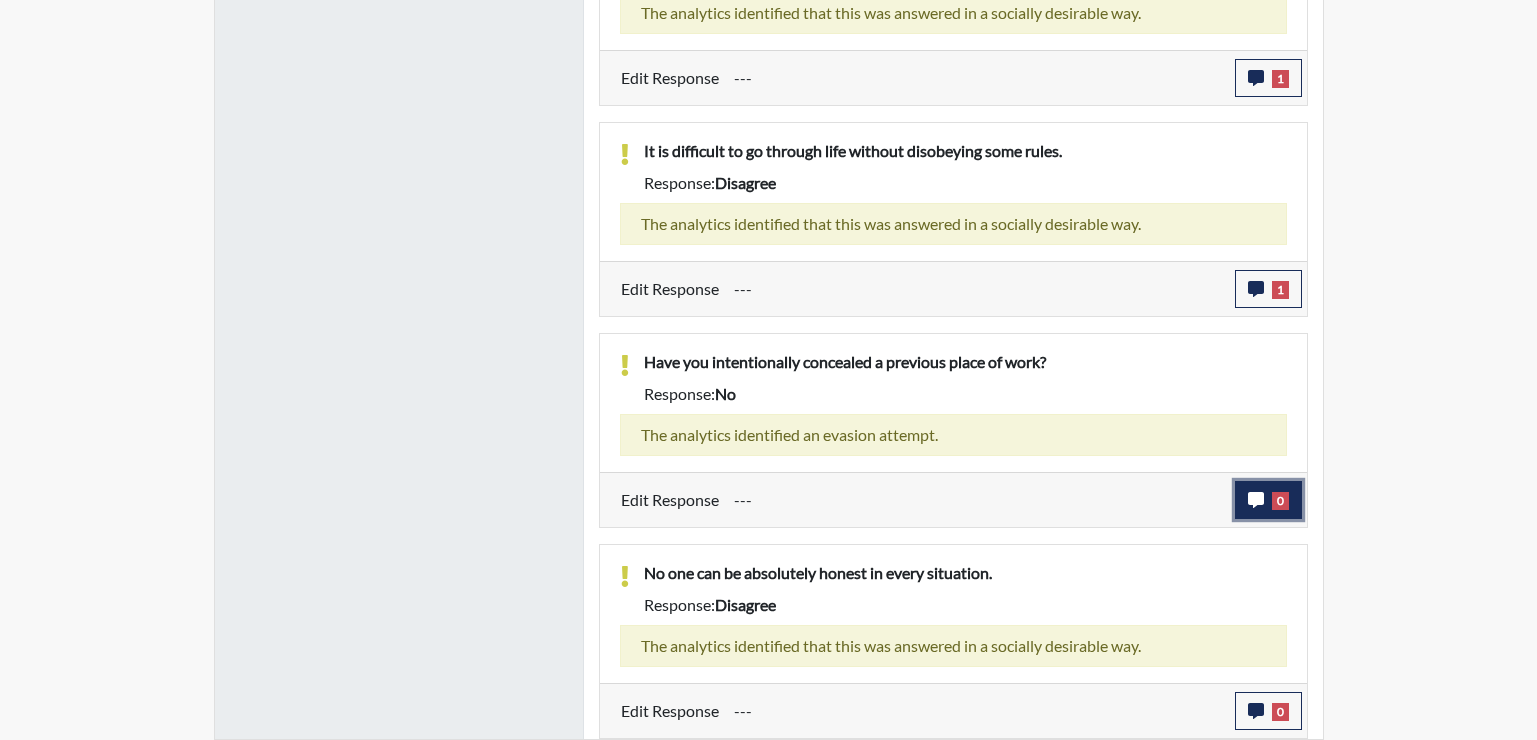 click 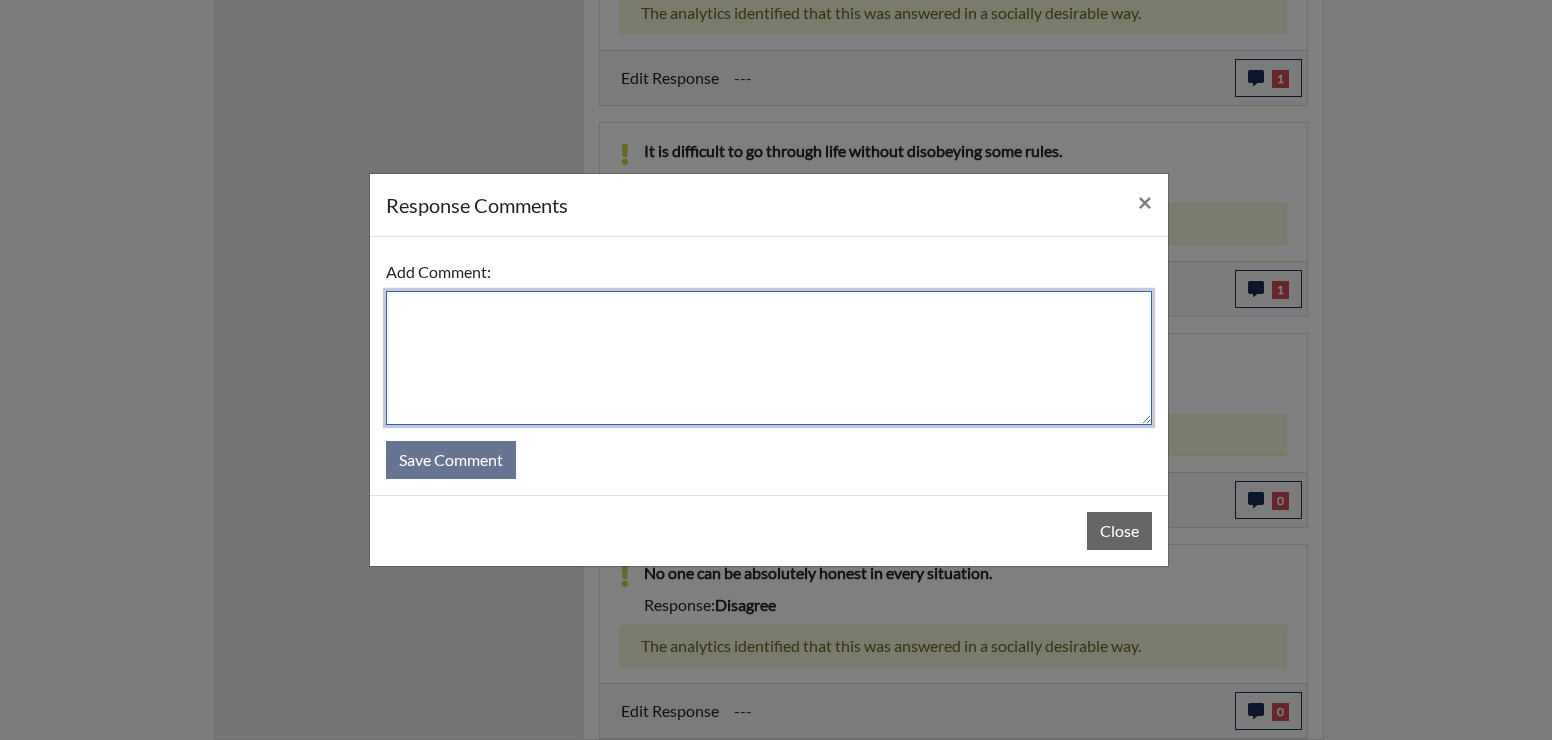 click at bounding box center [769, 358] 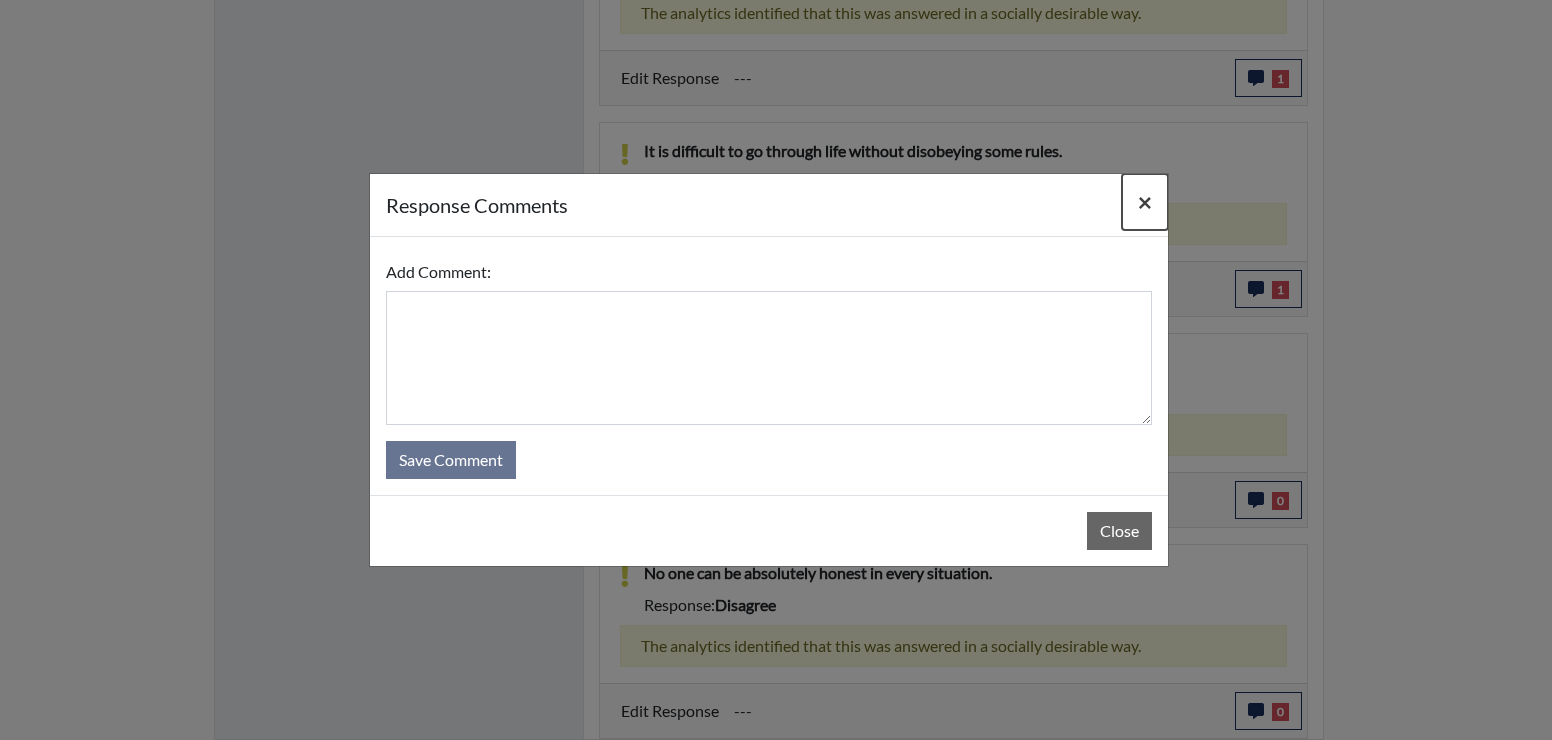 click on "×" at bounding box center [1145, 201] 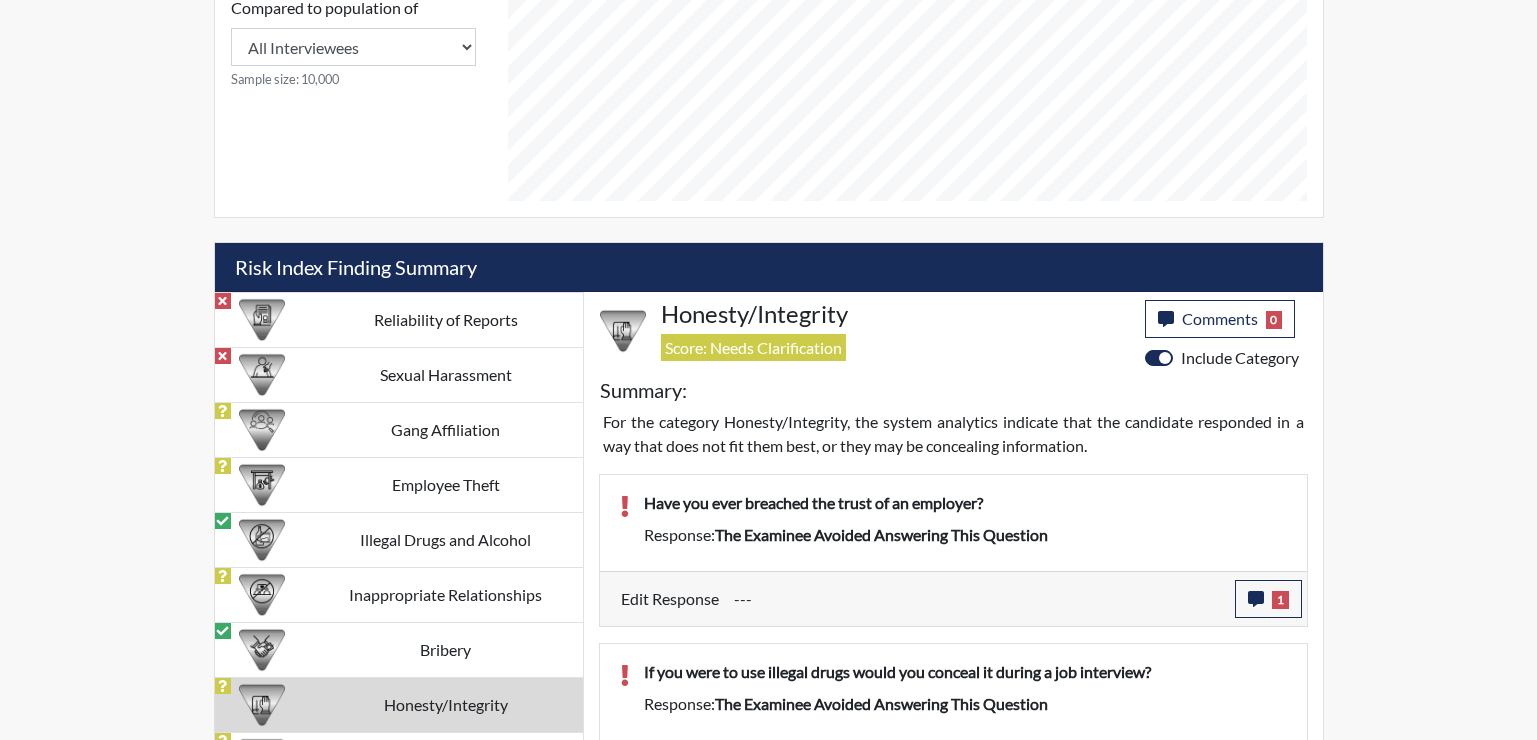 scroll, scrollTop: 915, scrollLeft: 0, axis: vertical 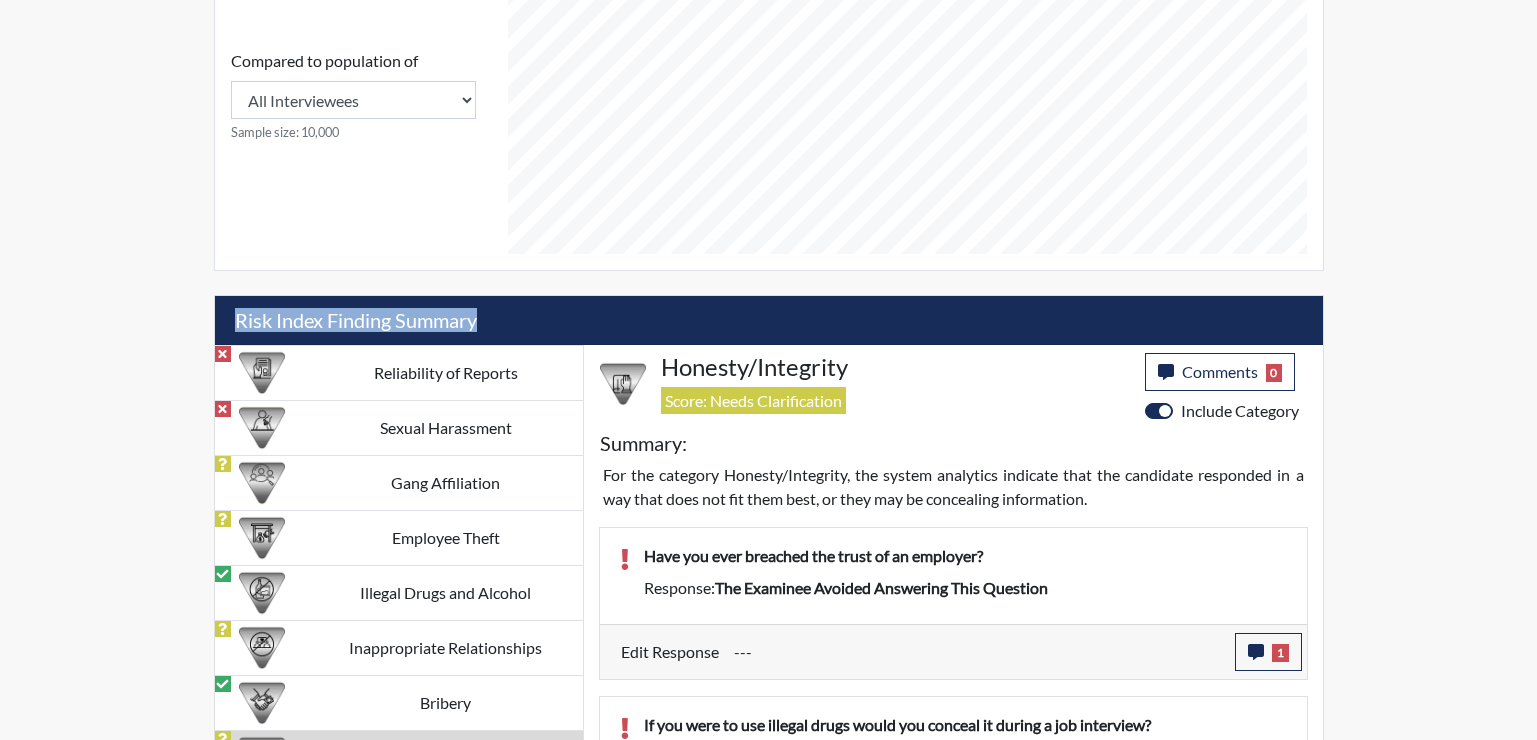 drag, startPoint x: 1526, startPoint y: 280, endPoint x: 1514, endPoint y: 162, distance: 118.6086 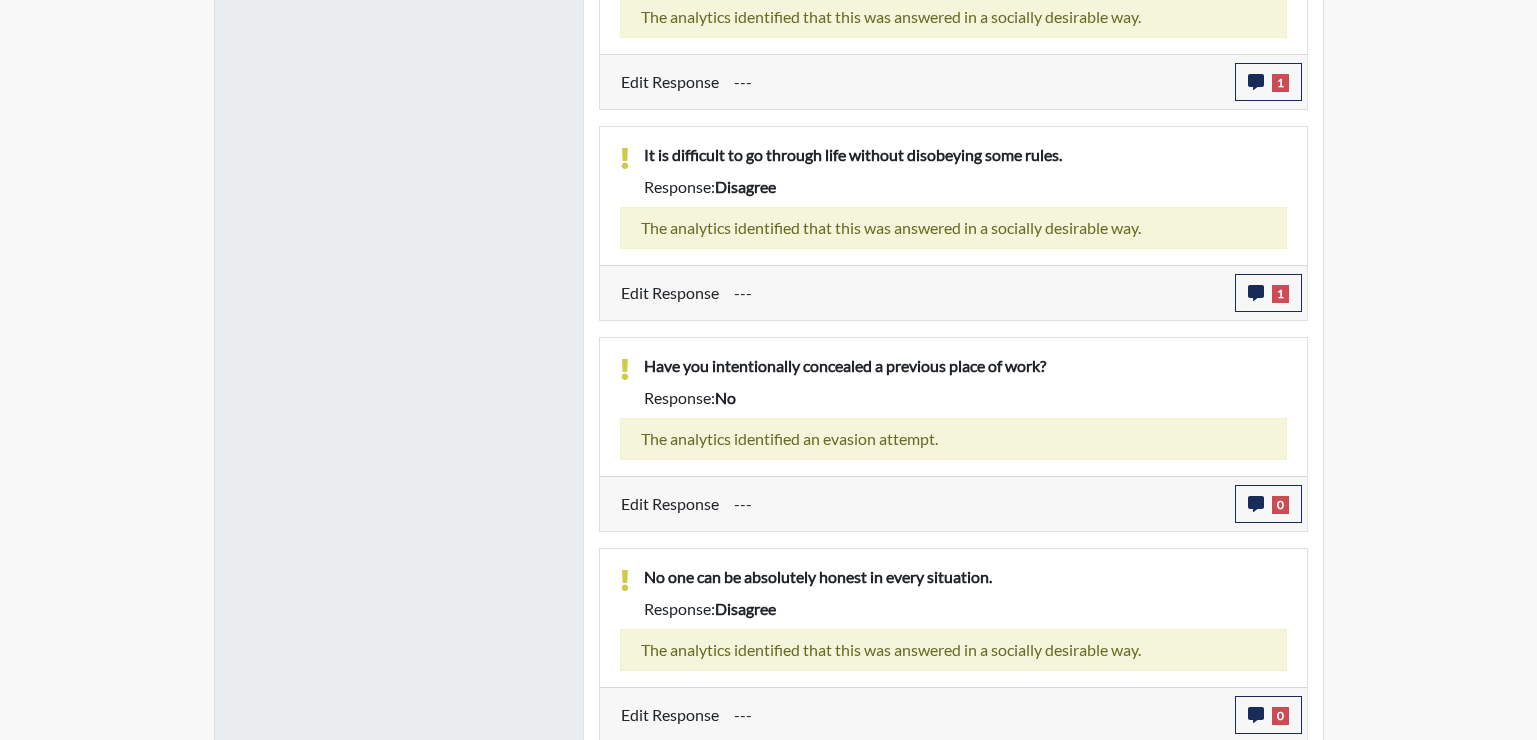 scroll, scrollTop: 2104, scrollLeft: 0, axis: vertical 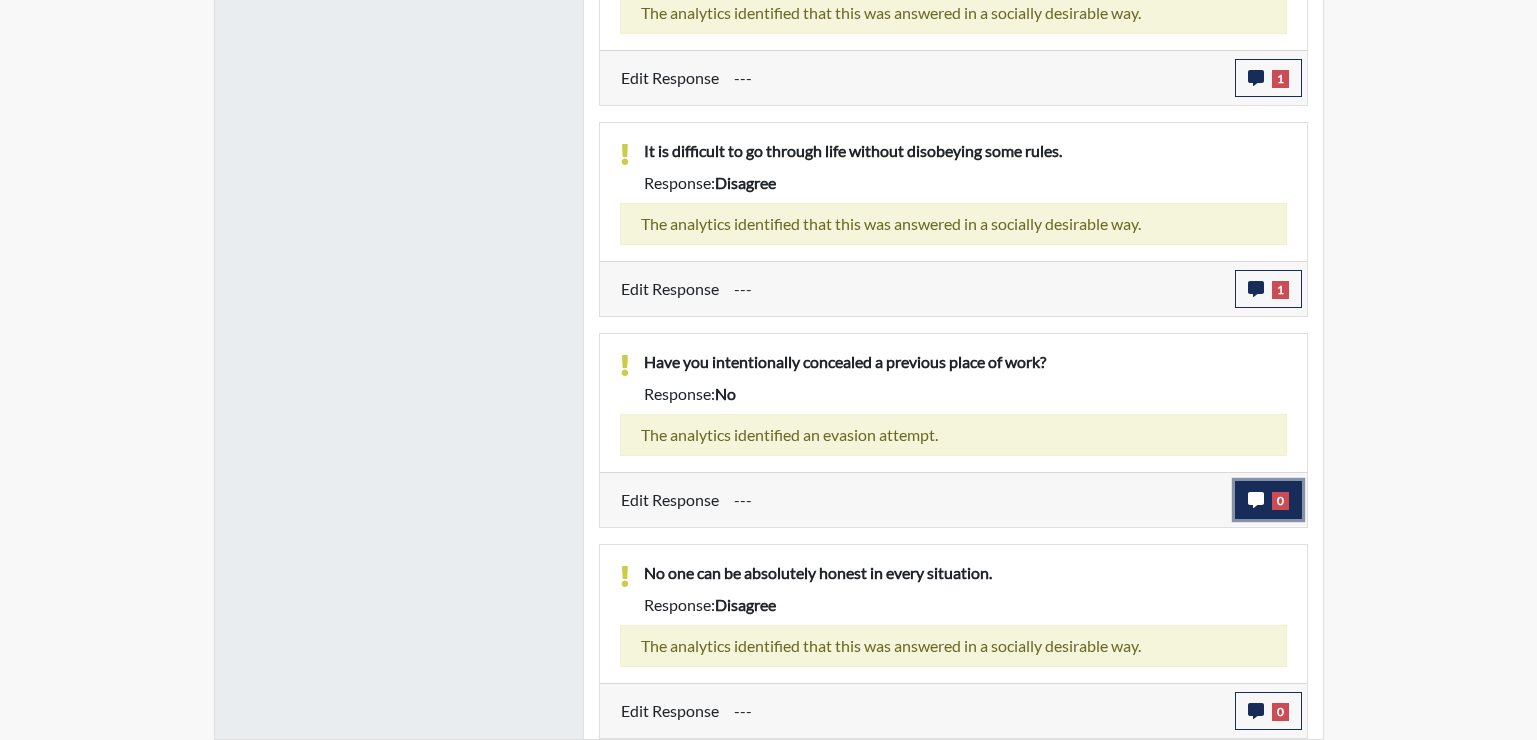 click on "0" at bounding box center (1268, 500) 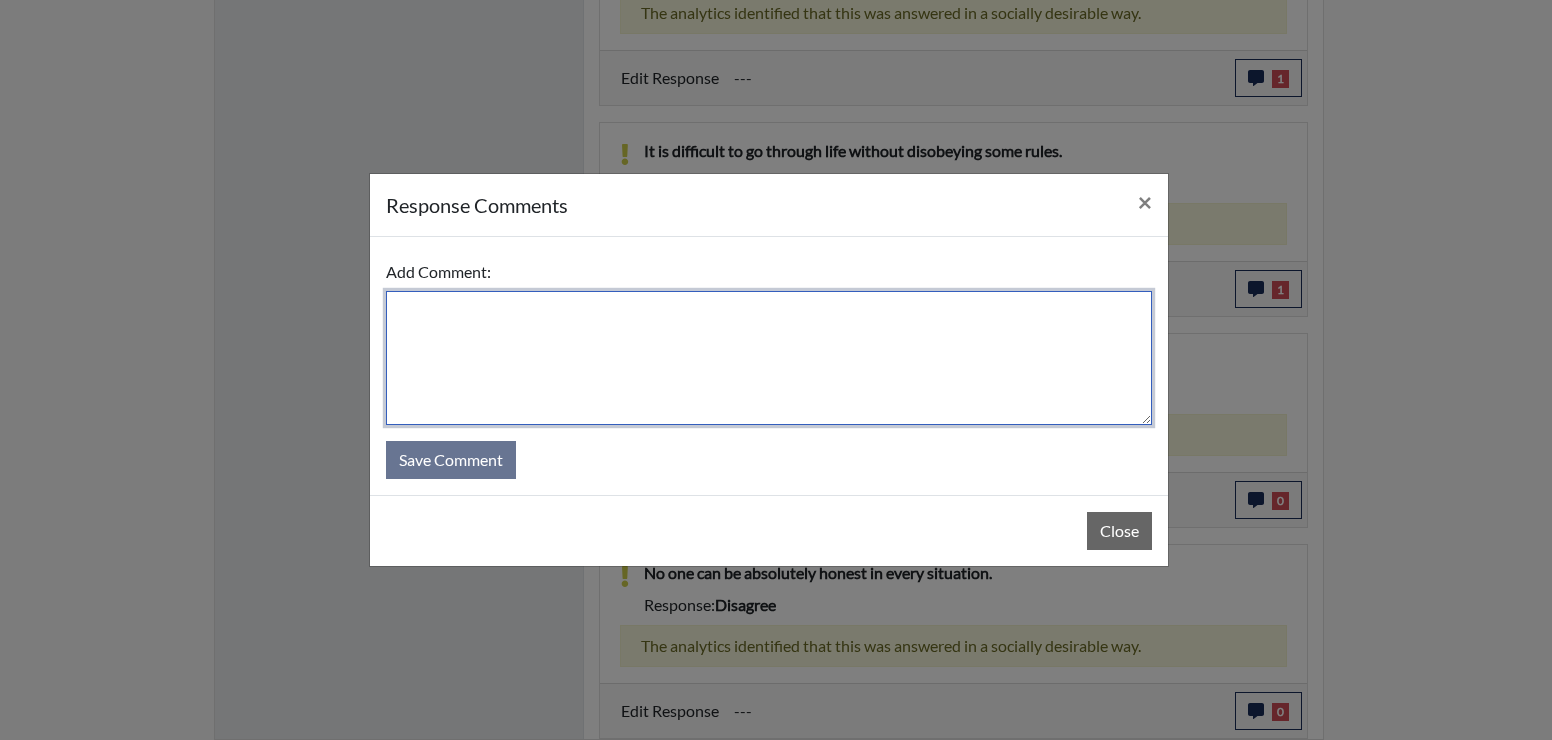 click at bounding box center [769, 358] 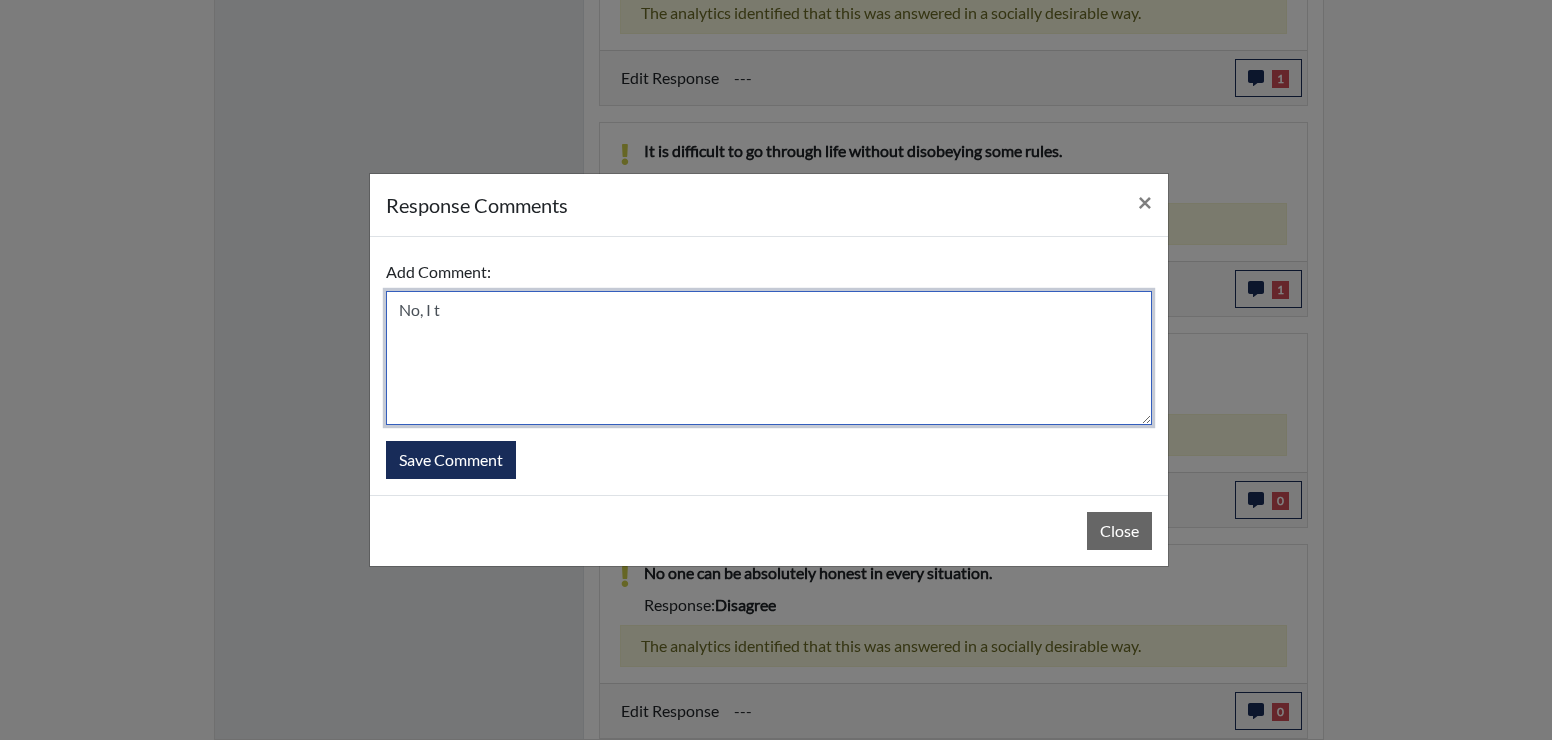click on "No, I t" at bounding box center (769, 358) 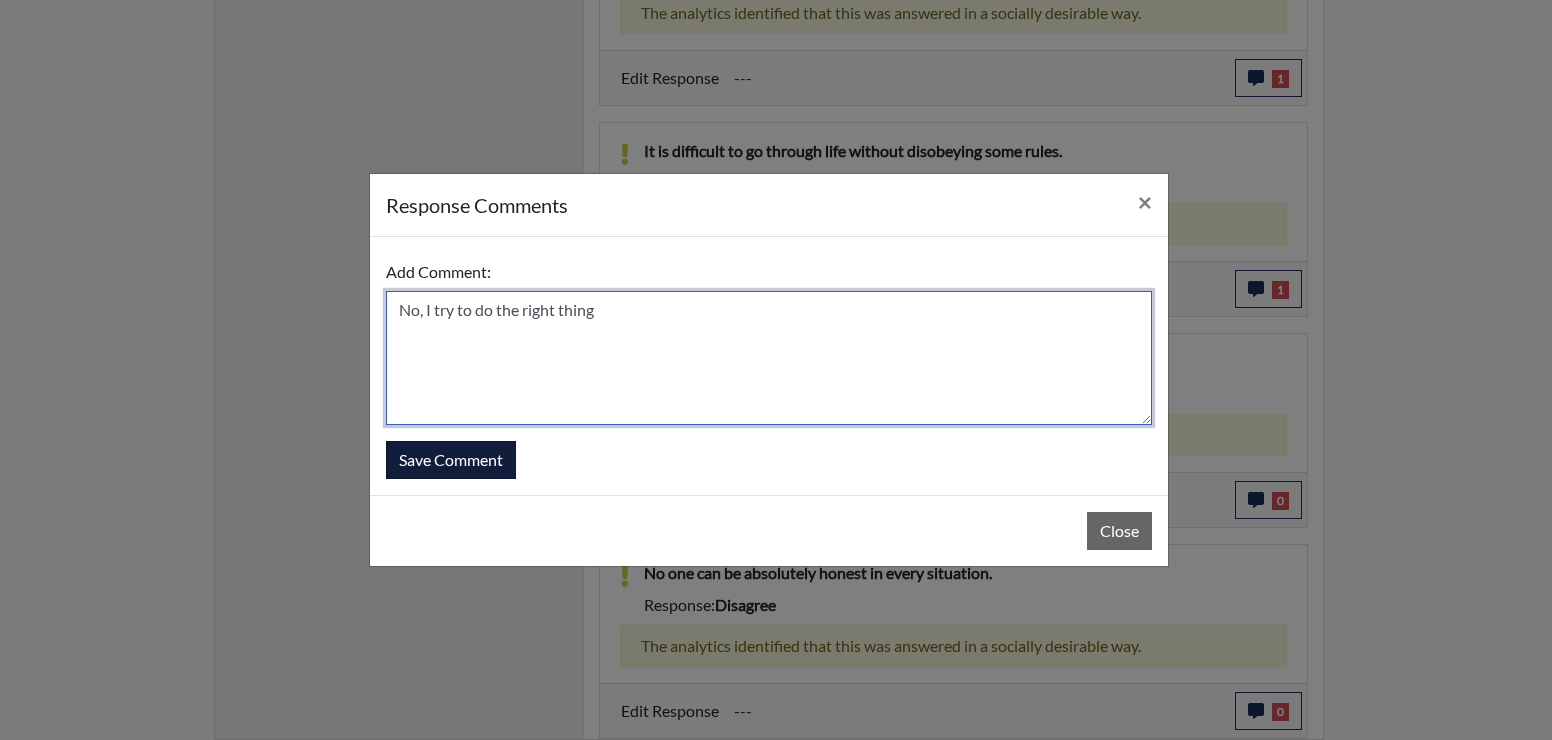 type on "No, I try to do the right thing" 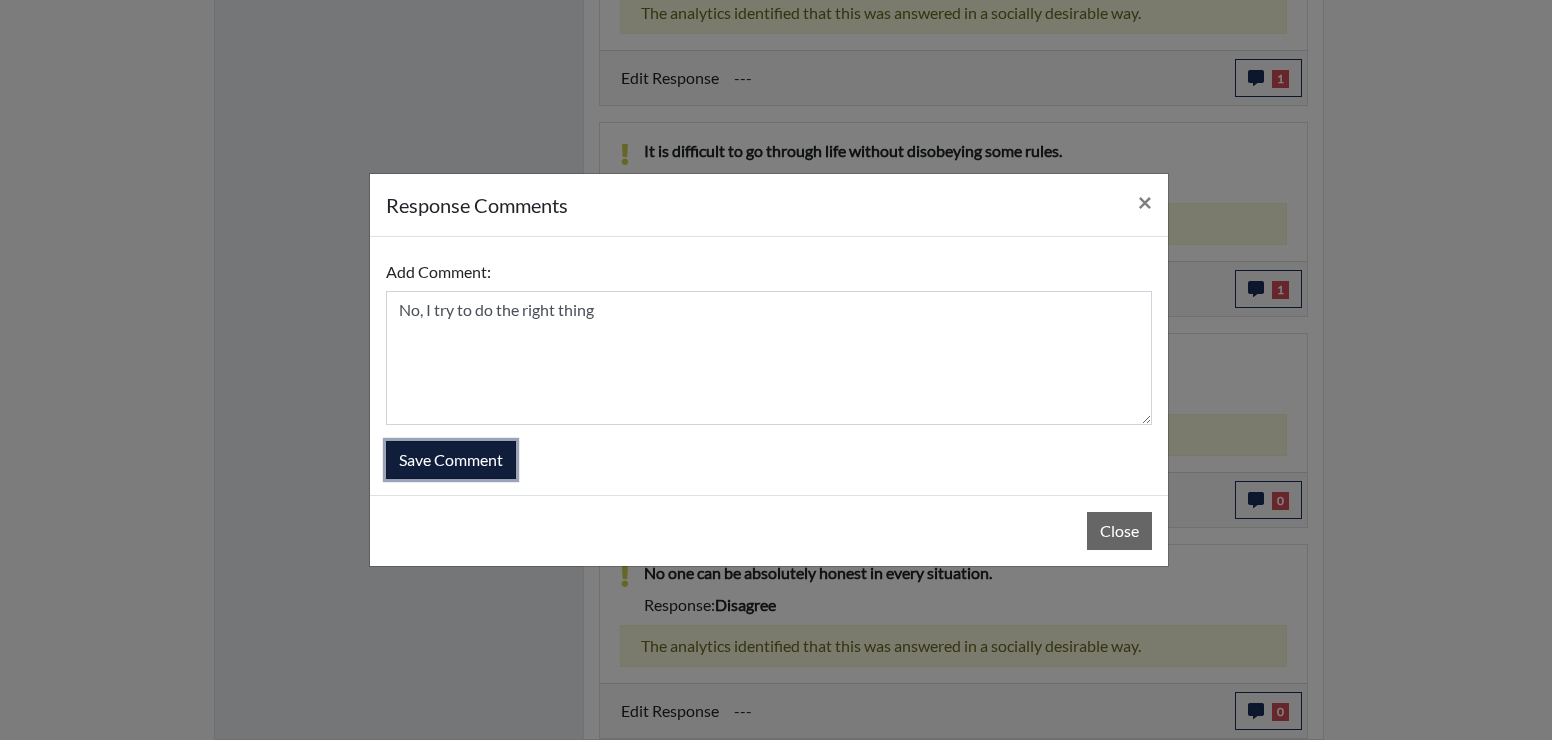 click on "Save Comment" at bounding box center [451, 460] 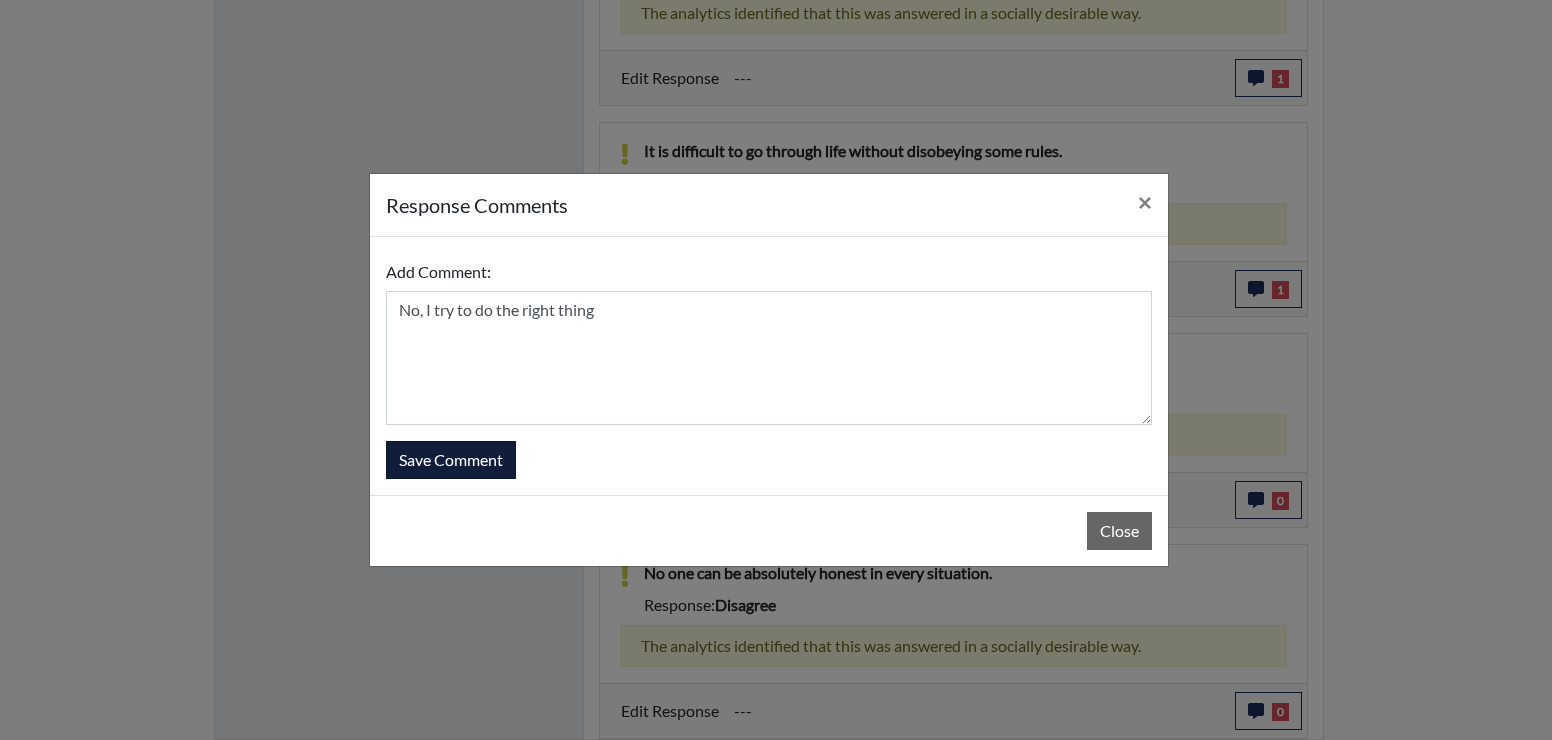type 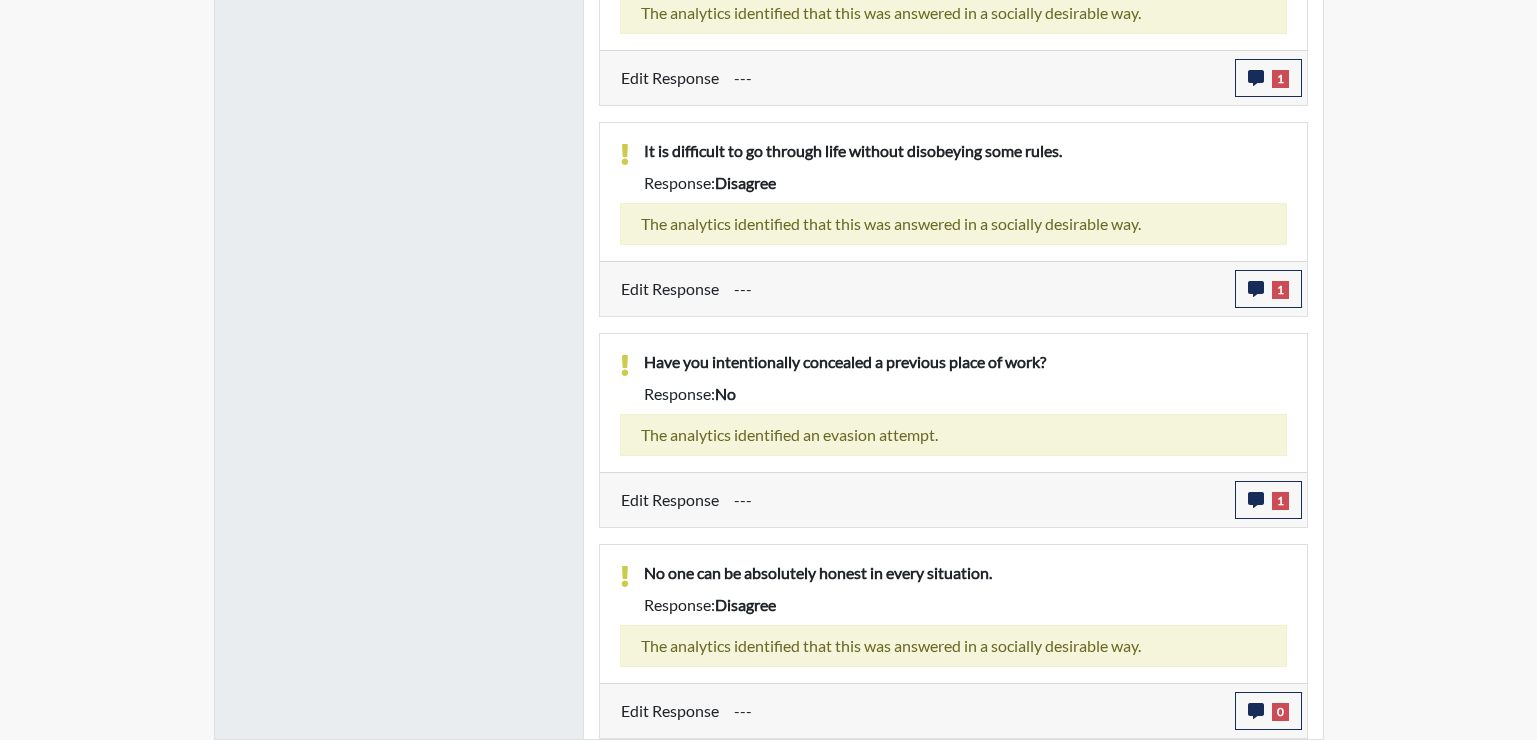 scroll, scrollTop: 999668, scrollLeft: 999169, axis: both 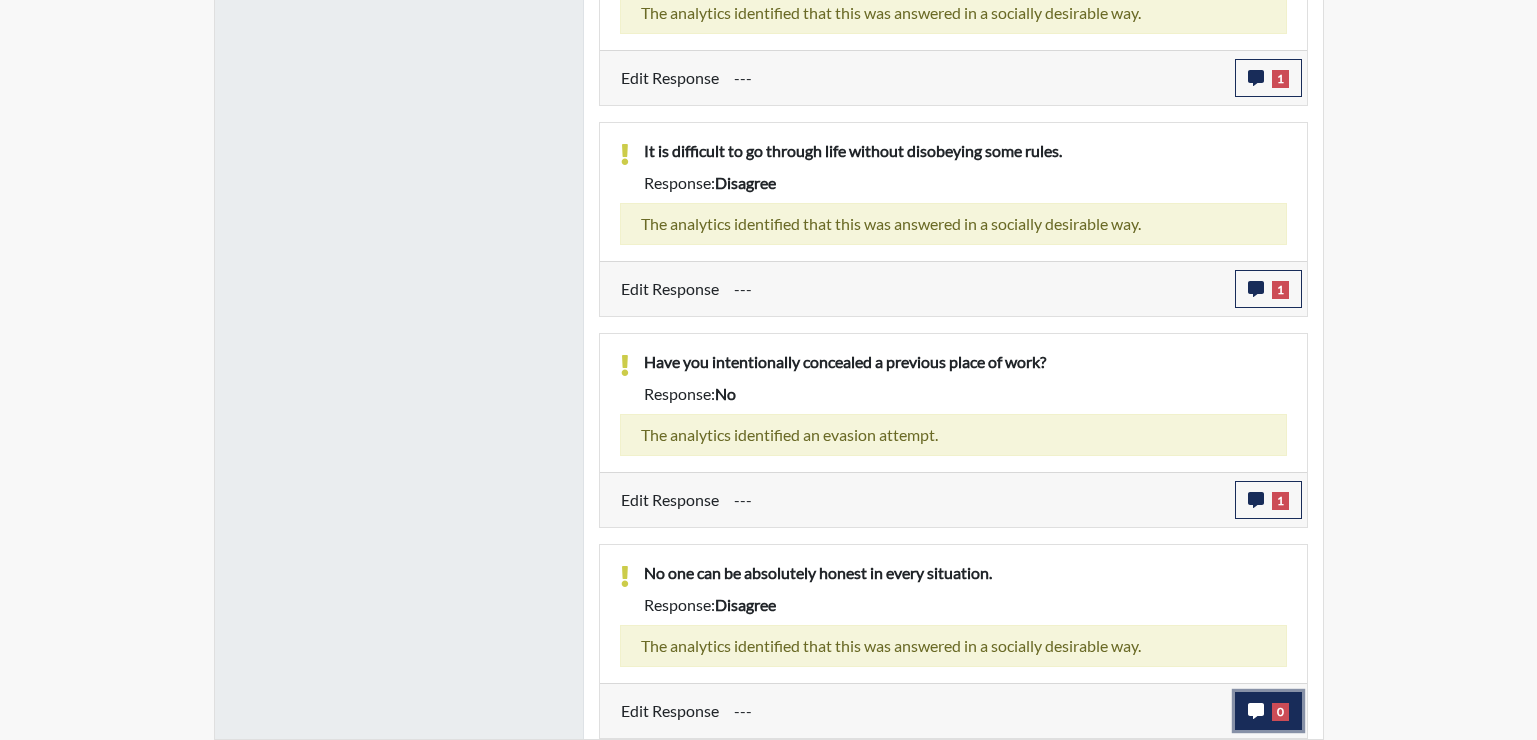 click 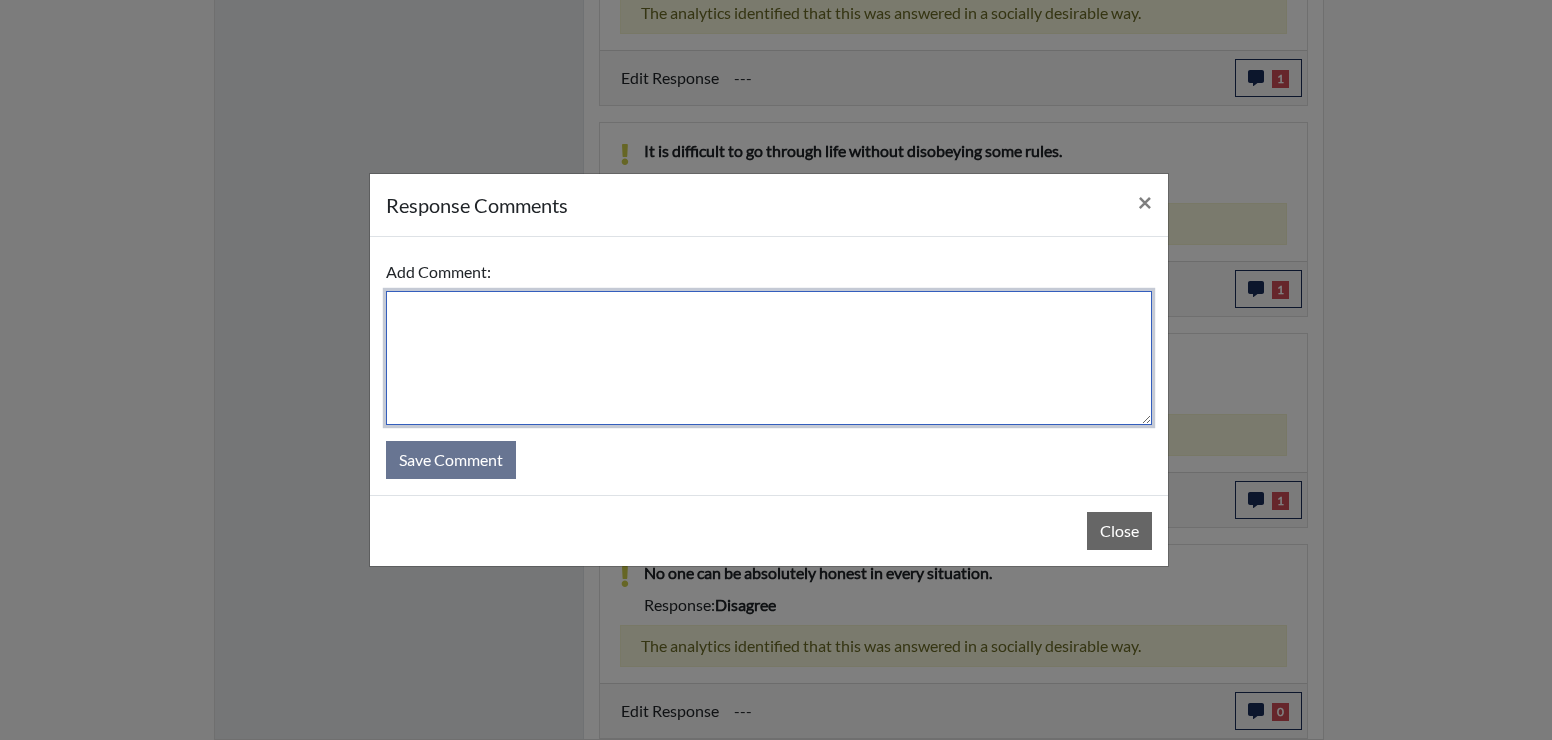 click at bounding box center (769, 358) 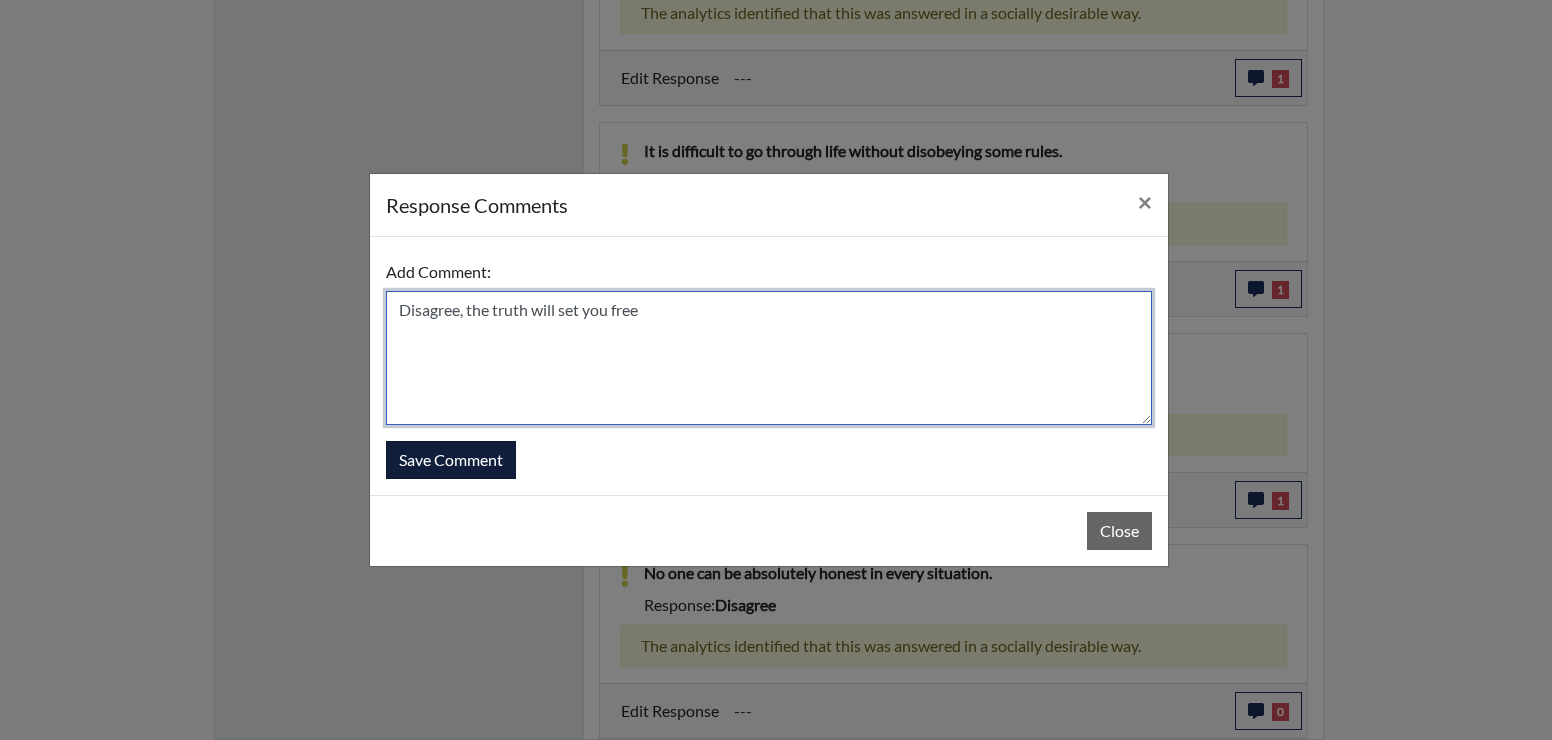 type on "Disagree, the truth will set you free" 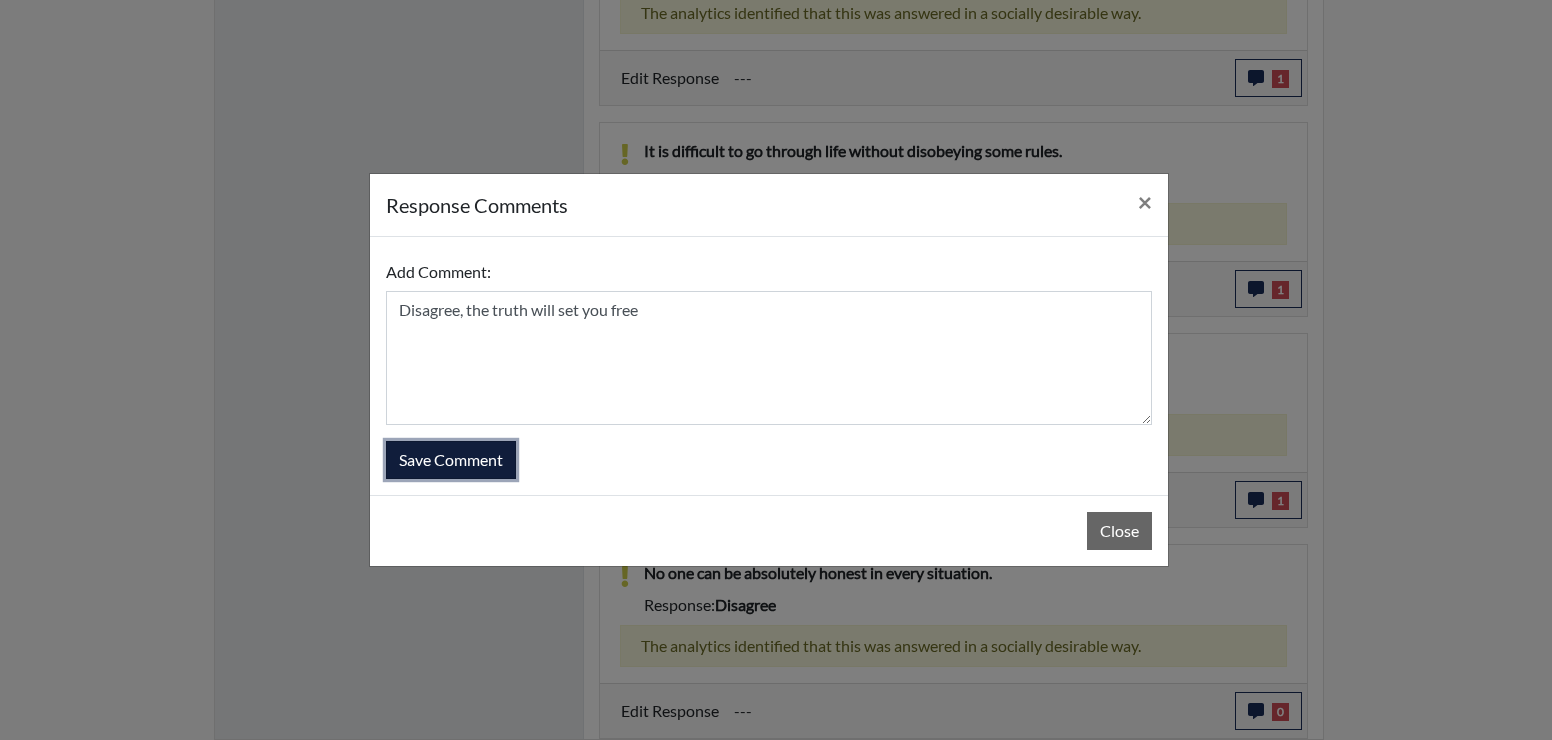 click on "Save Comment" at bounding box center (451, 460) 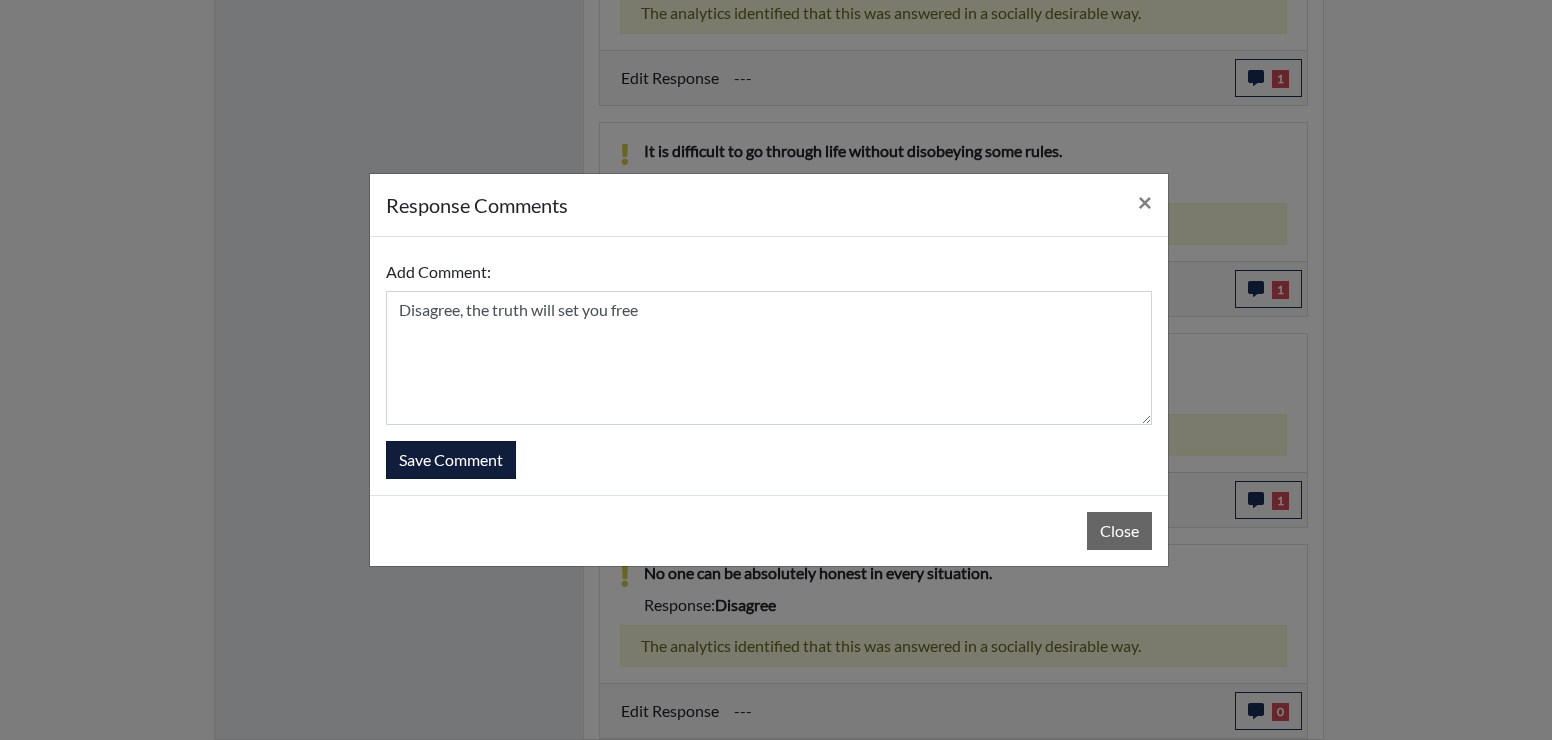 type 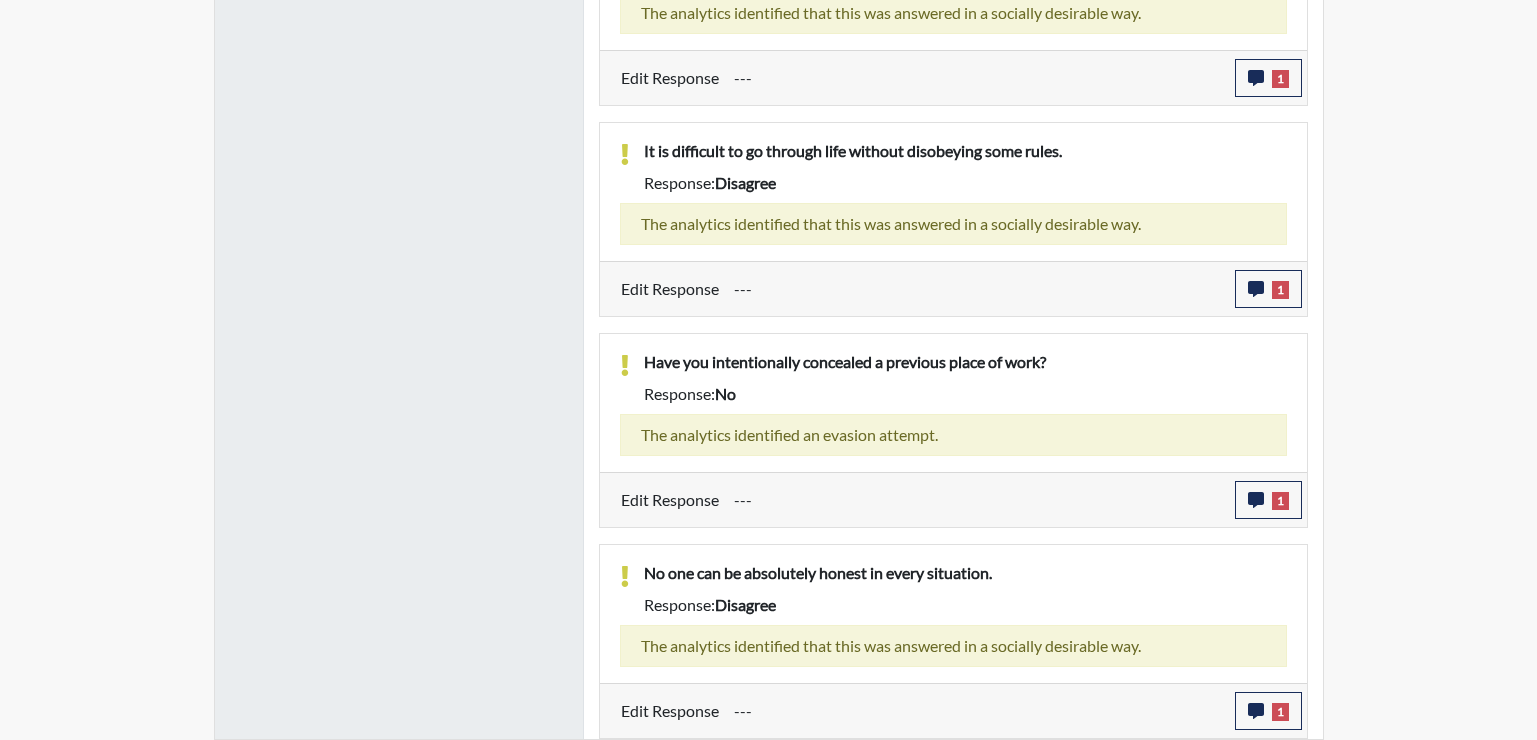 scroll, scrollTop: 999668, scrollLeft: 999169, axis: both 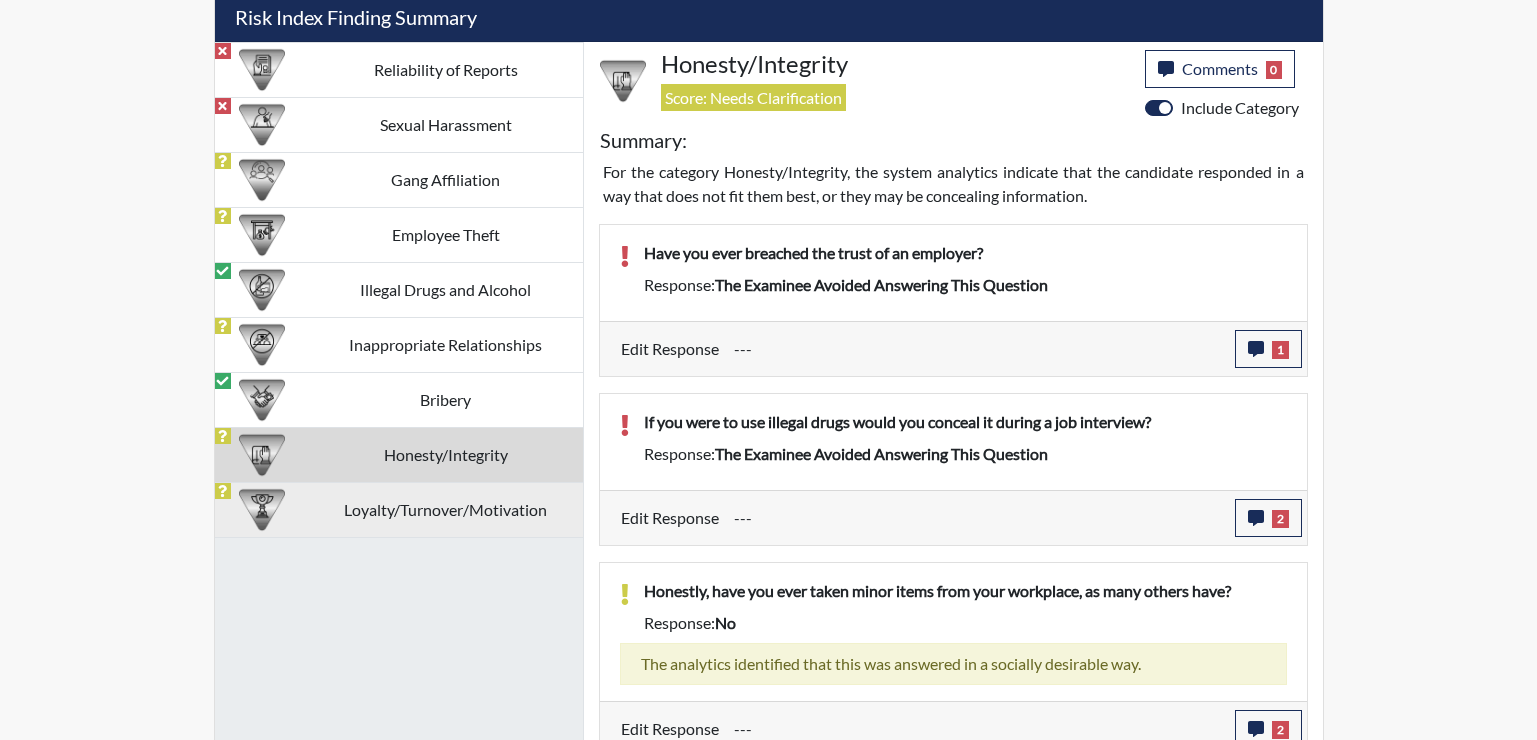 click on "Loyalty/Turnover/Motivation" at bounding box center (446, 509) 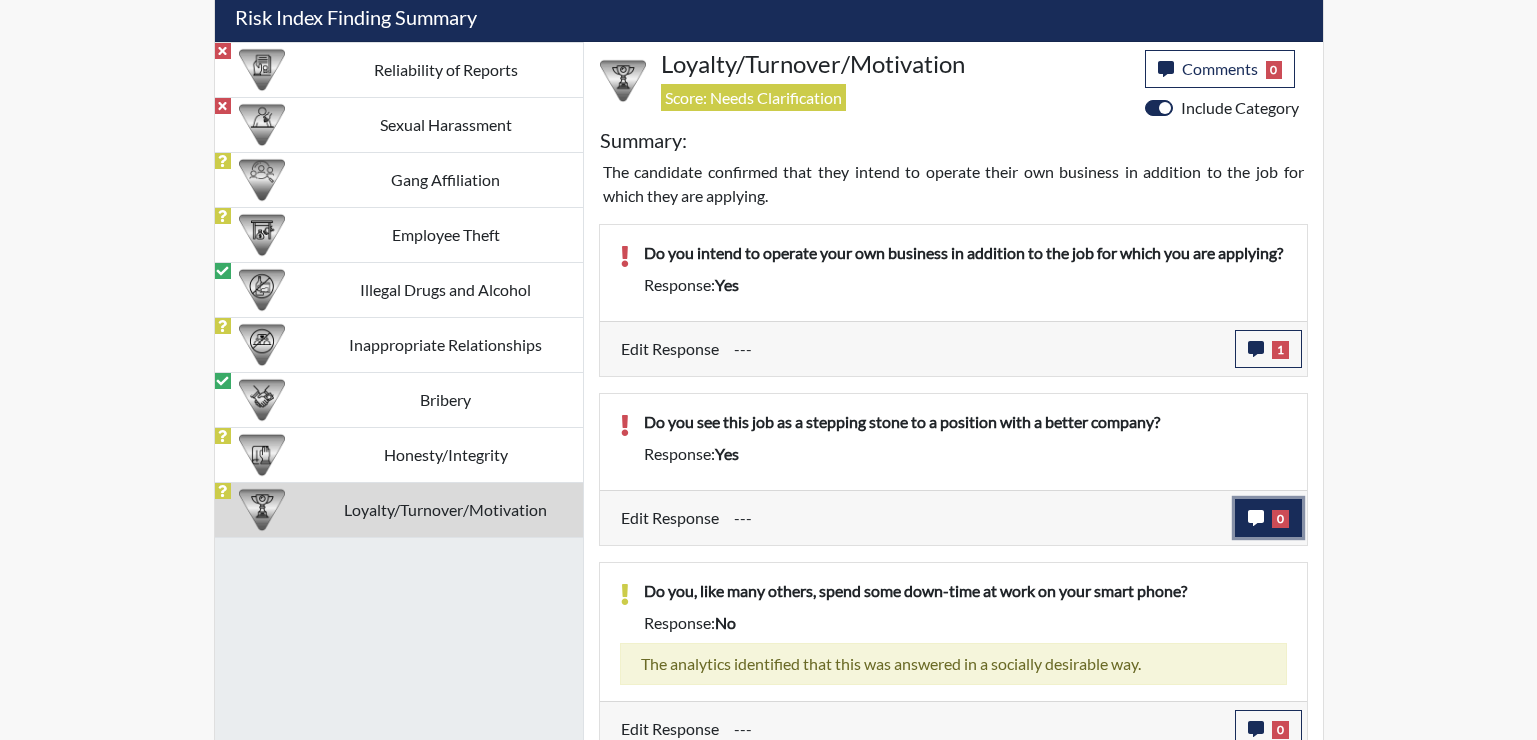 click 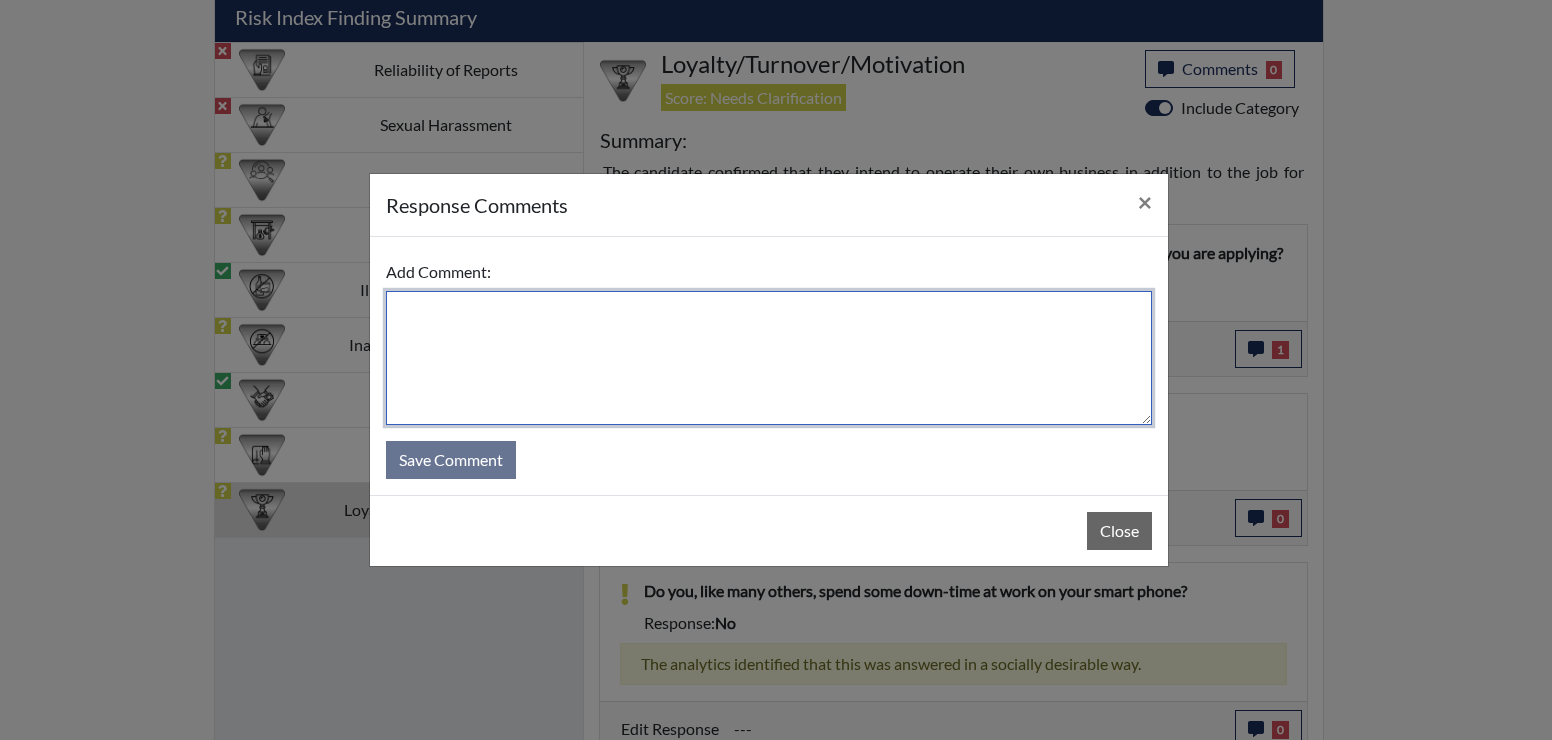 click at bounding box center [769, 358] 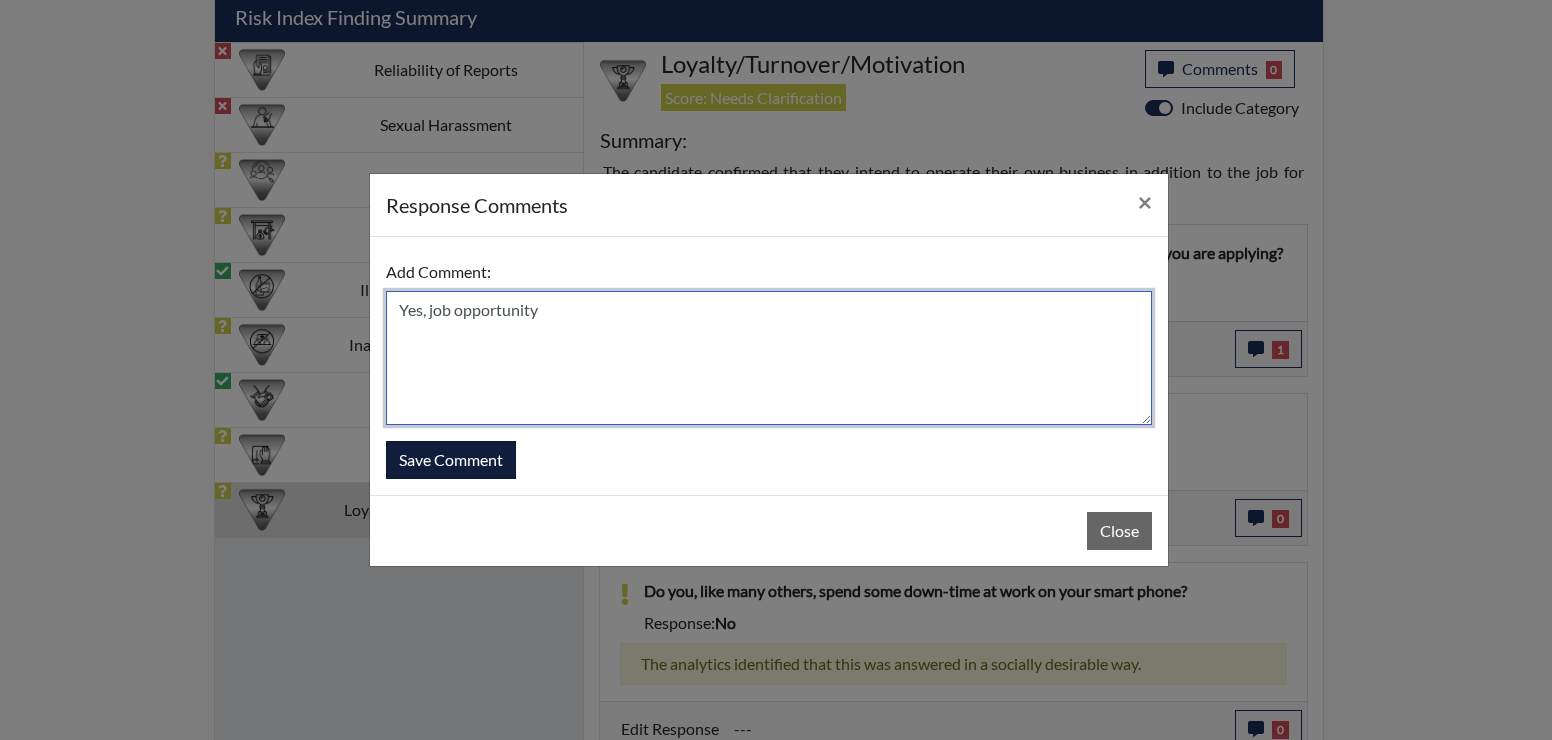 type on "Yes, job opportunity" 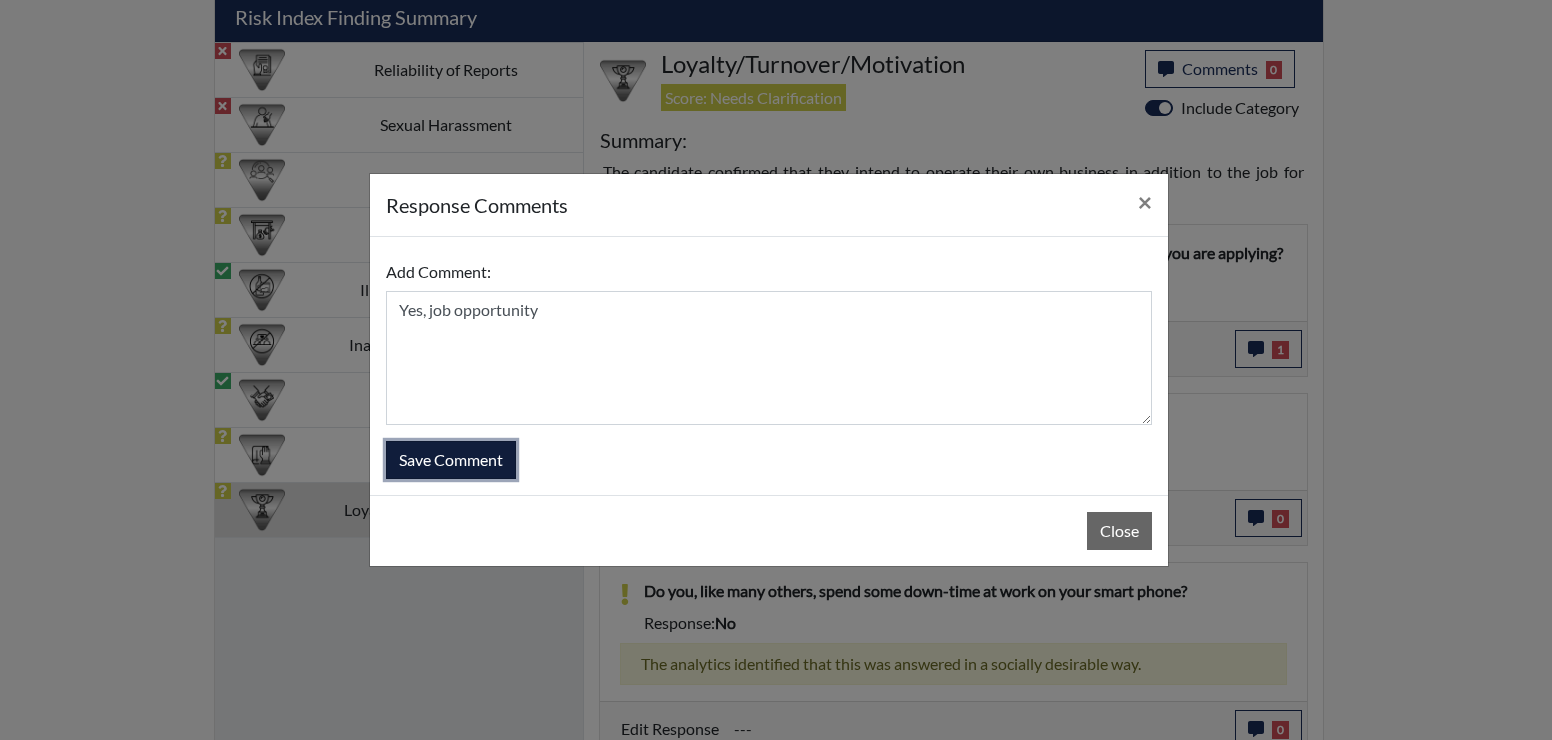 click on "Save Comment" at bounding box center [451, 460] 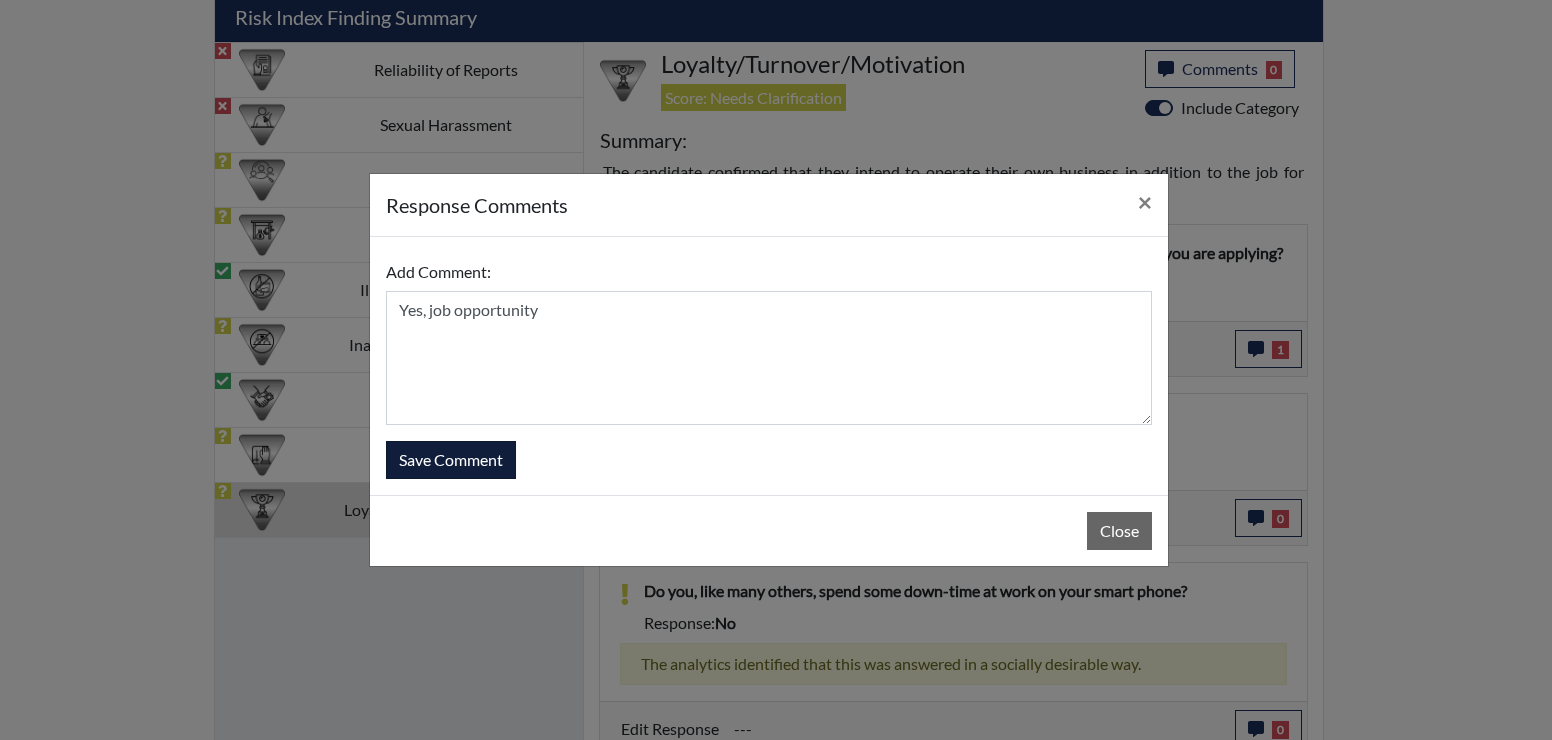 type 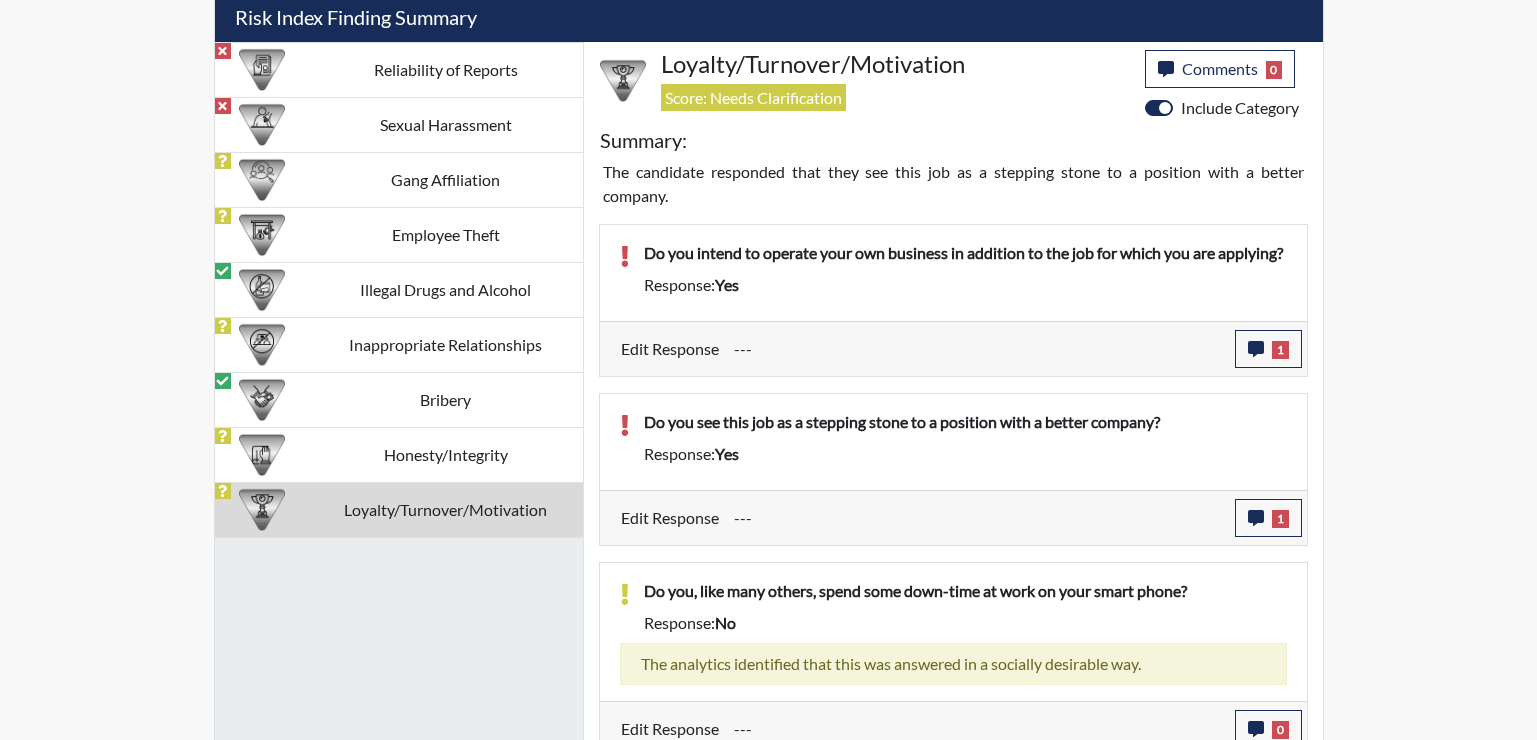 scroll, scrollTop: 999668, scrollLeft: 999169, axis: both 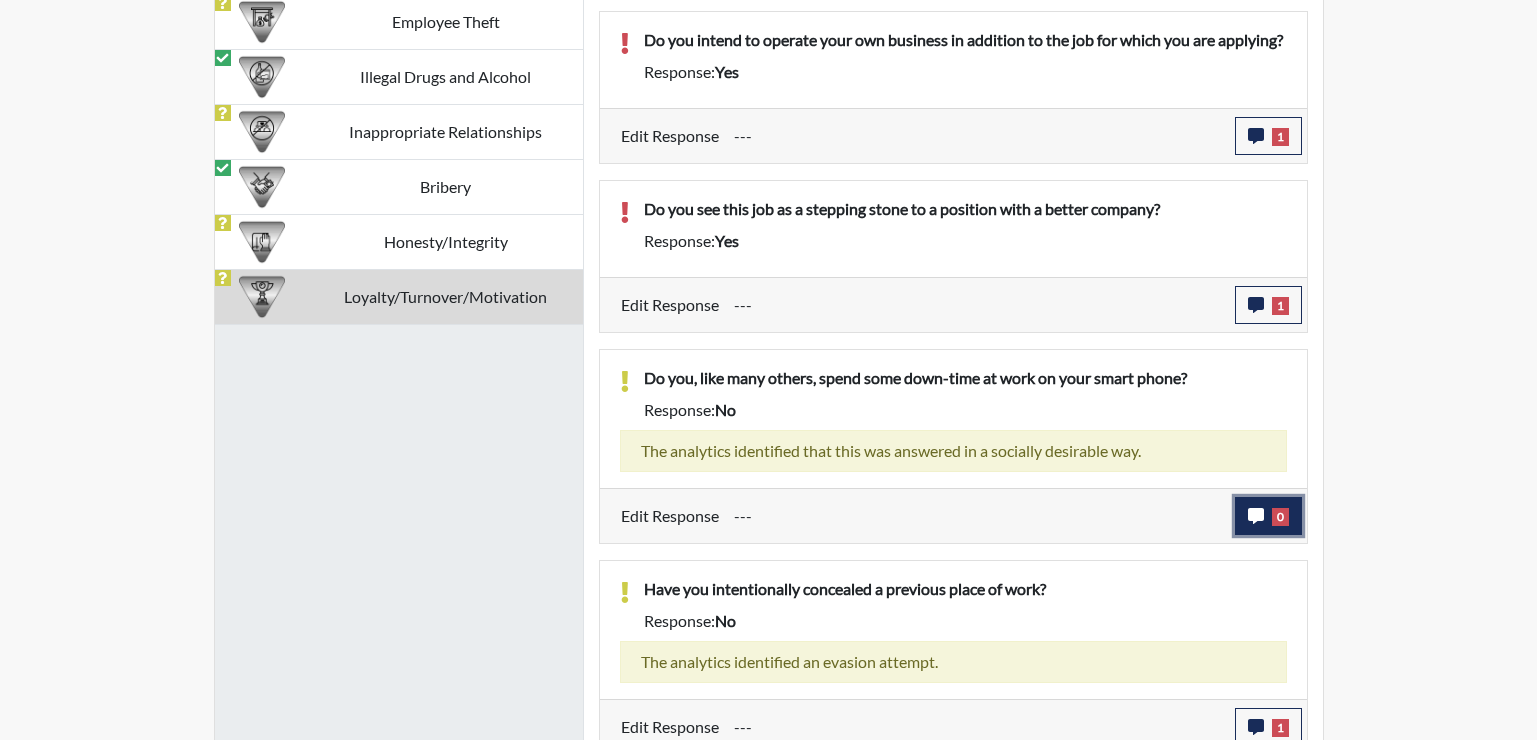 click on "0" at bounding box center [1268, 516] 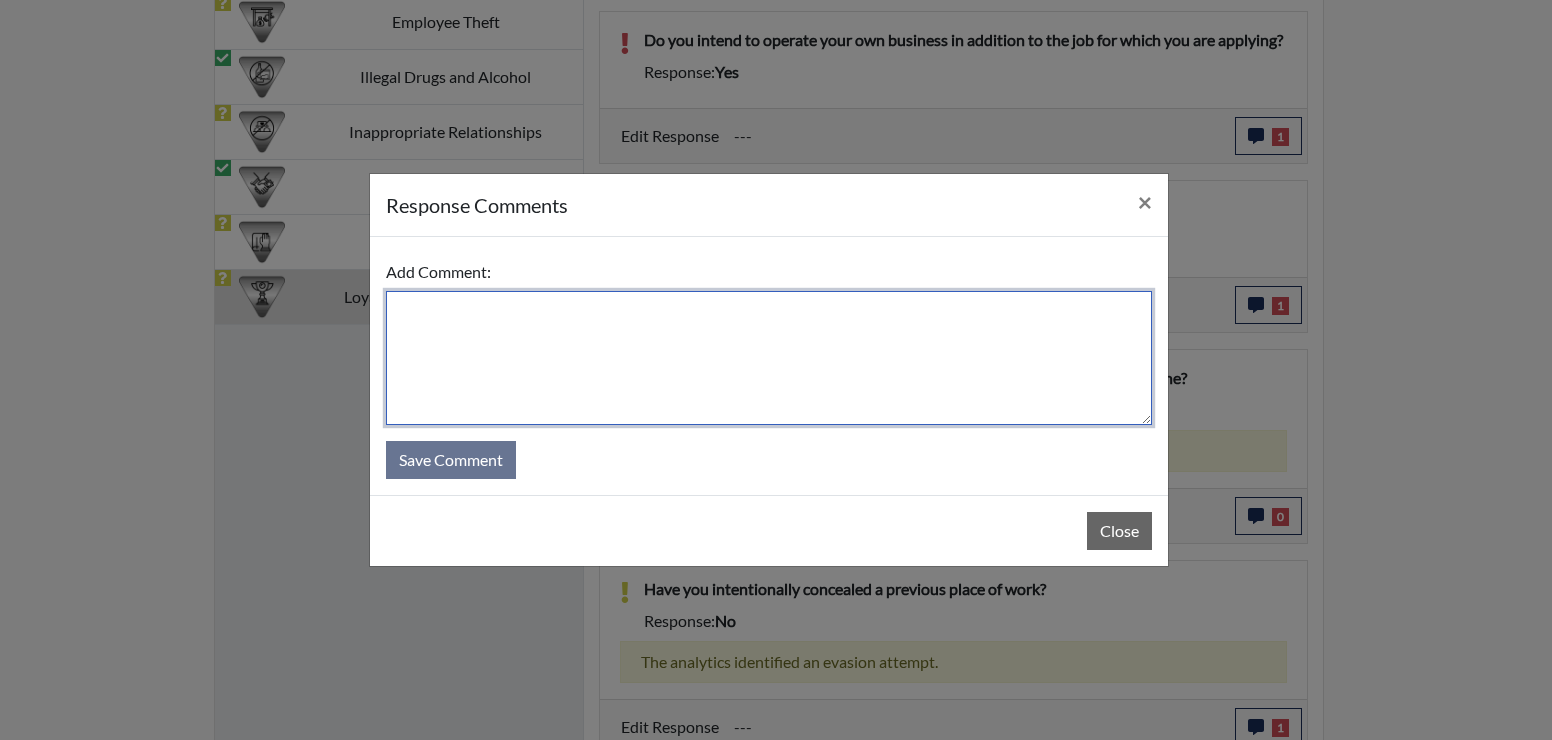 click at bounding box center [769, 358] 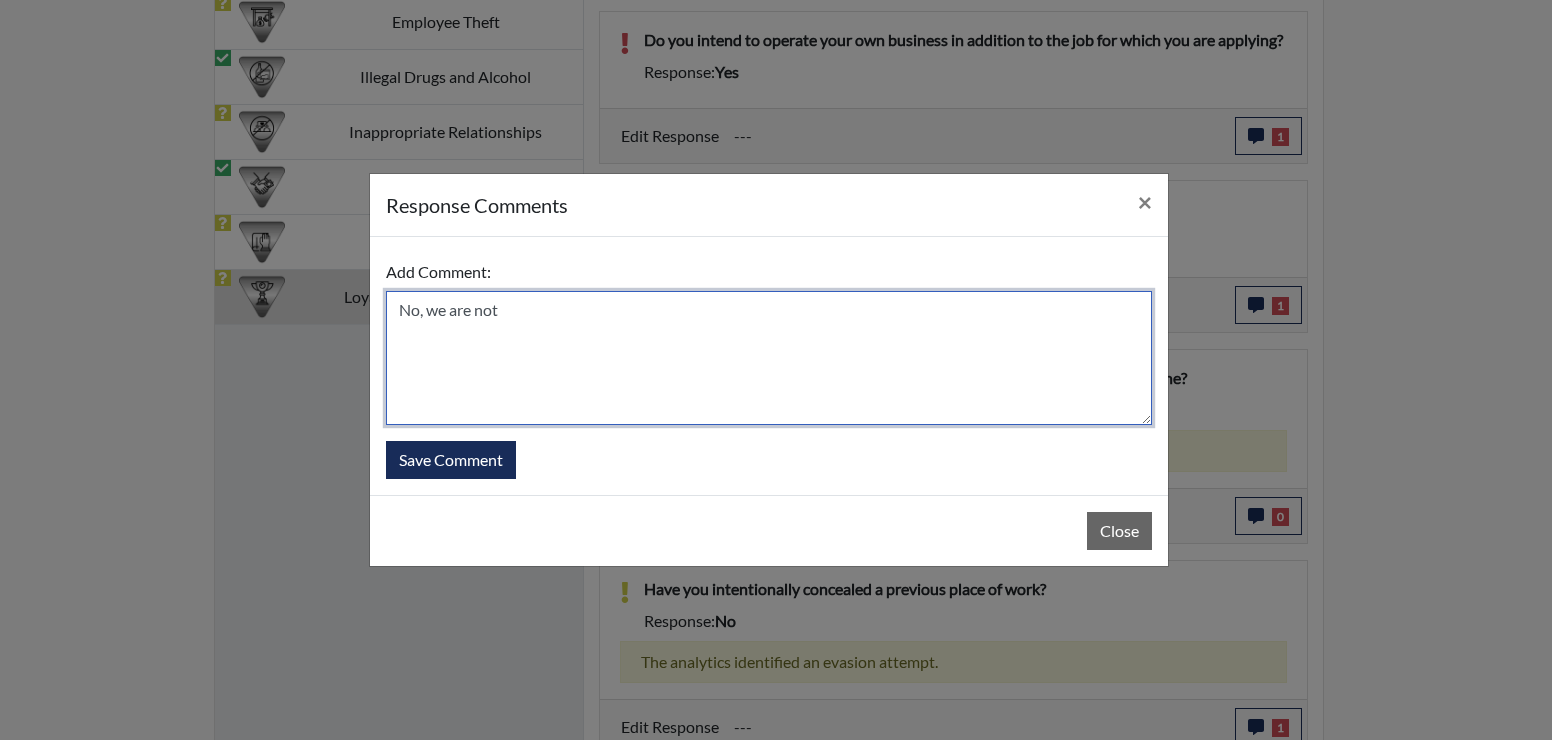 click on "No, we are not" at bounding box center (769, 358) 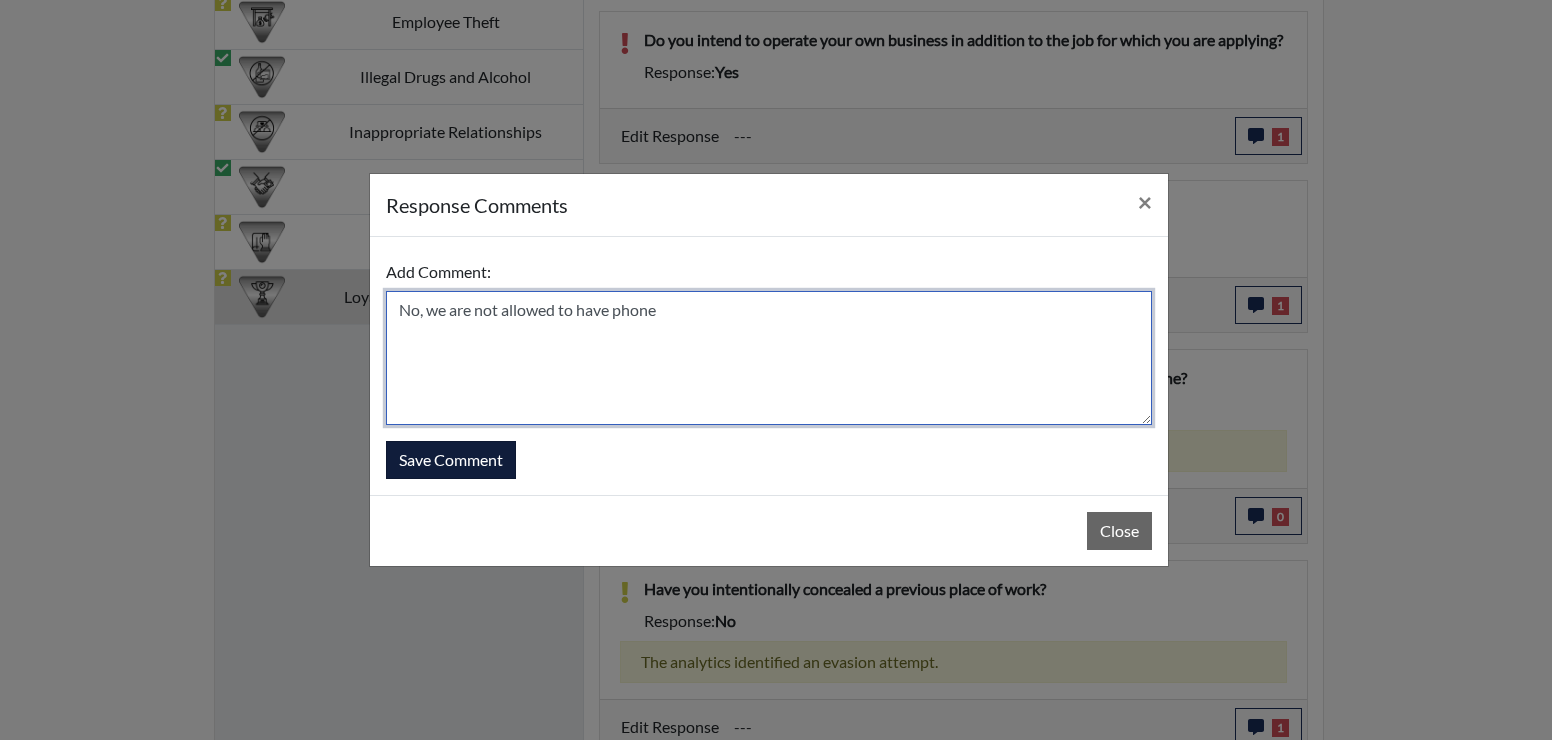 type on "No, we are not allowed to have phone" 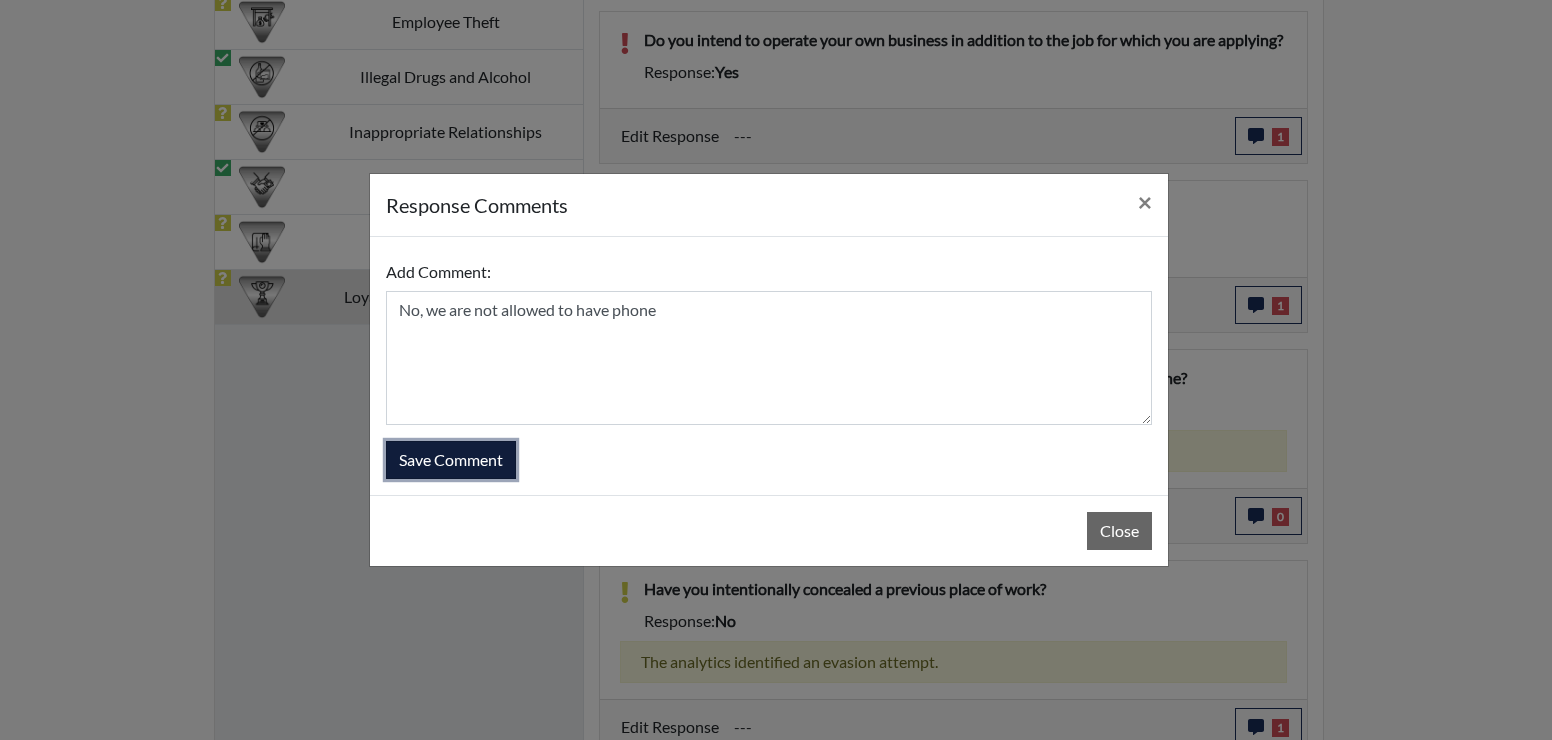 click on "Save Comment" at bounding box center (451, 460) 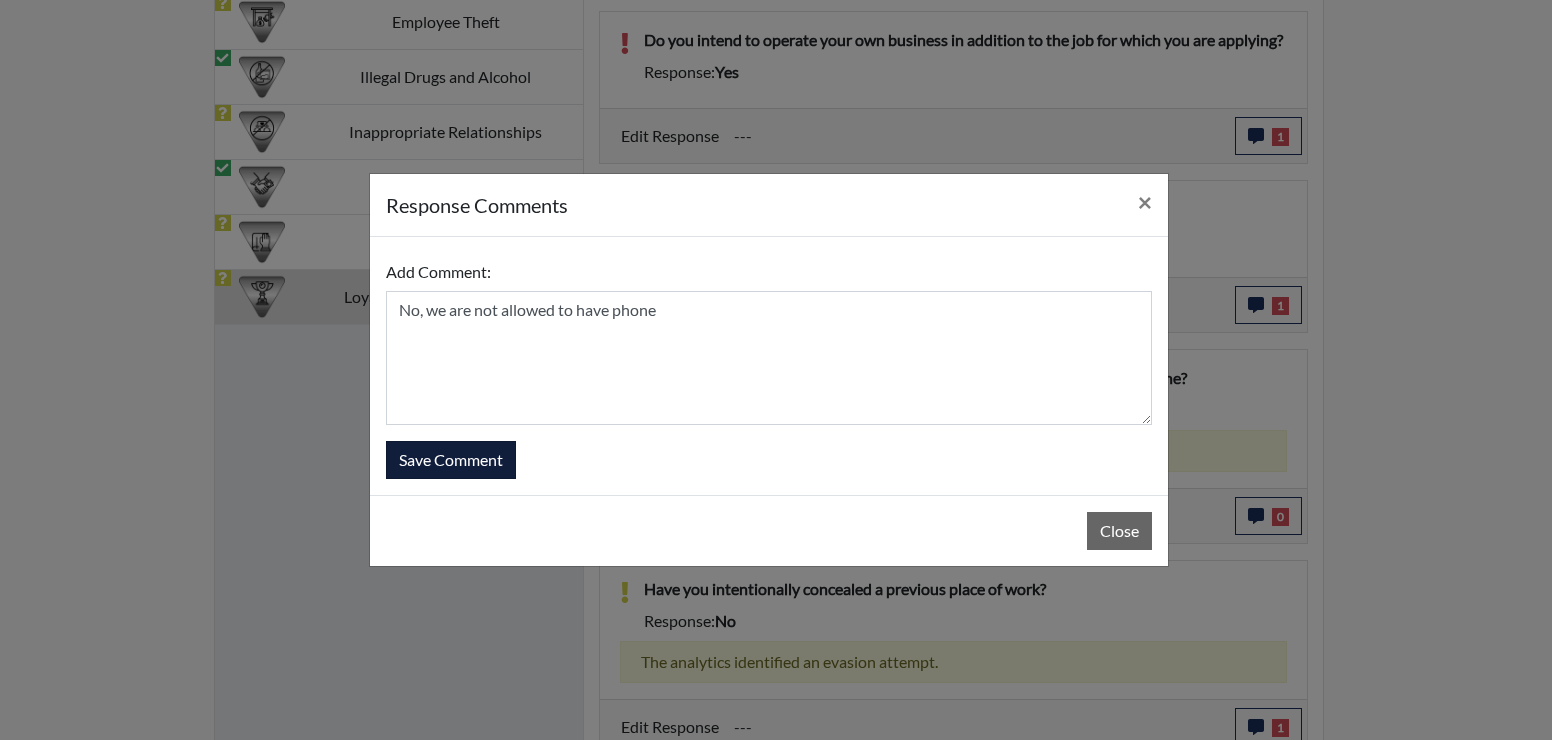 type 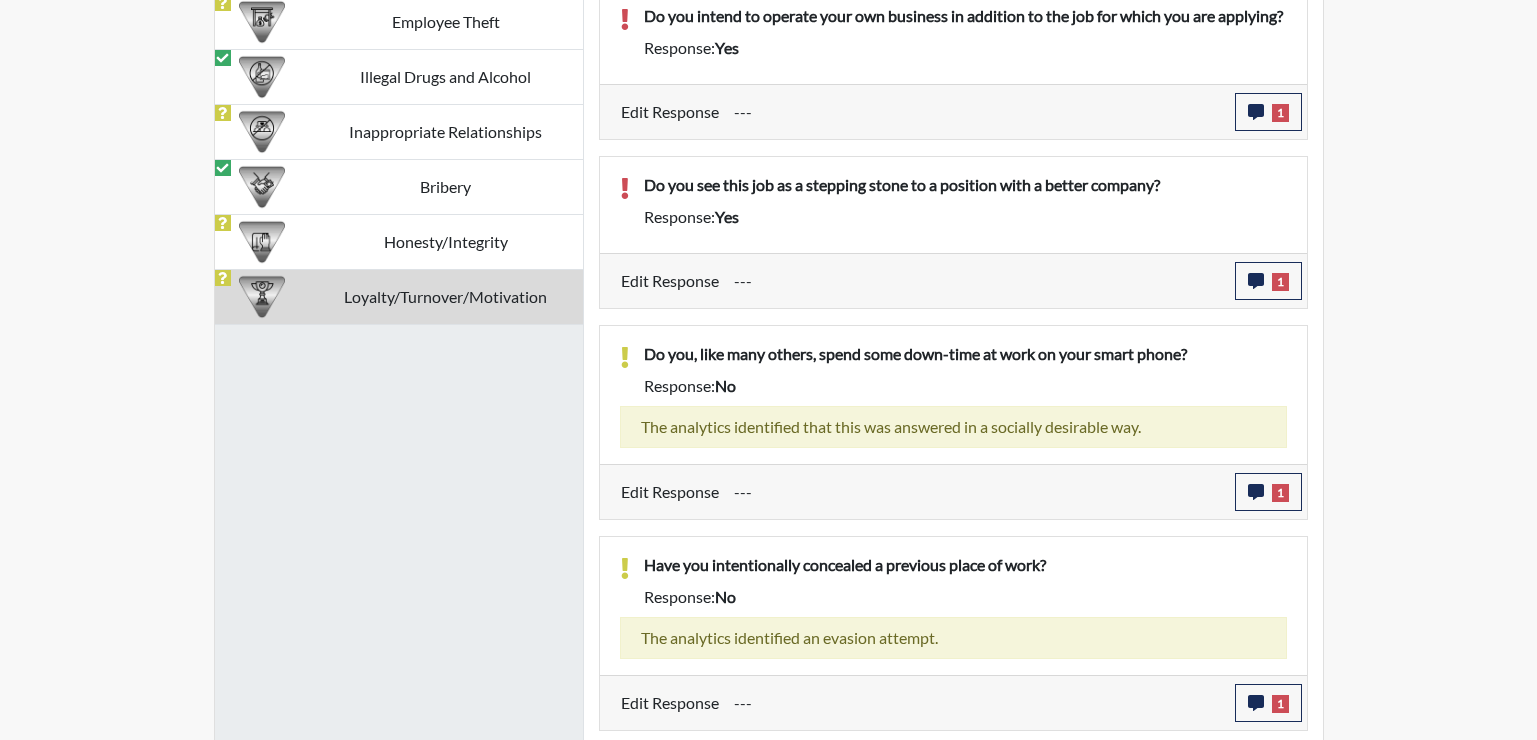 scroll, scrollTop: 999668, scrollLeft: 999169, axis: both 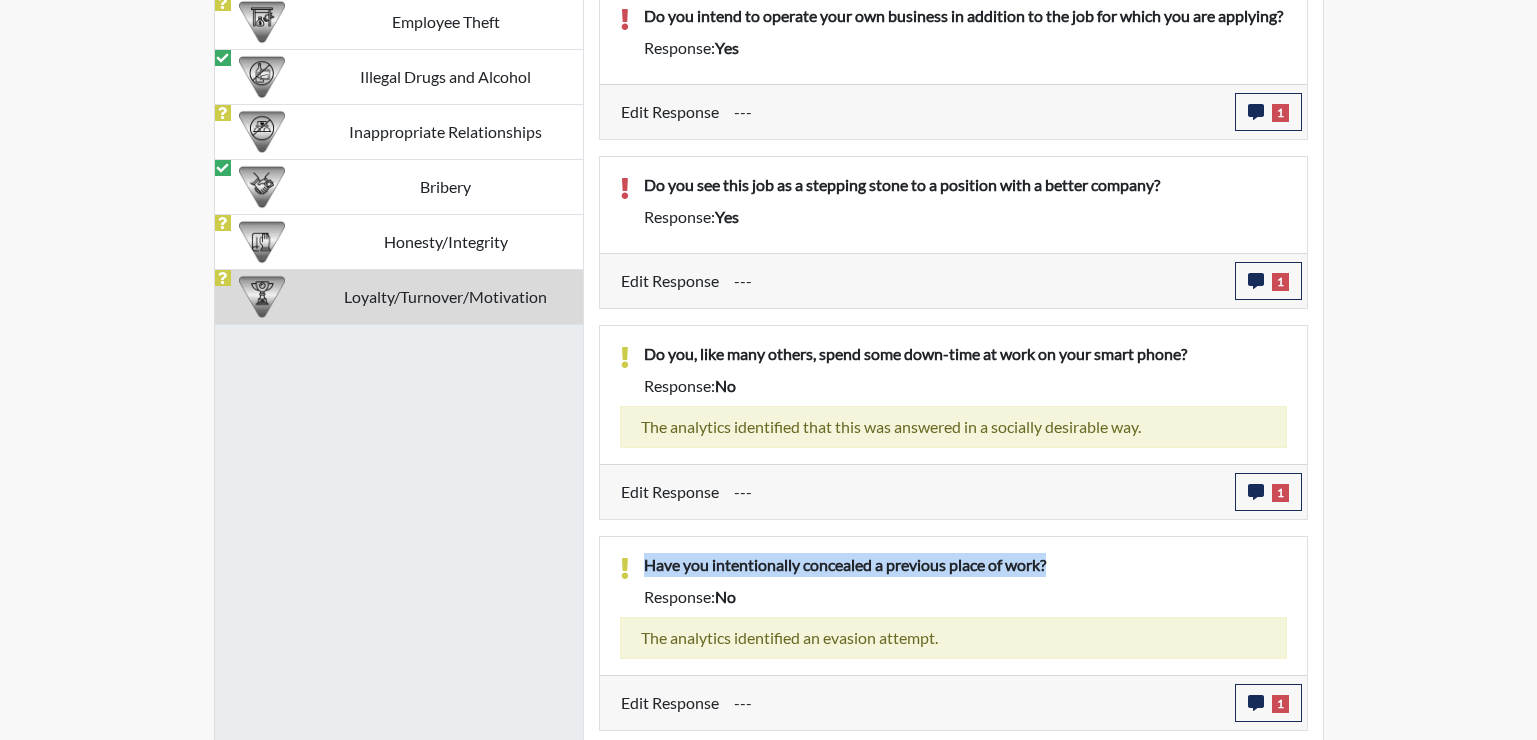 drag, startPoint x: 1397, startPoint y: 622, endPoint x: 1542, endPoint y: 525, distance: 174.45343 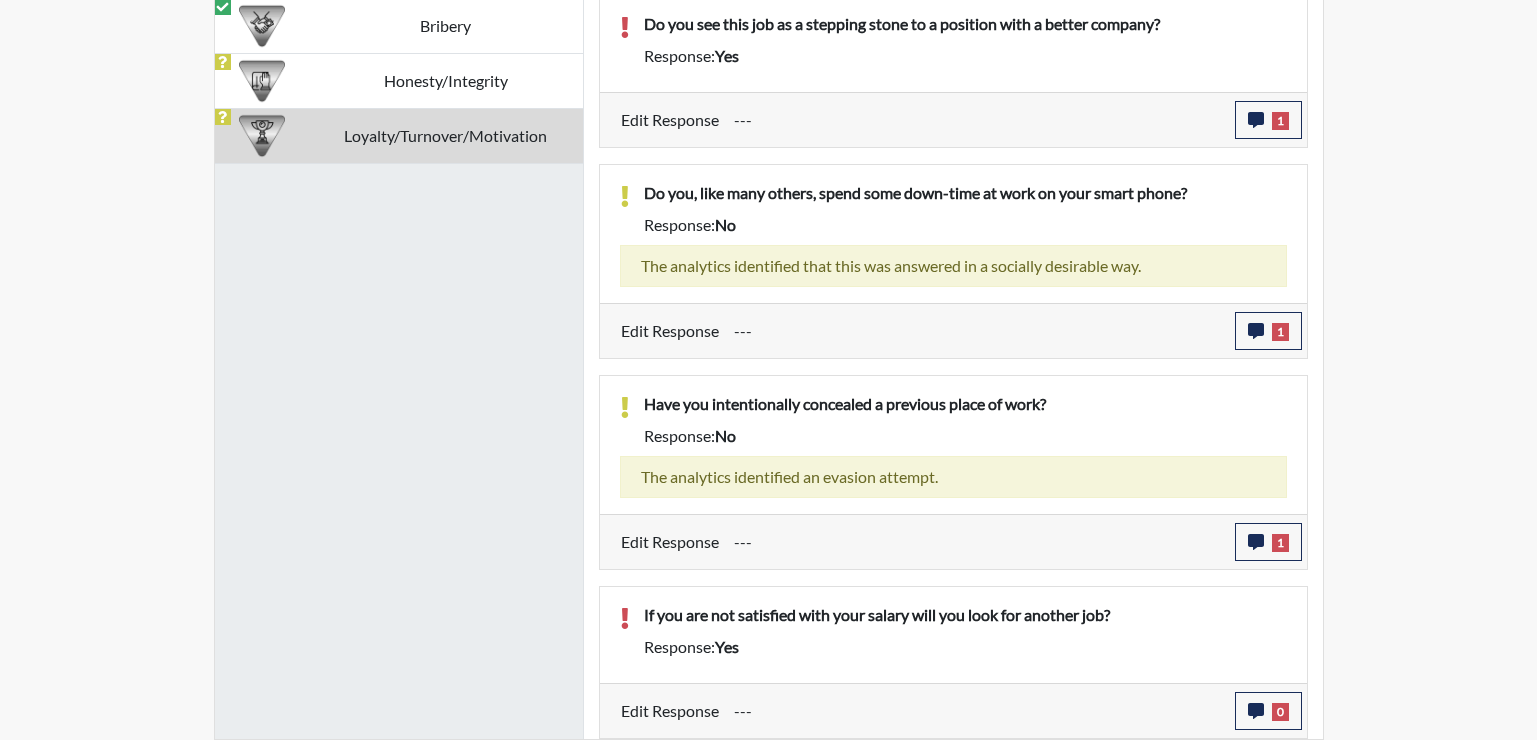 click on "Reports Create Help Center × Verensics Best Practices How to successfully use the Verensics platform. How to Start Interviewing This video instructs you how to start an interview, whether remotely or at your facility. Creating an Investigation  This video explains how to open investigations and add interviews to an investigation.  How to Edit Your Organization and Users  This video instructs you how to edit your organization's characteristics, including adding and editing your organization's users.  Dashboard Overview  This video instructs you in all of the functions and tools on the reports dashboard.  Viewing Reports  This video explains how to access/interpret/edit reports and describes all of the functionality and charts in the reports.  User wilhelmina.franklin@gdc.ga.gov Organization Georgia Department of Corrections Sign Out  Georgia Department of Corrections  Completed Comments 1 report Comments × Add Comment: Save Comment Sabrina Wells	Layfield on May 29th 2025, 3:27:40 pm Close PDF Export Reg. Id" at bounding box center [768, -426] 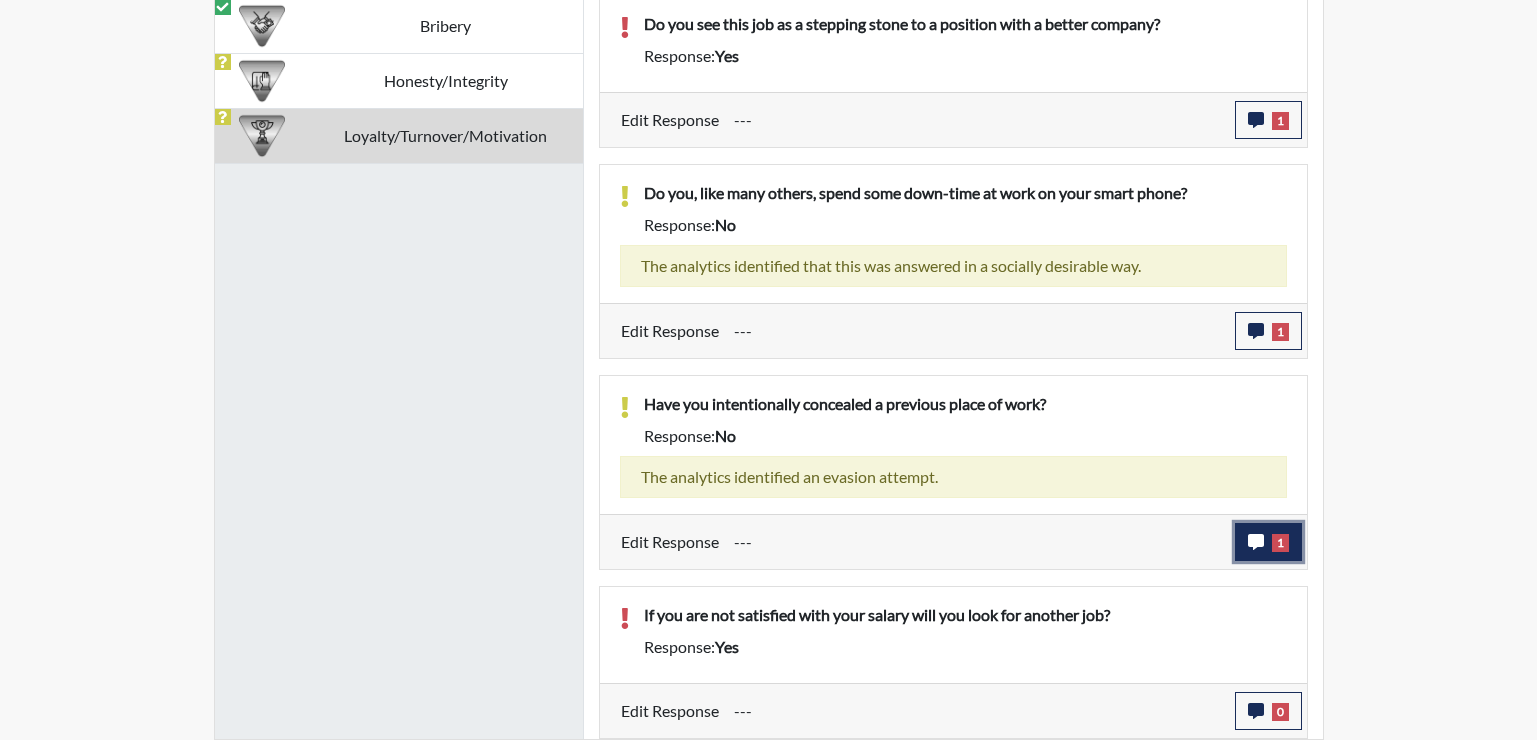 click 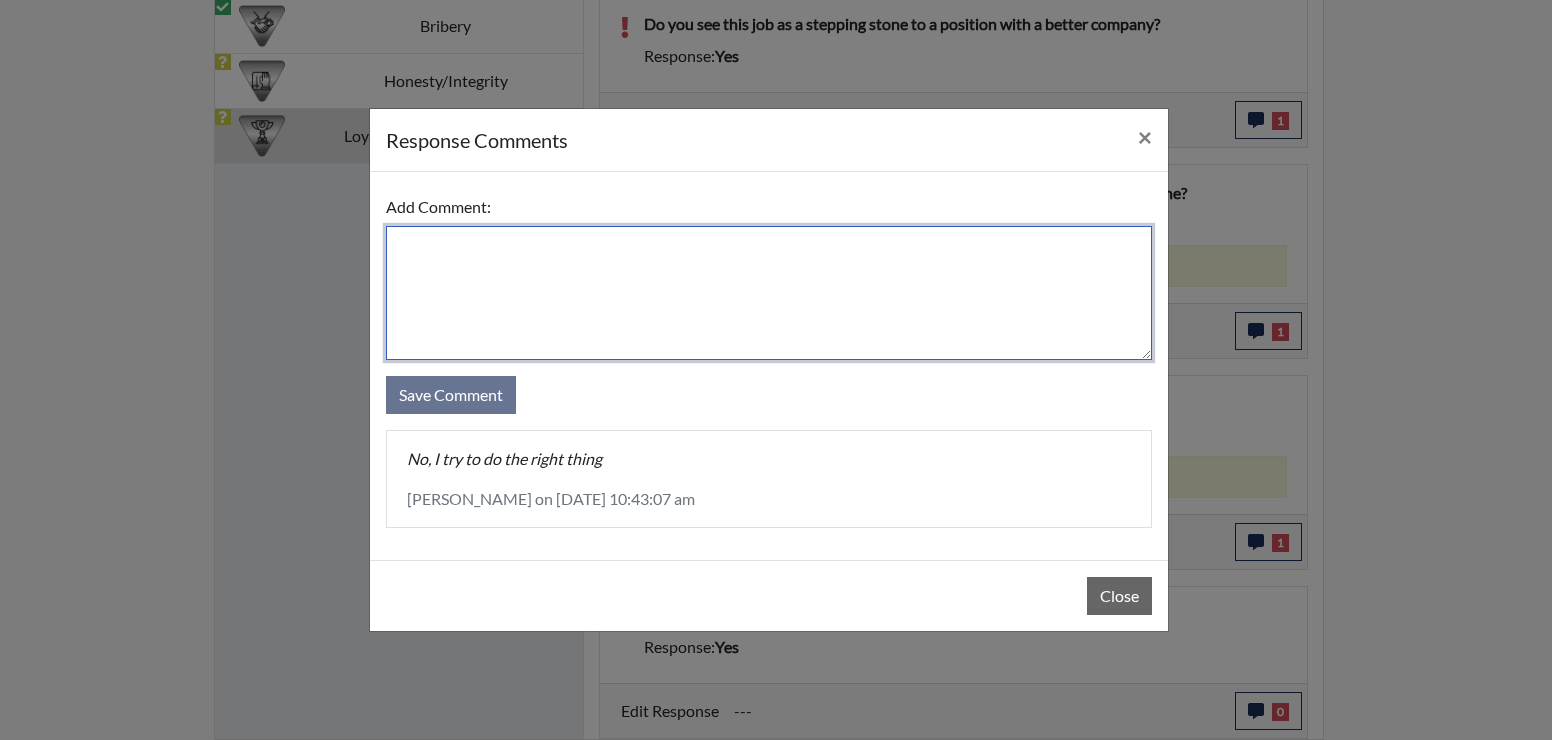 click at bounding box center (769, 293) 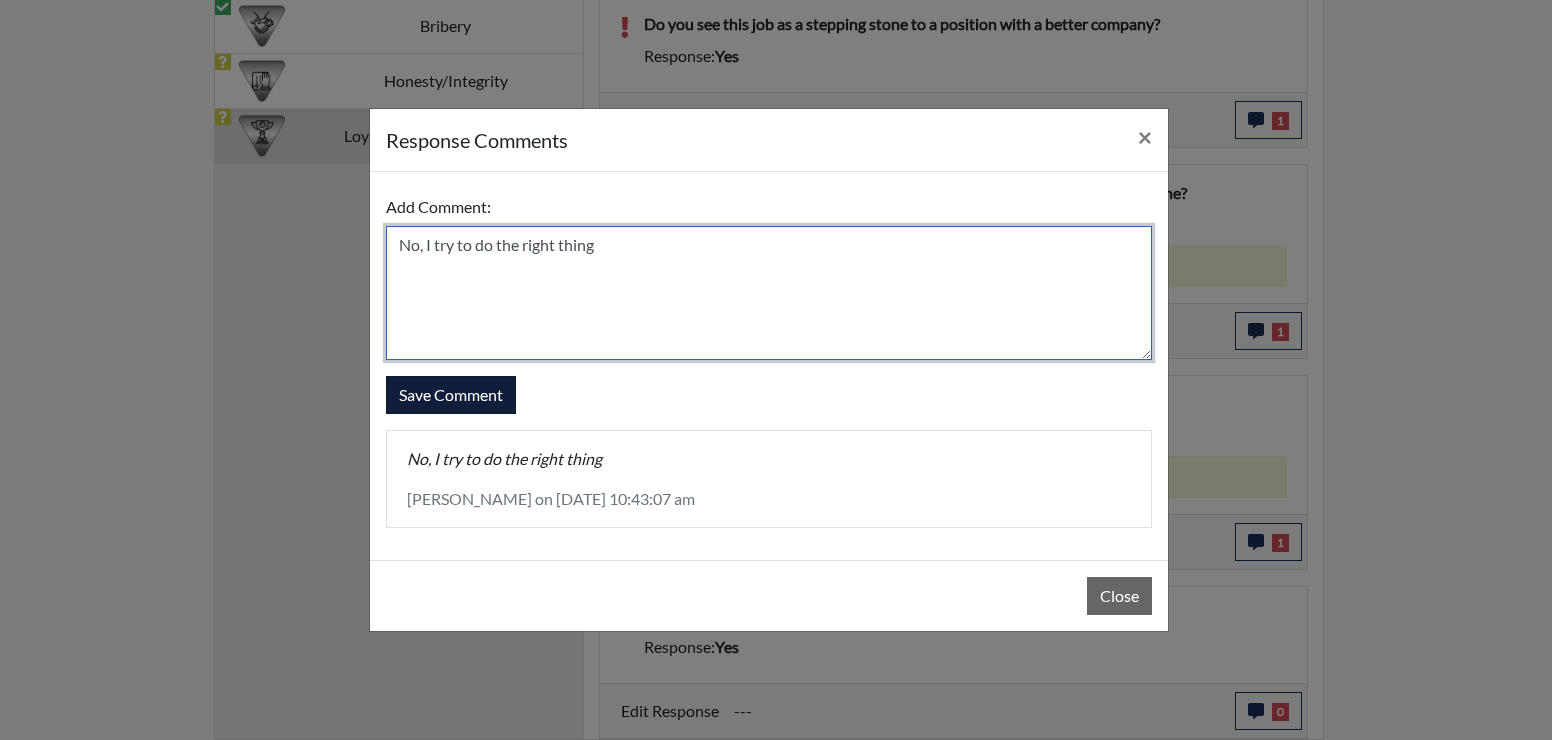 type on "No, I try to do the right thing" 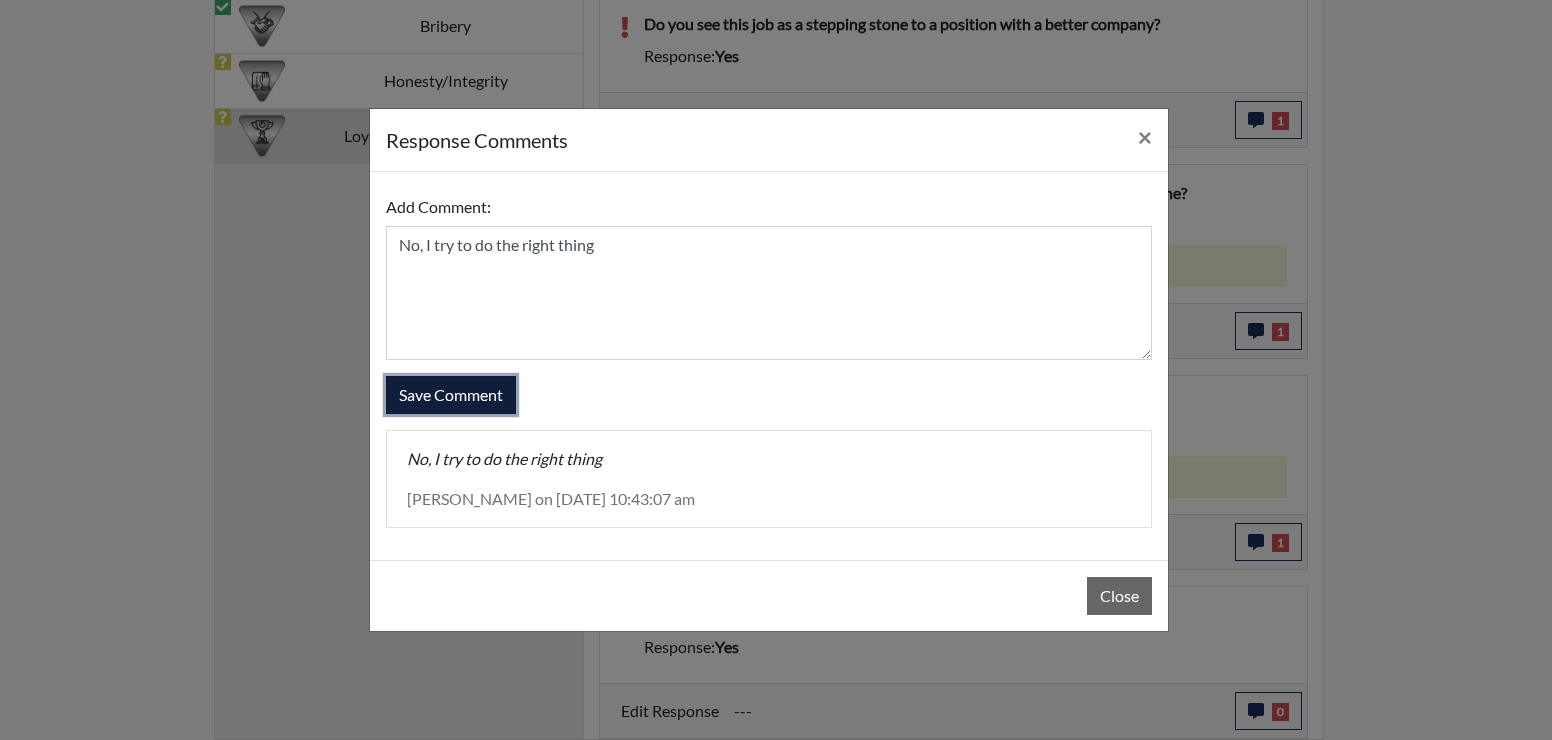 click on "Save Comment" at bounding box center [451, 395] 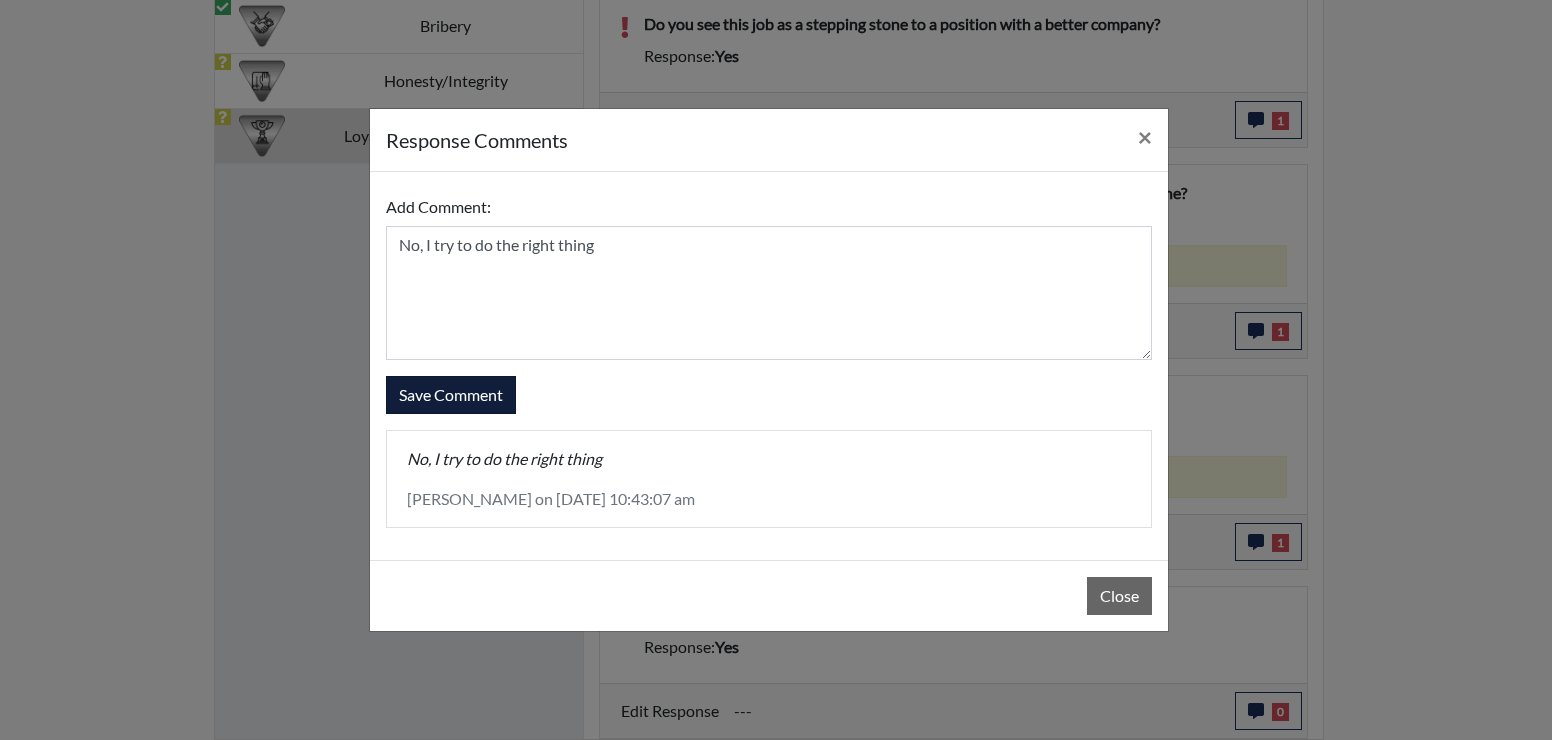 type 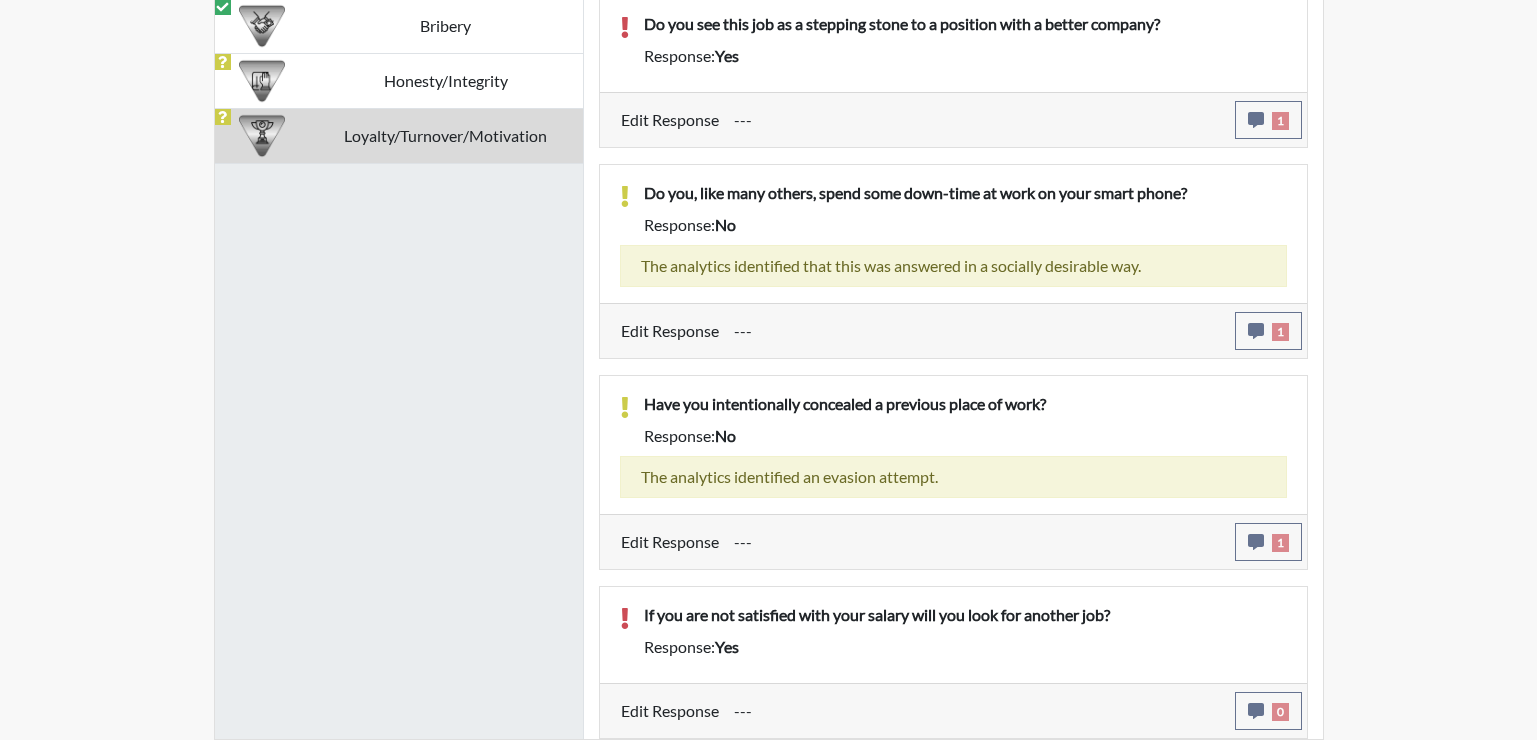 scroll, scrollTop: 1616, scrollLeft: 0, axis: vertical 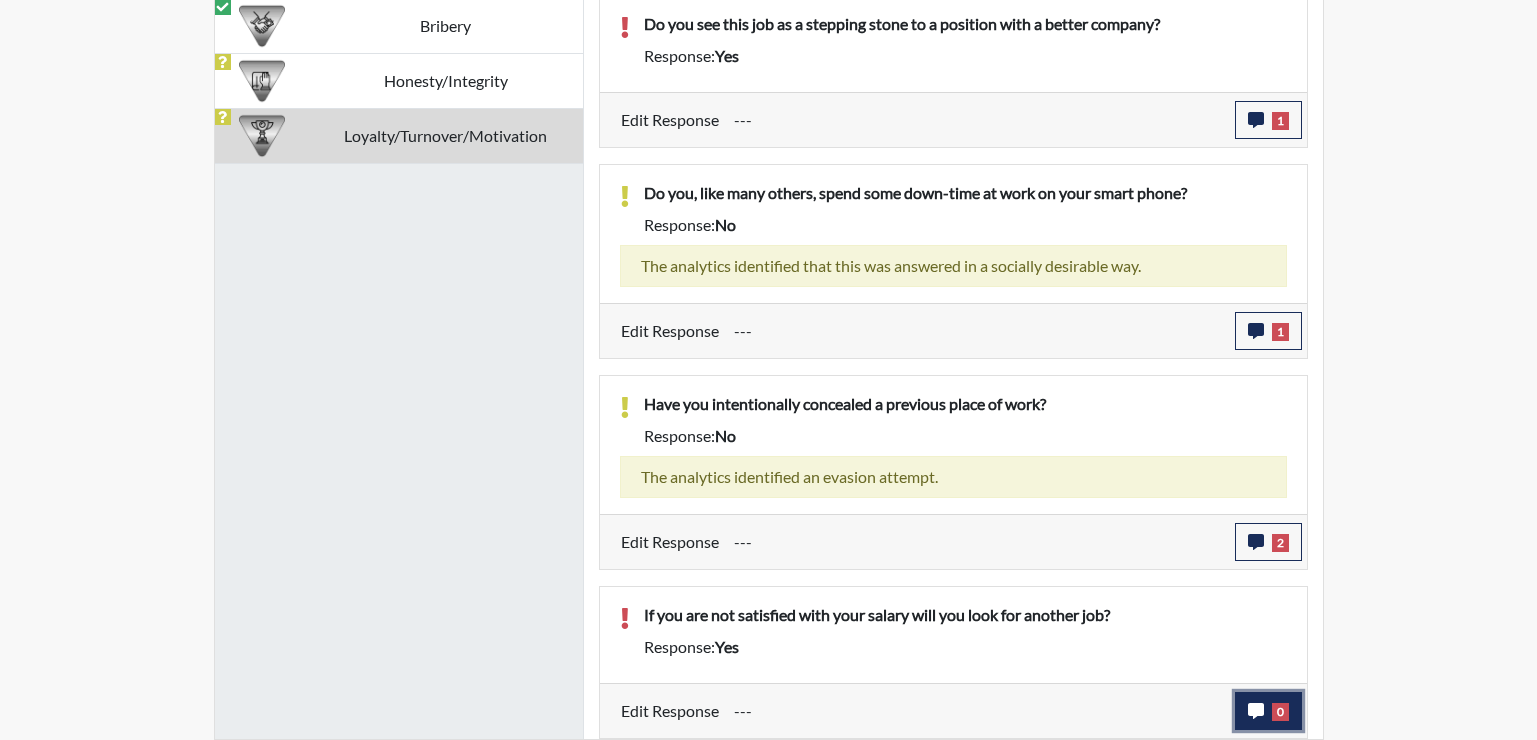 click 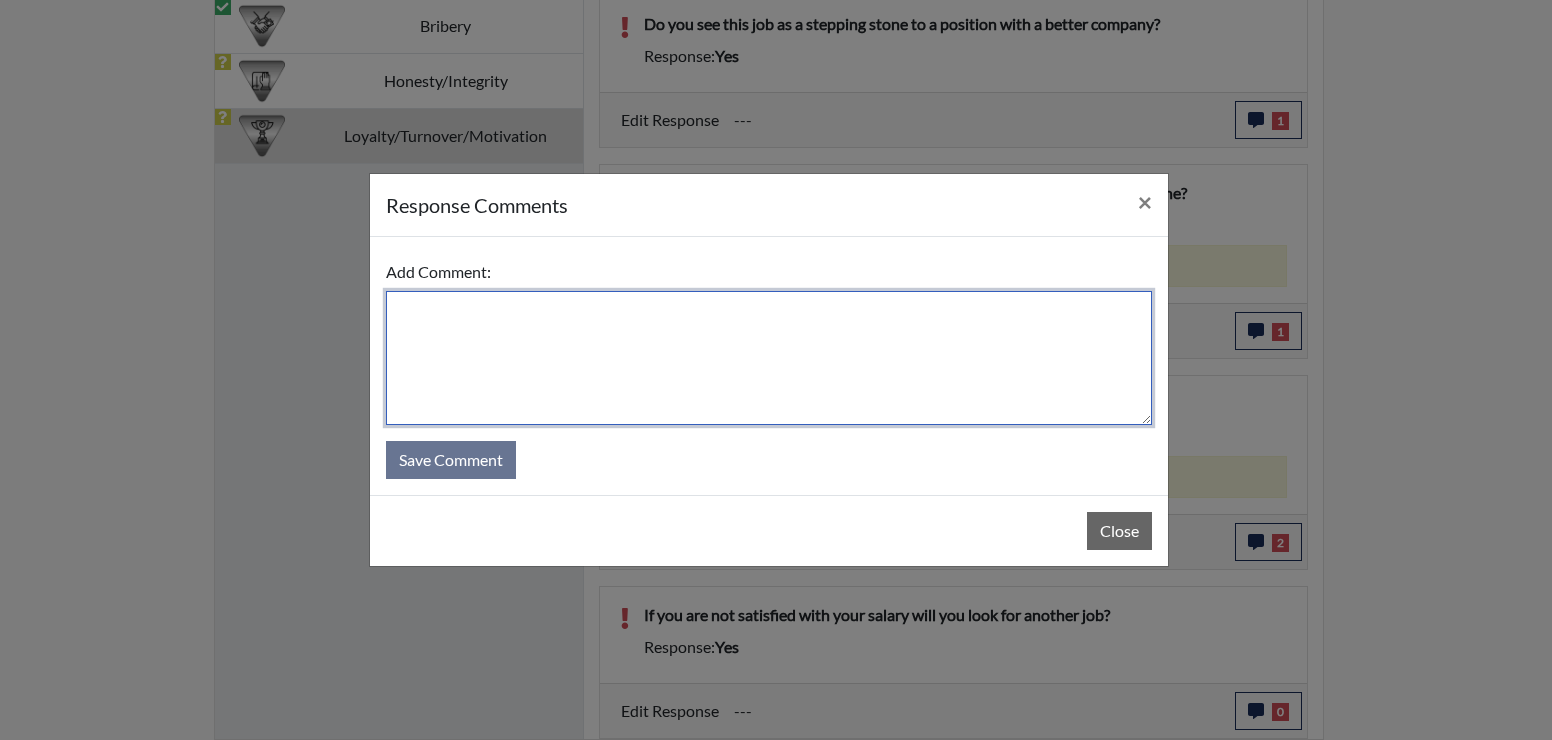 click at bounding box center (769, 358) 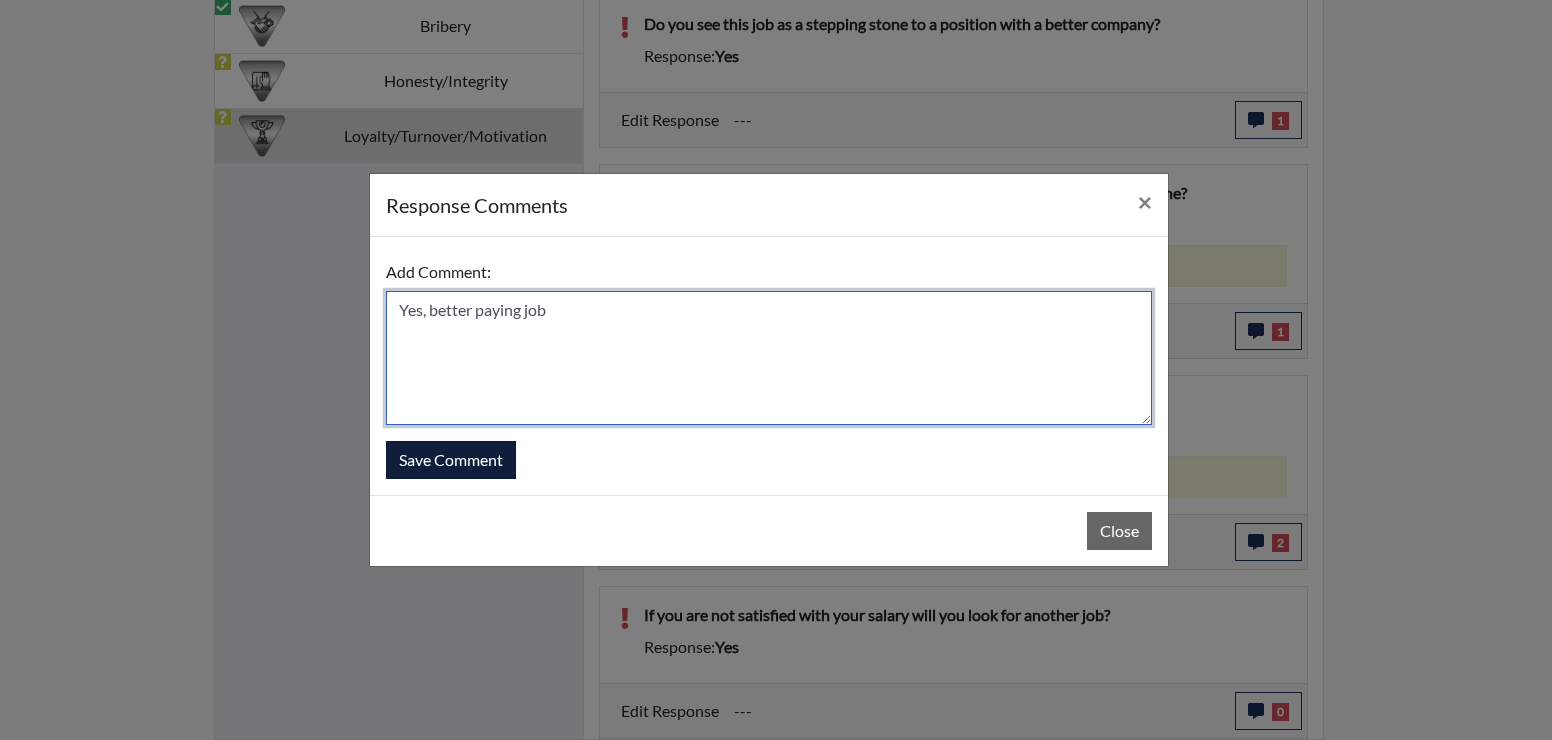 type on "Yes, better paying job" 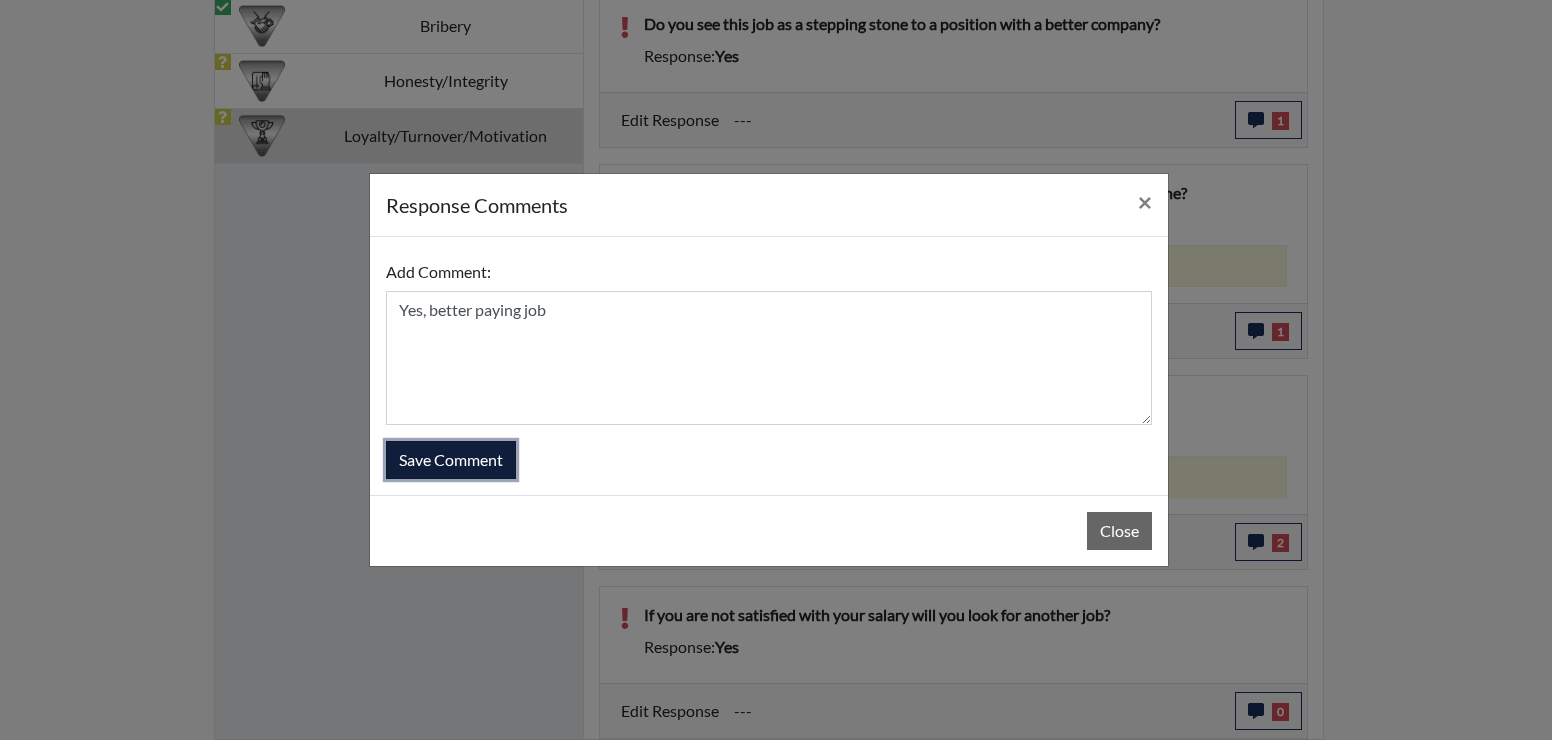 click on "Save Comment" at bounding box center (451, 460) 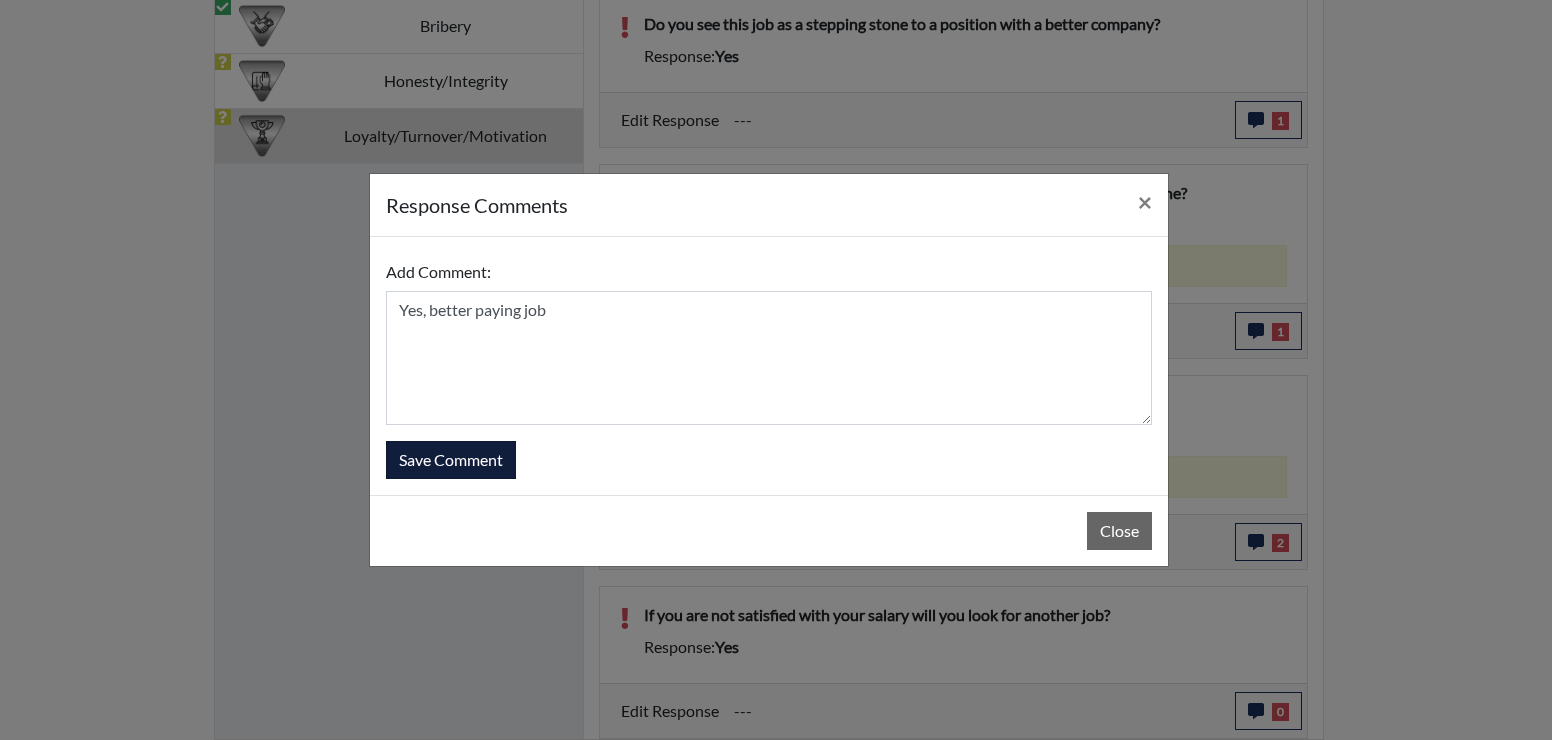 type 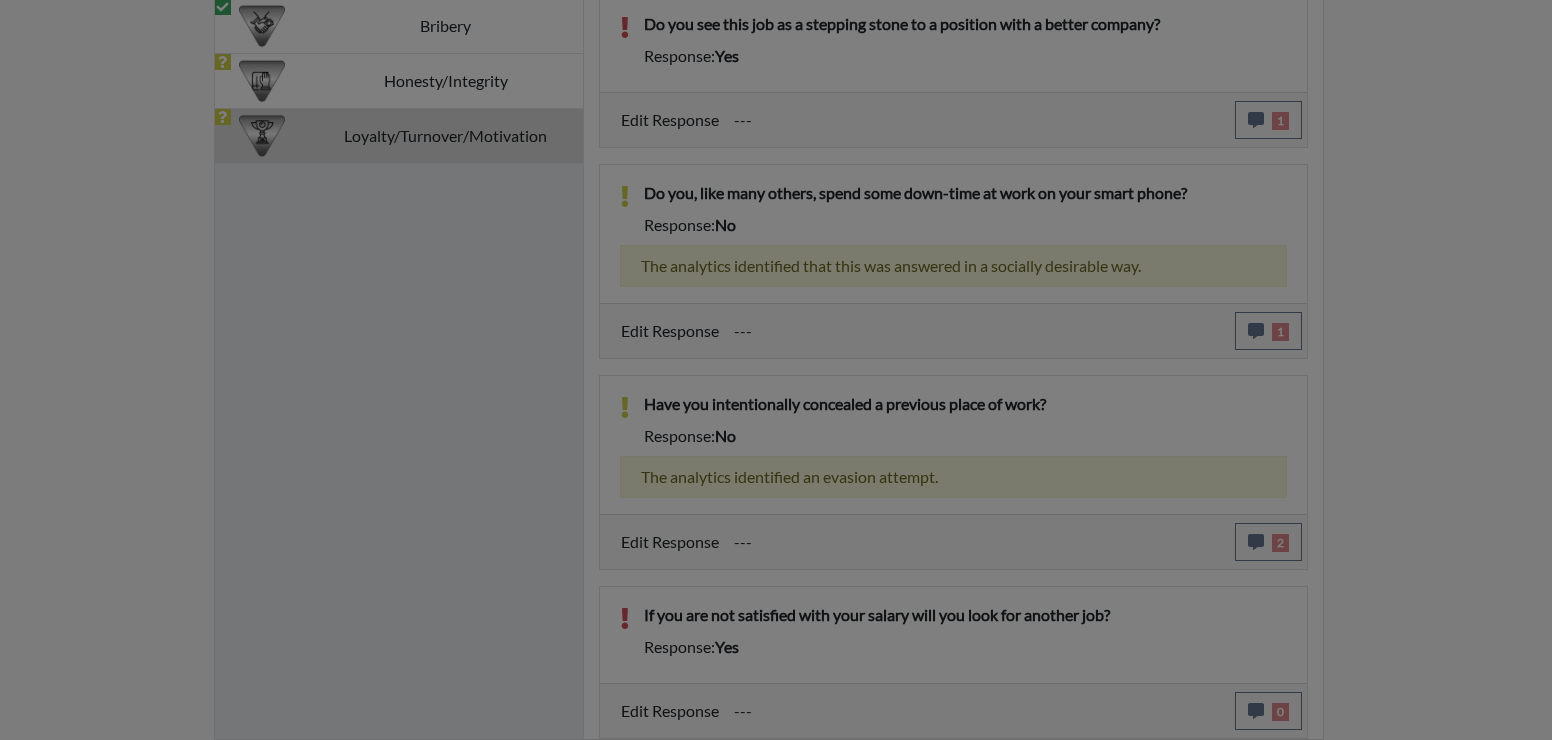 click on "Reports Create Help Center × Verensics Best Practices How to successfully use the Verensics platform. How to Start Interviewing This video instructs you how to start an interview, whether remotely or at your facility. Creating an Investigation  This video explains how to open investigations and add interviews to an investigation.  How to Edit Your Organization and Users  This video instructs you how to edit your organization's characteristics, including adding and editing your organization's users.  Dashboard Overview  This video instructs you in all of the functions and tools on the reports dashboard.  Viewing Reports  This video explains how to access/interpret/edit reports and describes all of the functionality and charts in the reports.  User wilhelmina.franklin@gdc.ga.gov Organization Georgia Department of Corrections Sign Out  Georgia Department of Corrections  Completed Comments 1 report Comments × Add Comment: Save Comment Sabrina Wells	Layfield on May 29th 2025, 3:27:40 pm Close PDF Export Reg. Id" at bounding box center [776, -1222] 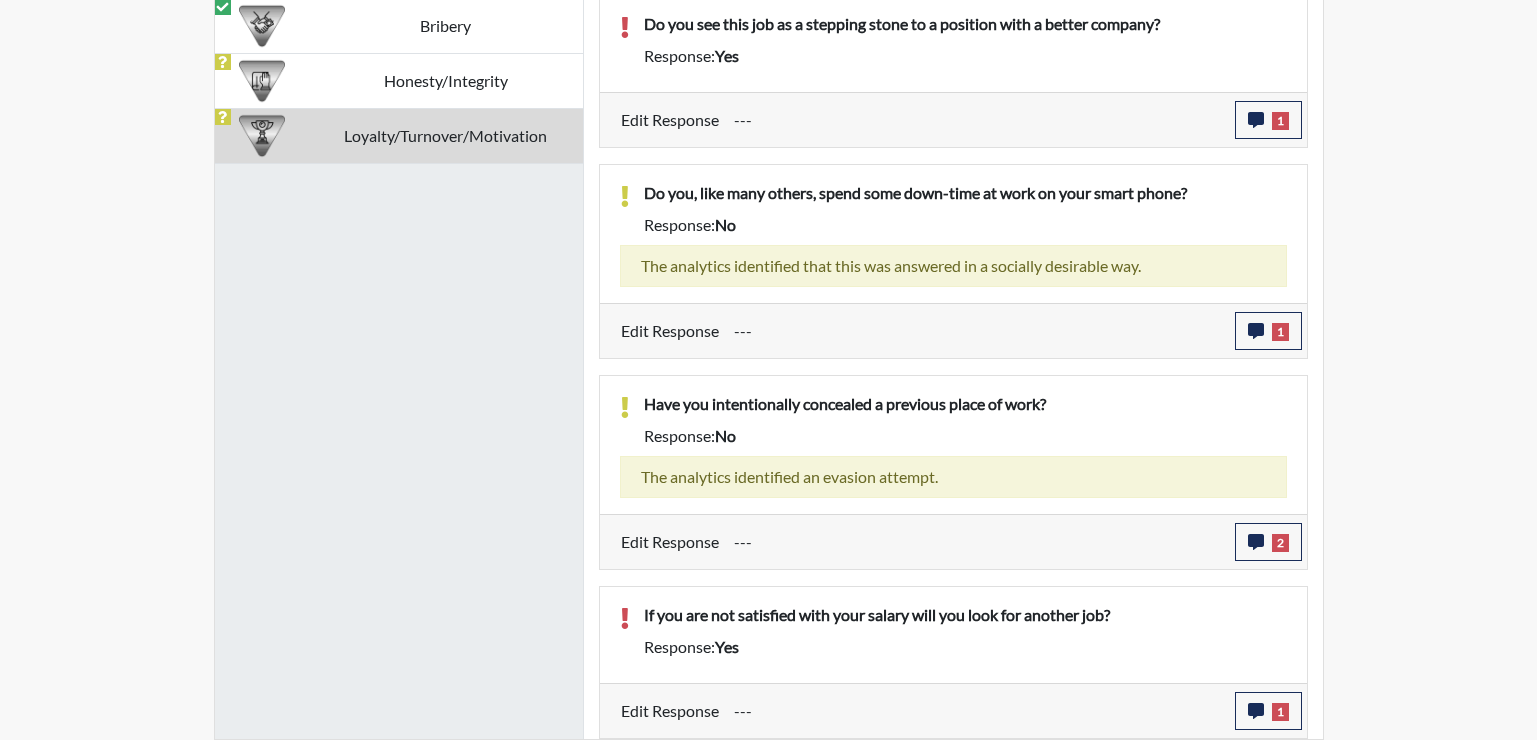scroll, scrollTop: 999668, scrollLeft: 999169, axis: both 